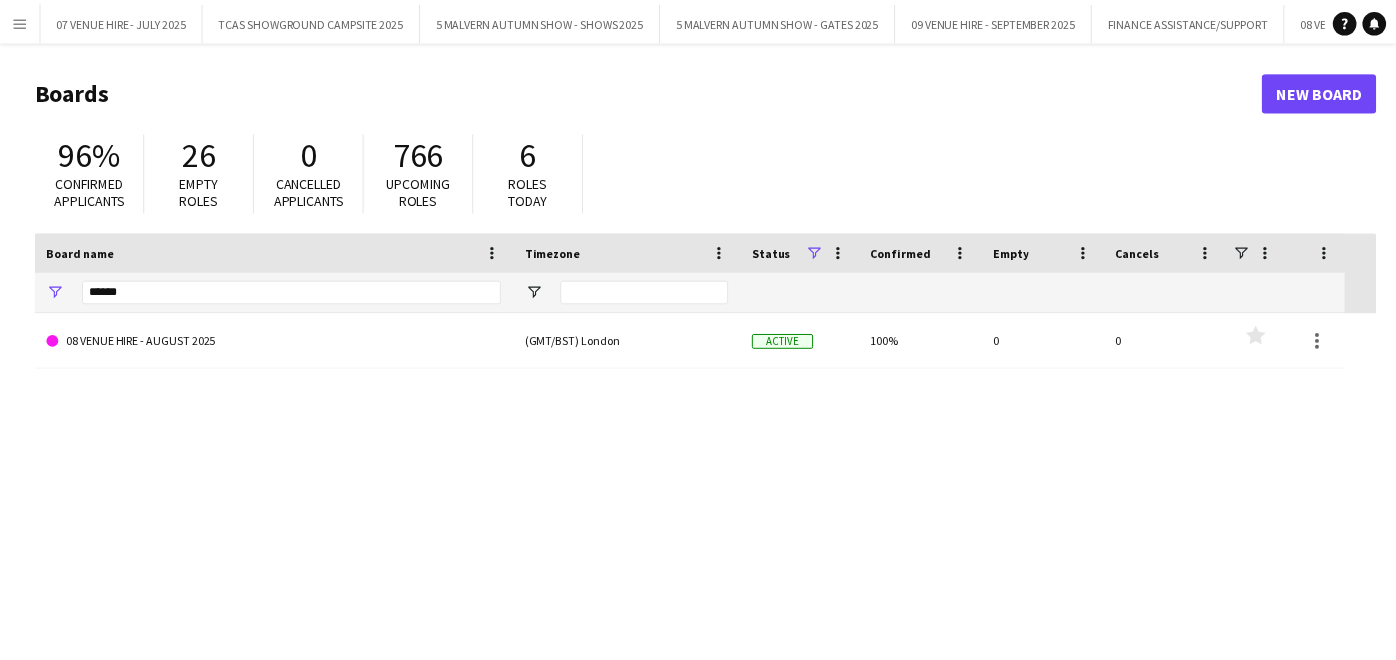 scroll, scrollTop: 0, scrollLeft: 0, axis: both 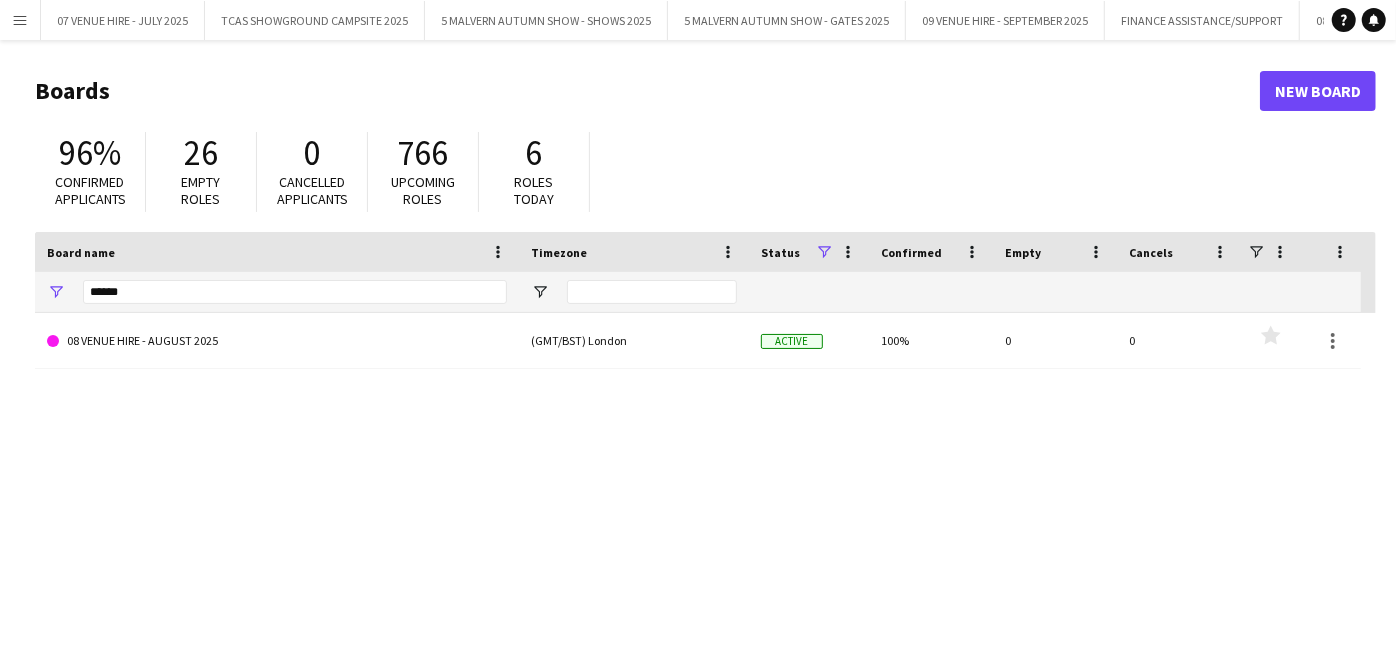 click on "Menu" at bounding box center [20, 20] 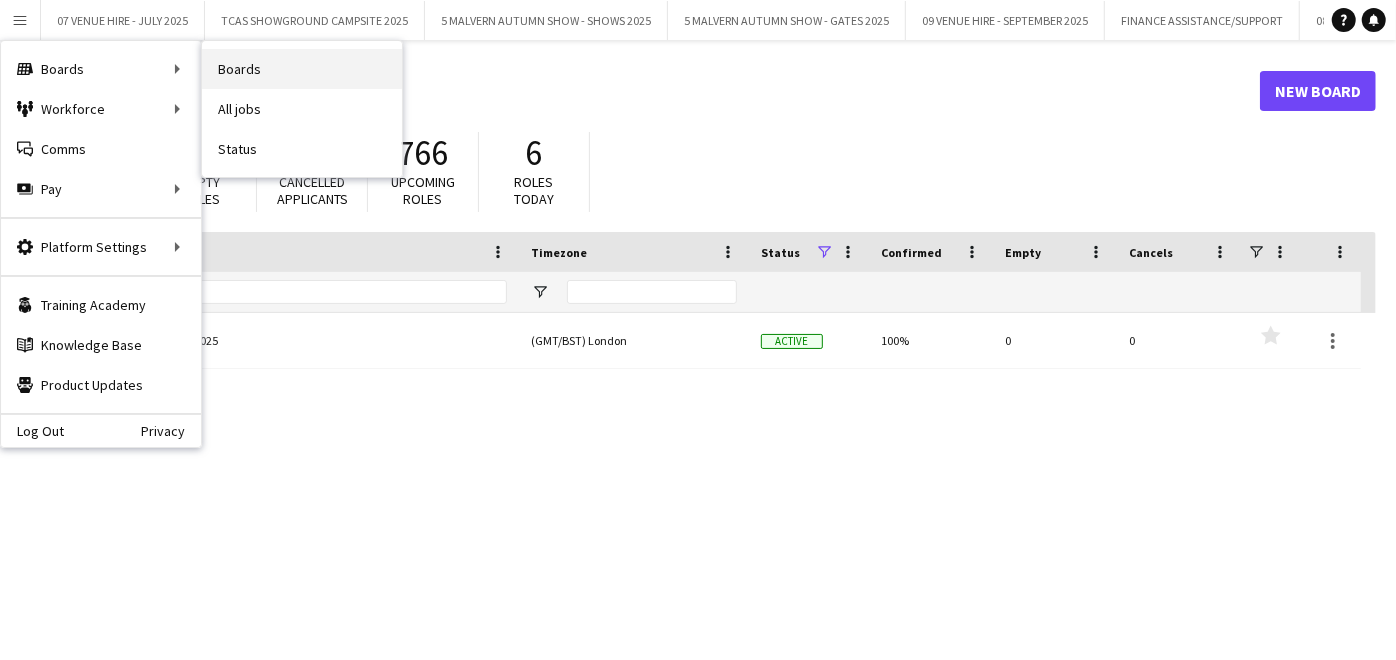 click on "Boards" at bounding box center [302, 69] 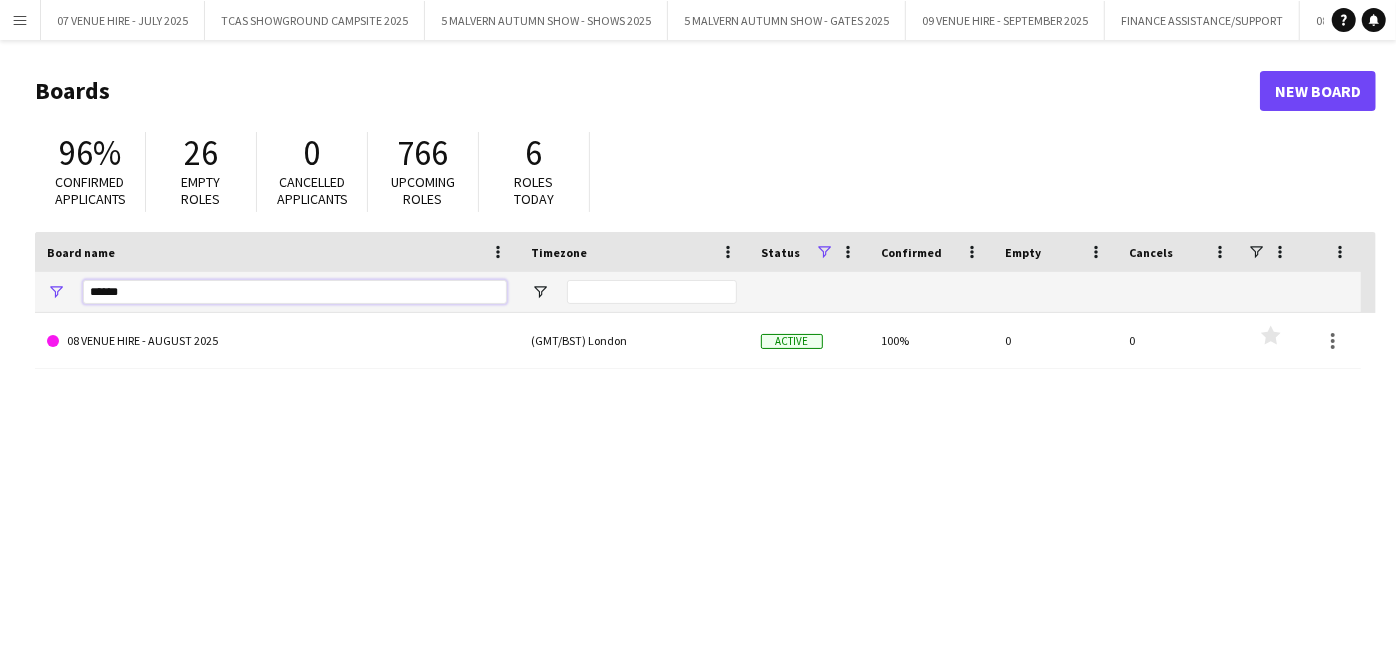 drag, startPoint x: 222, startPoint y: 288, endPoint x: 48, endPoint y: 287, distance: 174.00287 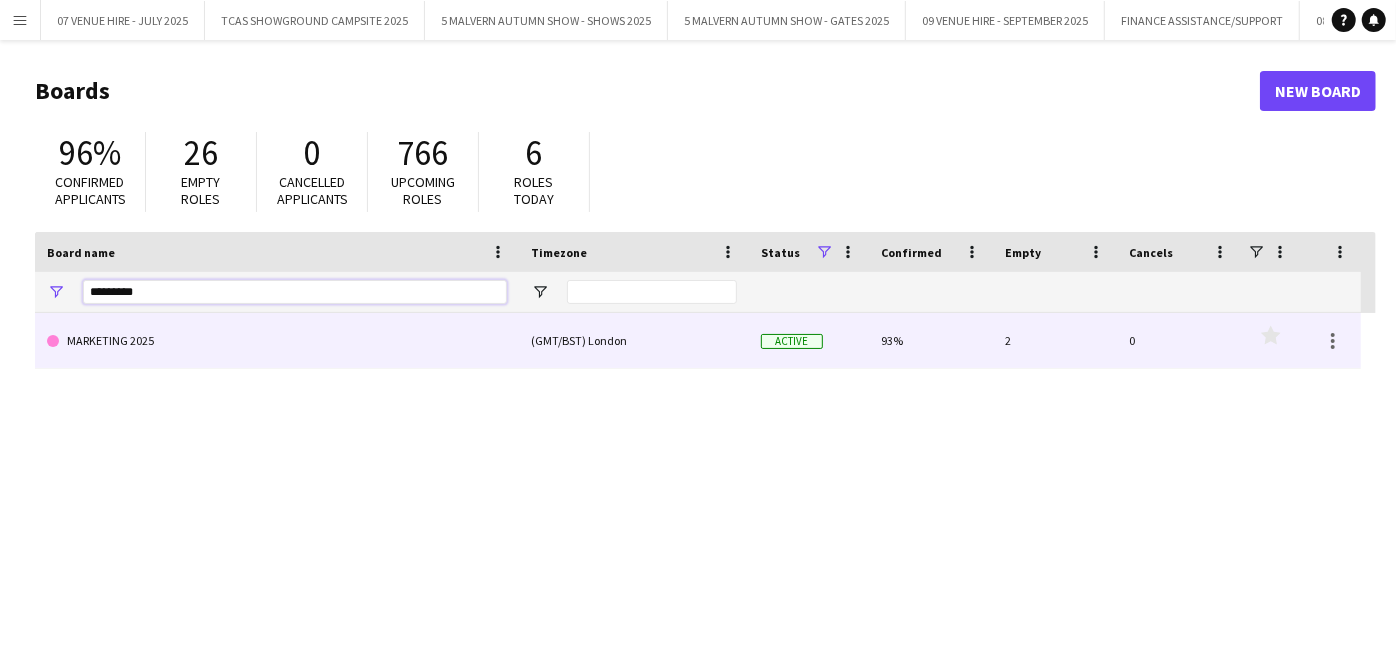 type on "*********" 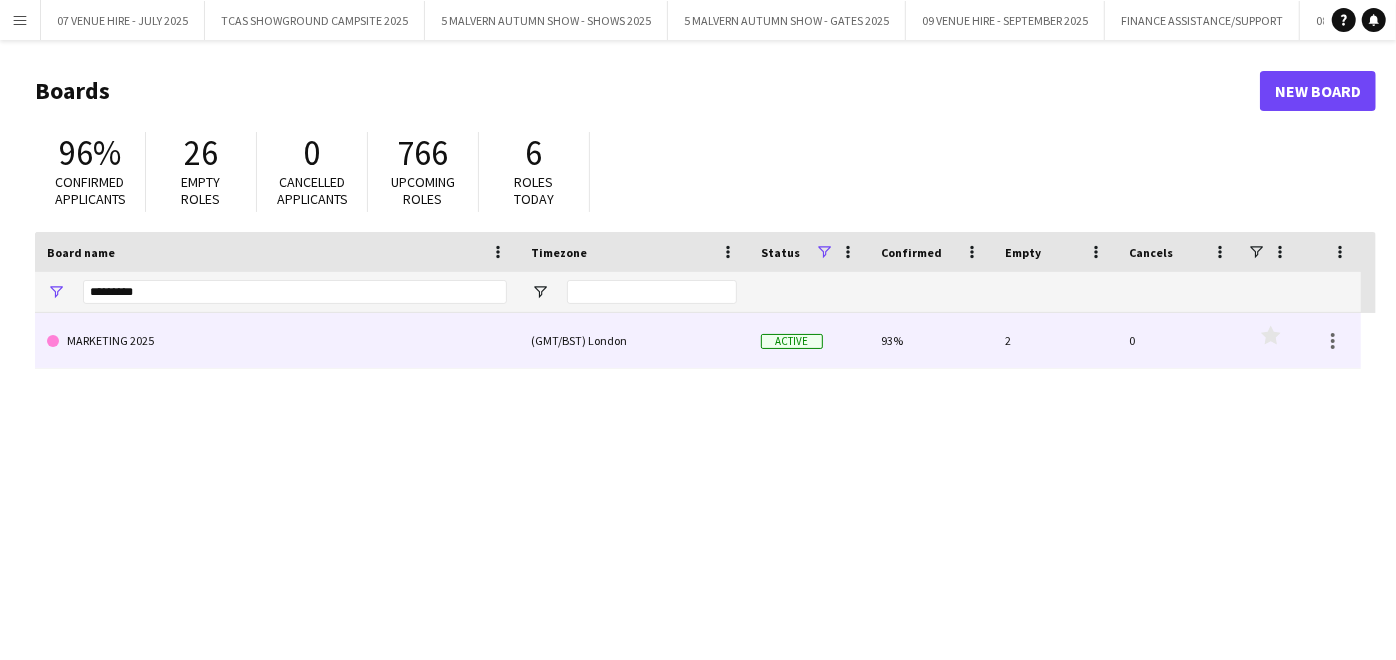 click on "MARKETING 2025" 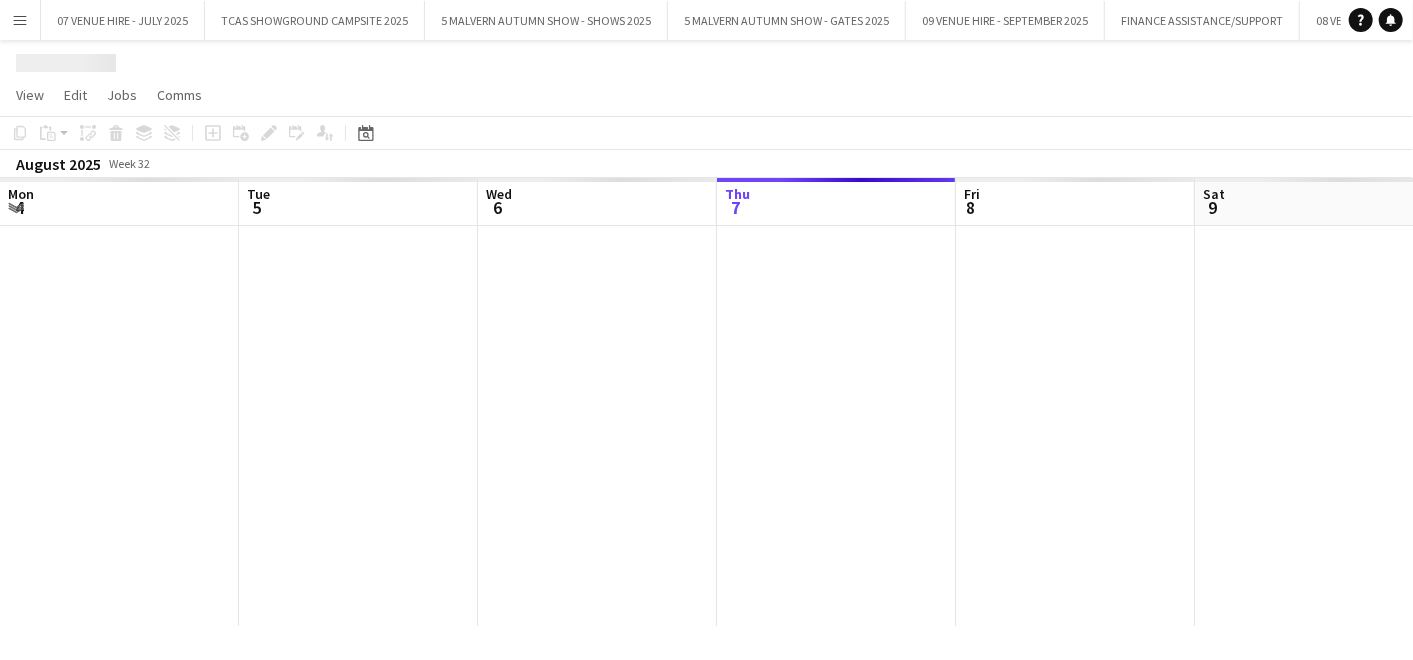 scroll, scrollTop: 0, scrollLeft: 477, axis: horizontal 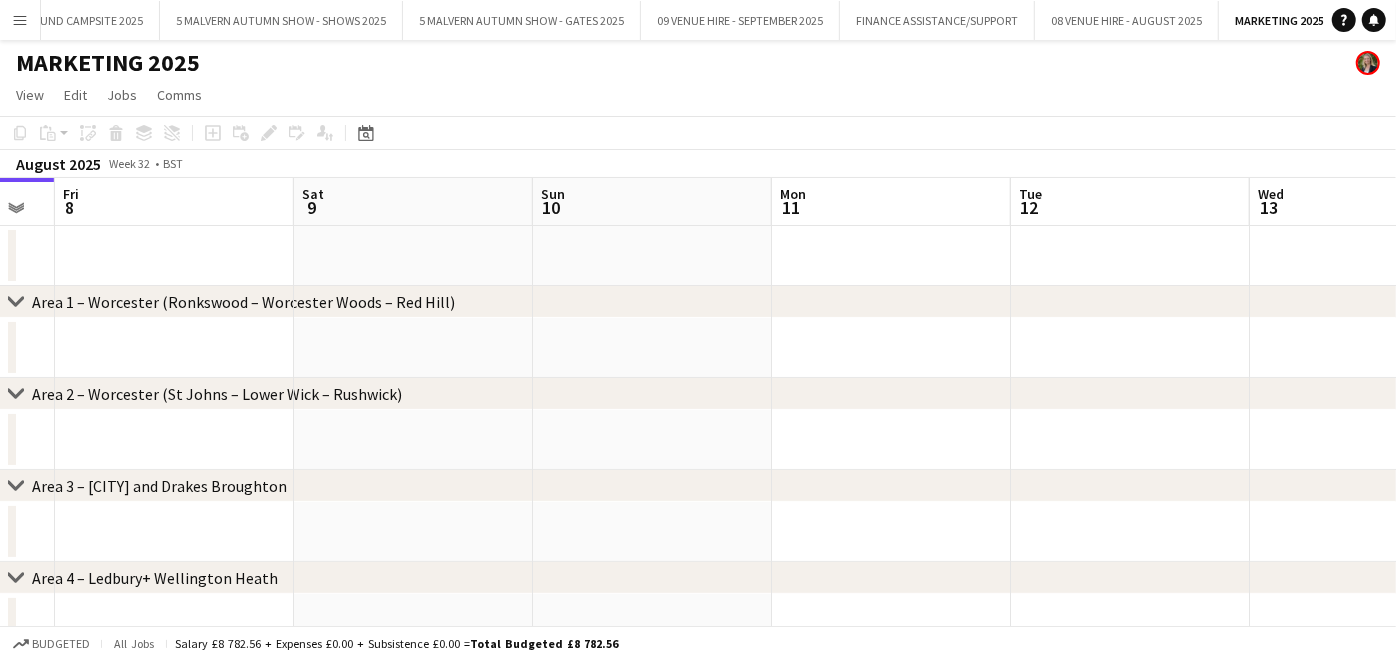 drag, startPoint x: 1028, startPoint y: 250, endPoint x: 598, endPoint y: 237, distance: 430.19647 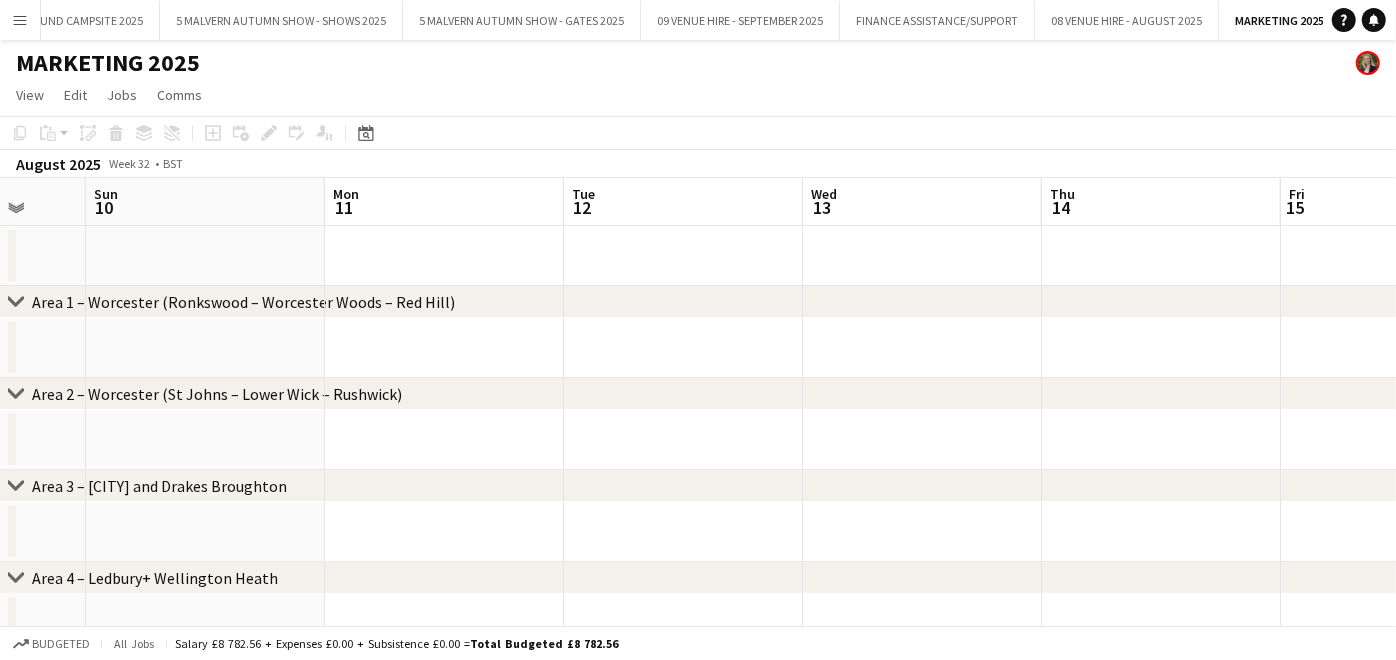 drag, startPoint x: 1057, startPoint y: 230, endPoint x: 613, endPoint y: 242, distance: 444.16214 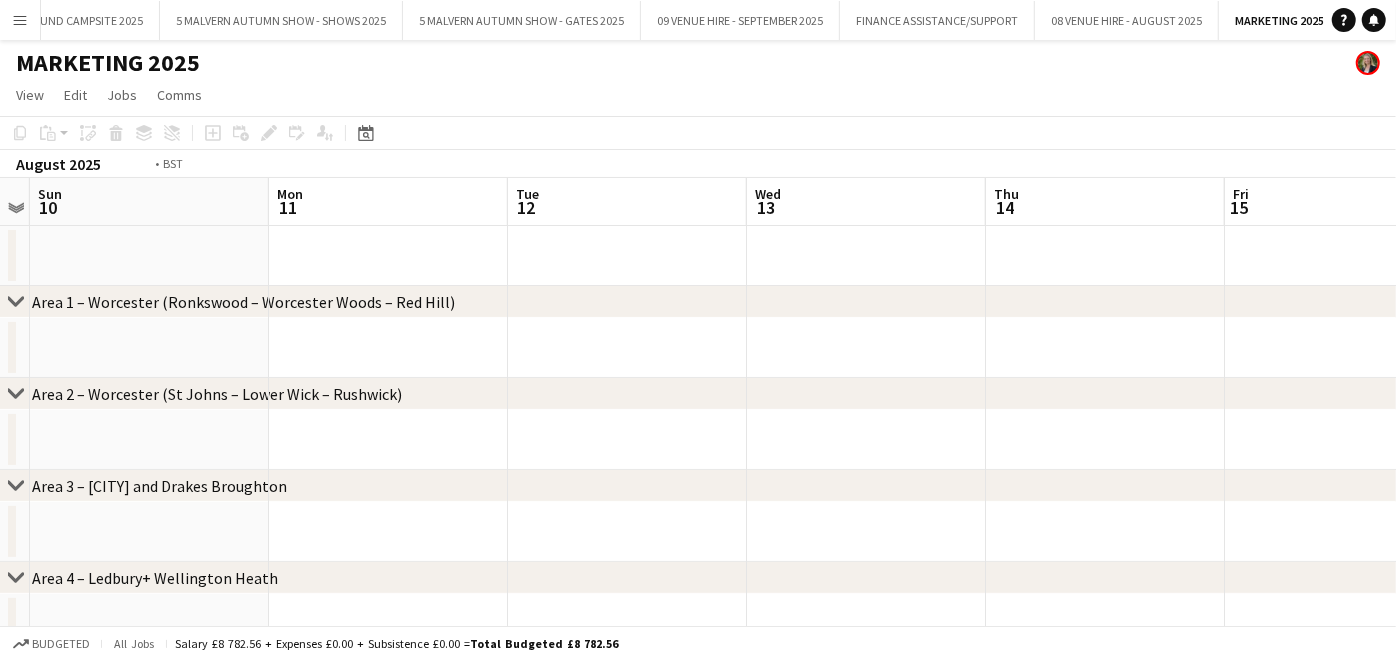 drag, startPoint x: 1054, startPoint y: 243, endPoint x: 448, endPoint y: 244, distance: 606.00085 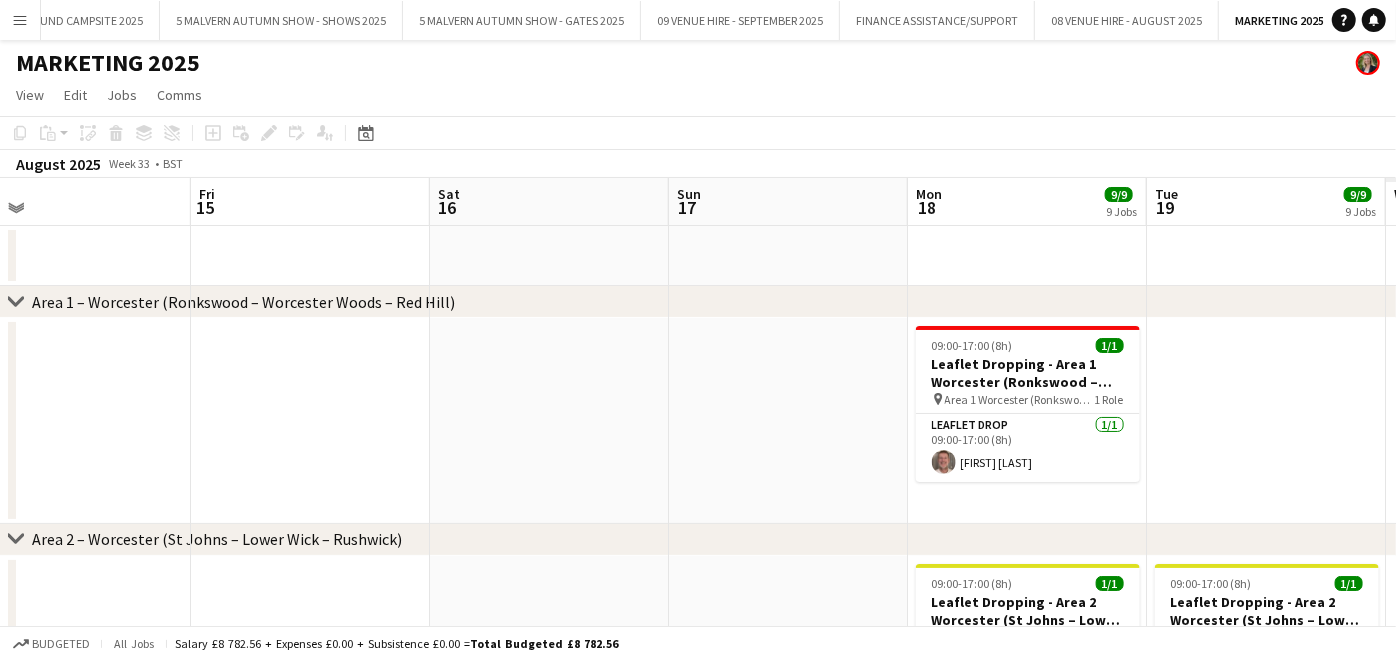 drag, startPoint x: 1112, startPoint y: 252, endPoint x: 451, endPoint y: 268, distance: 661.1936 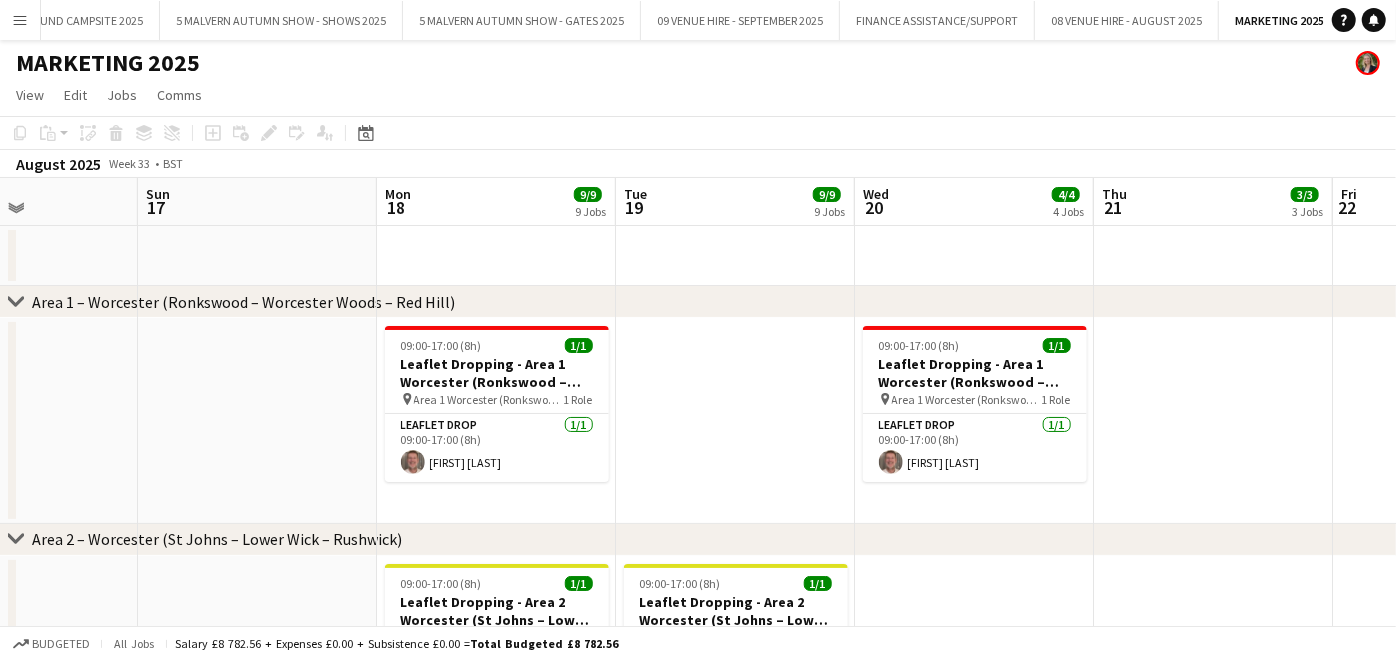 scroll, scrollTop: 0, scrollLeft: 580, axis: horizontal 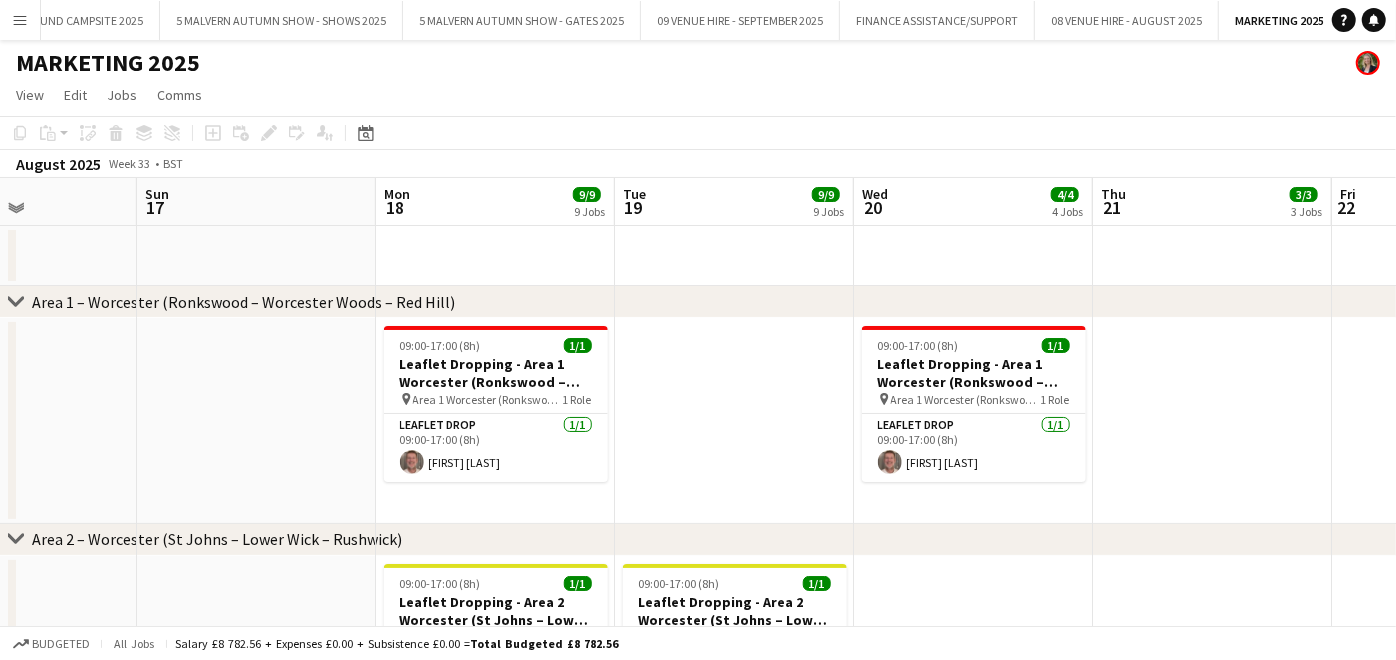 drag, startPoint x: 877, startPoint y: 248, endPoint x: 546, endPoint y: 254, distance: 331.05438 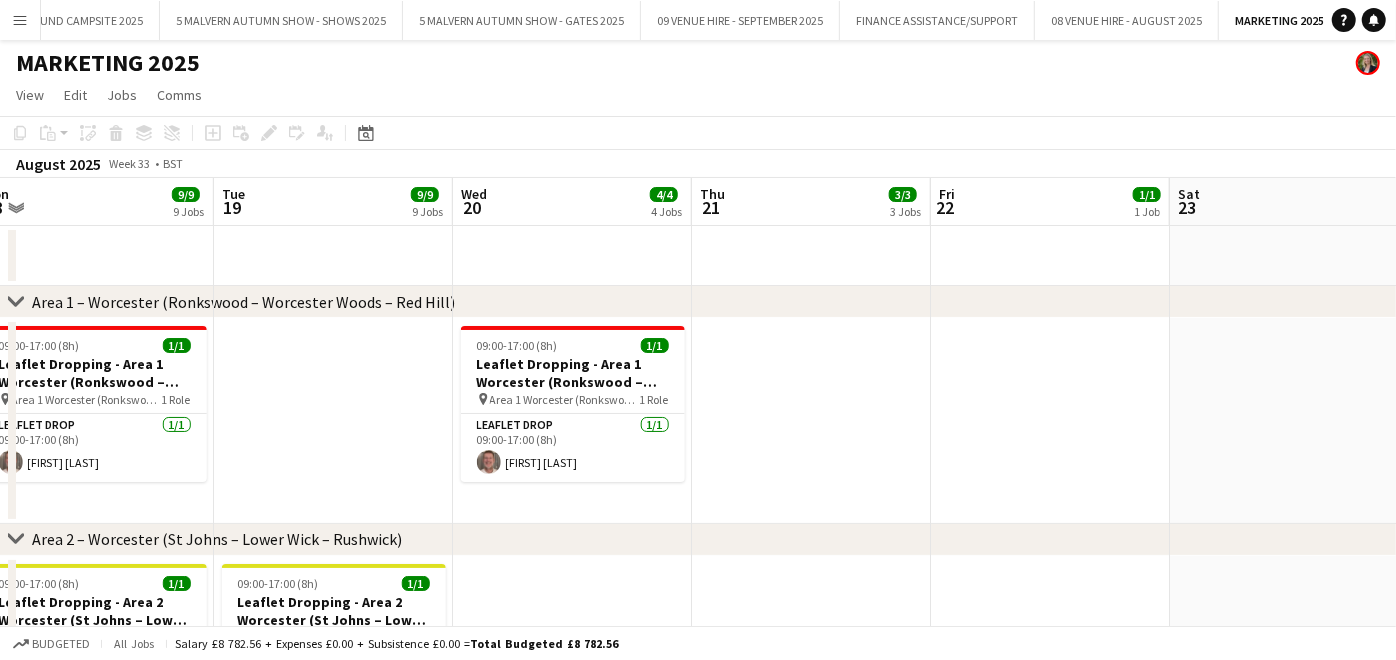scroll, scrollTop: 0, scrollLeft: 702, axis: horizontal 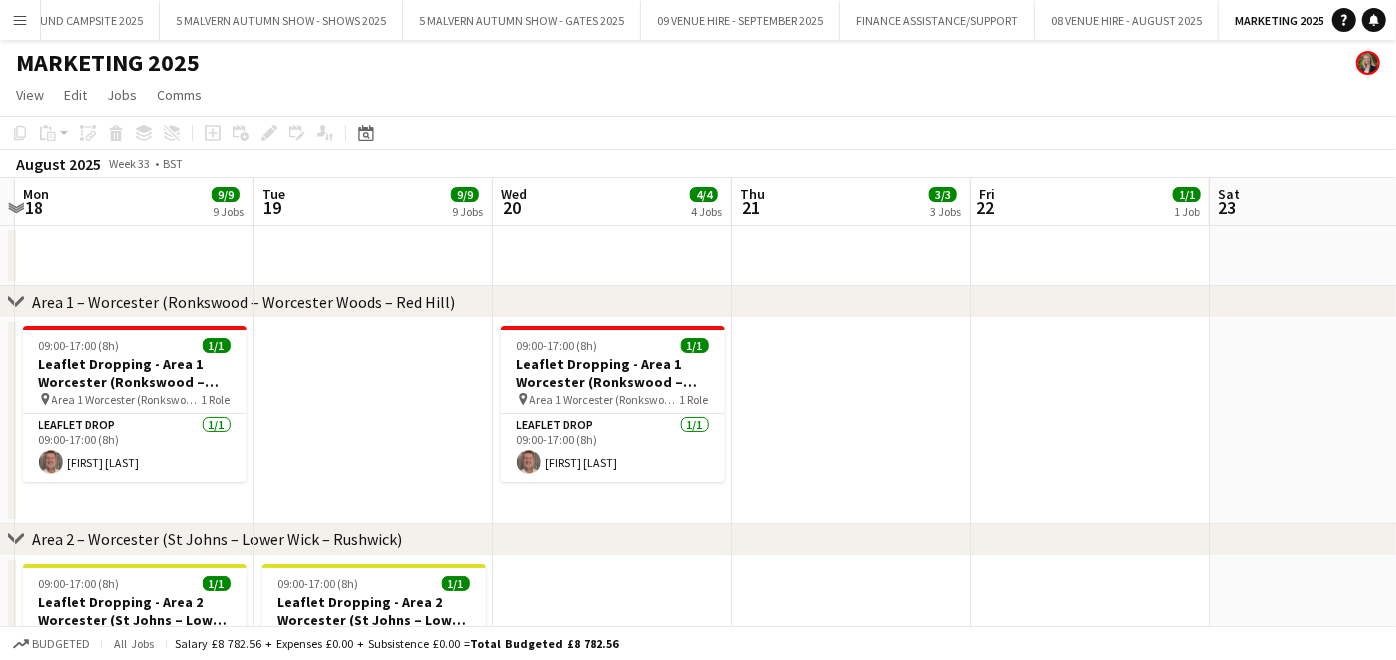 drag, startPoint x: 1094, startPoint y: 248, endPoint x: 737, endPoint y: 262, distance: 357.2744 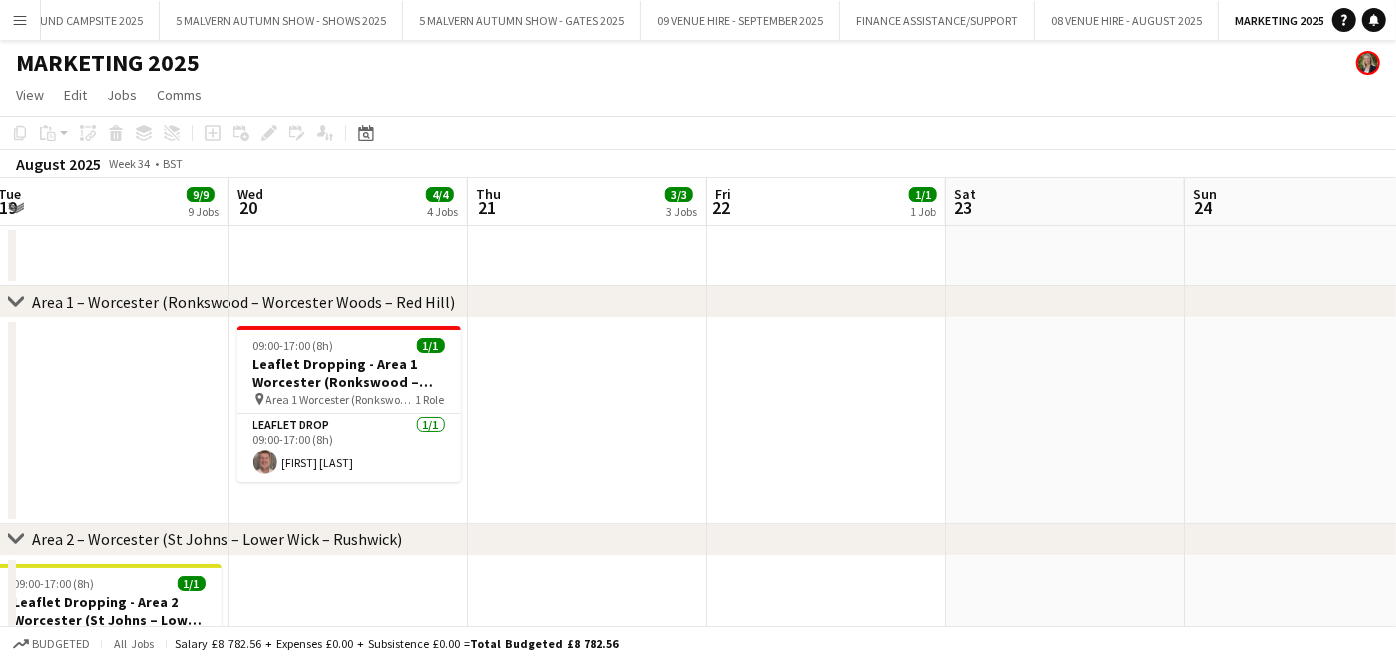 drag, startPoint x: 908, startPoint y: 261, endPoint x: 644, endPoint y: 260, distance: 264.0019 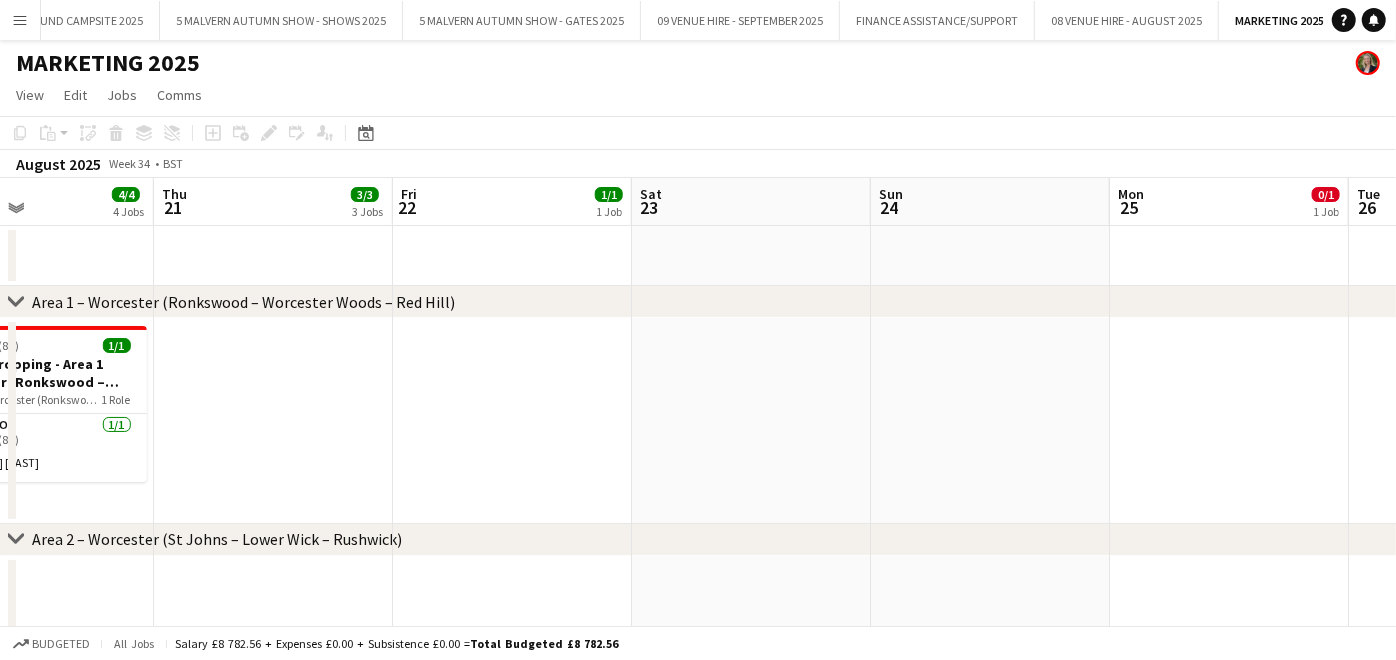 drag, startPoint x: 997, startPoint y: 263, endPoint x: 705, endPoint y: 271, distance: 292.10956 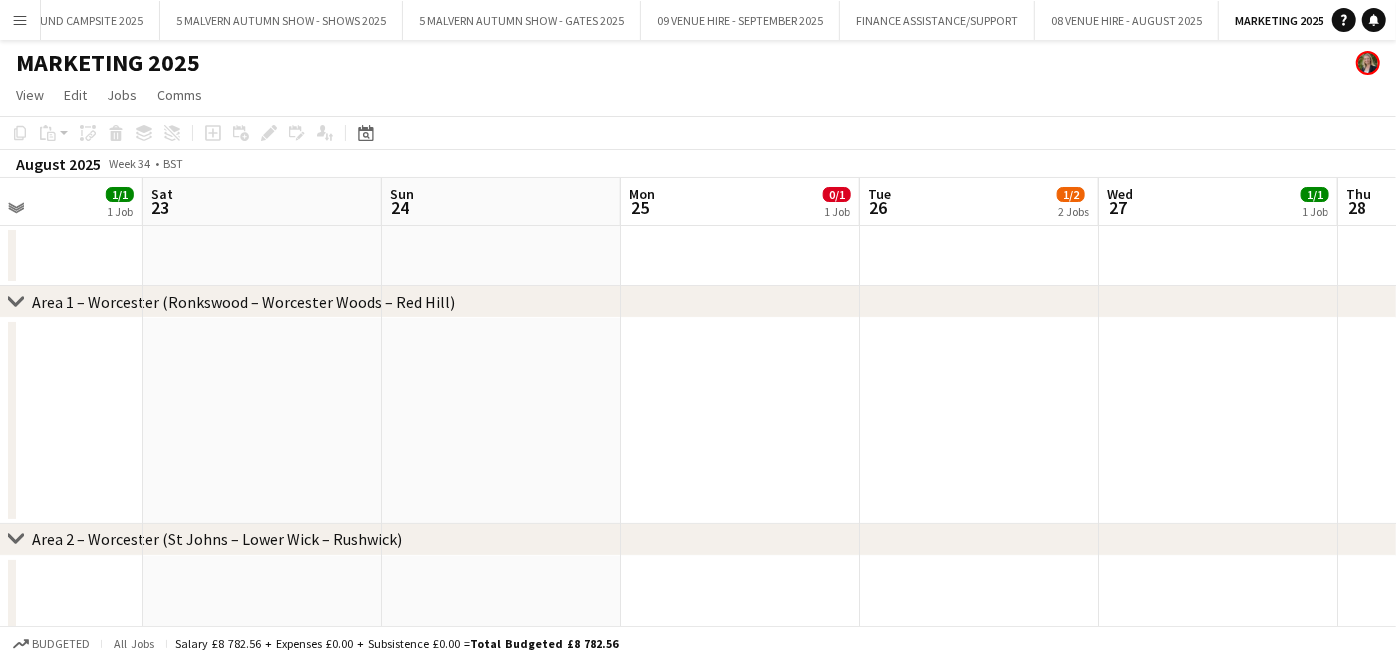 scroll, scrollTop: 0, scrollLeft: 771, axis: horizontal 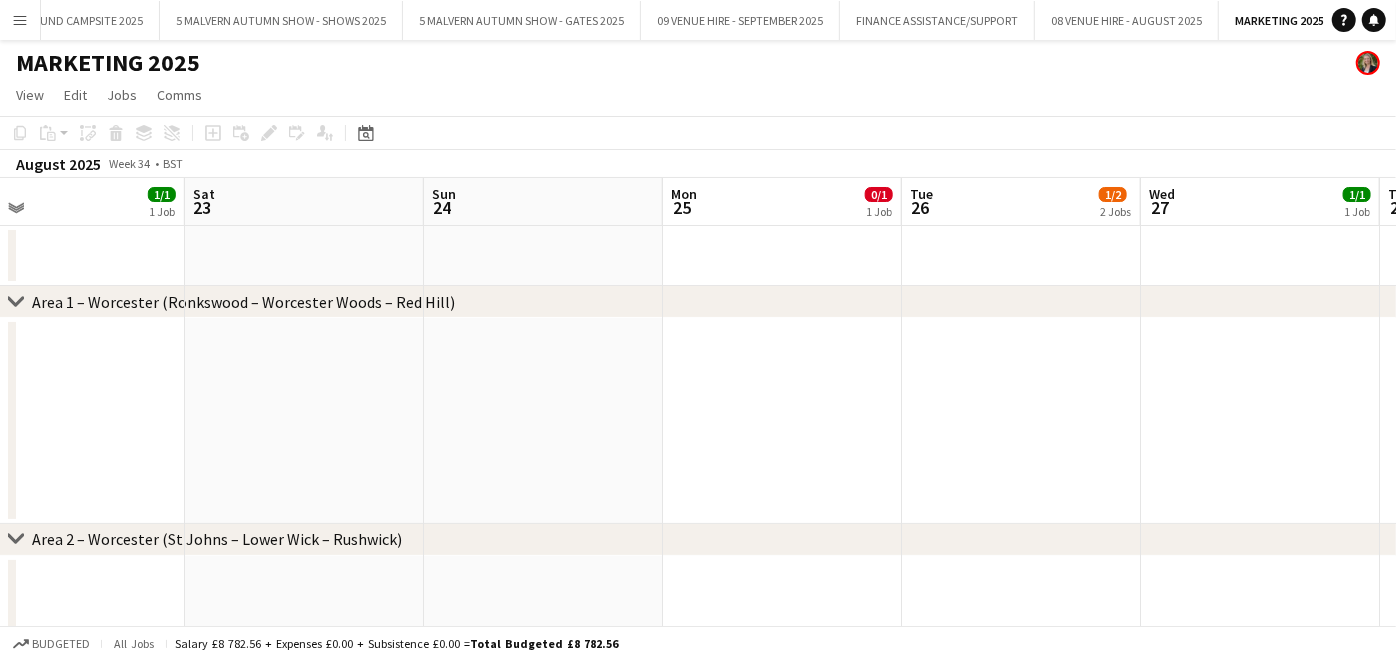 drag, startPoint x: 1117, startPoint y: 263, endPoint x: 670, endPoint y: 256, distance: 447.0548 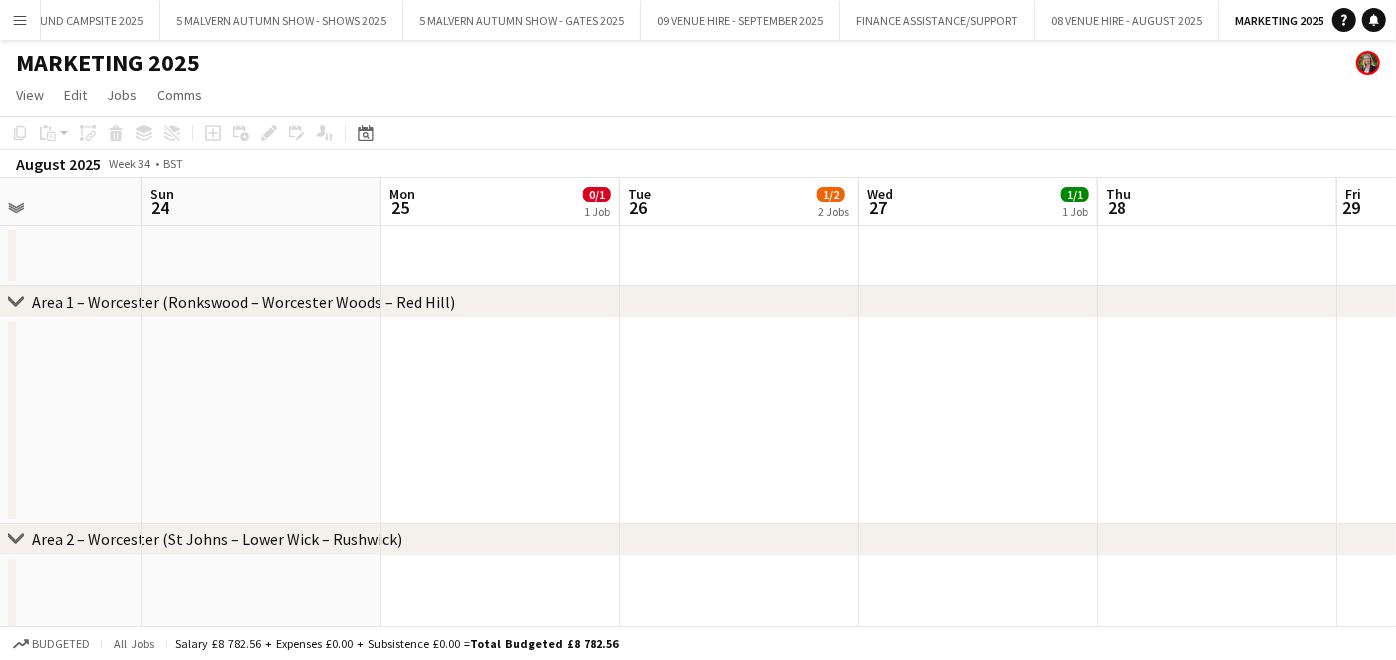 drag, startPoint x: 891, startPoint y: 242, endPoint x: 608, endPoint y: 247, distance: 283.04416 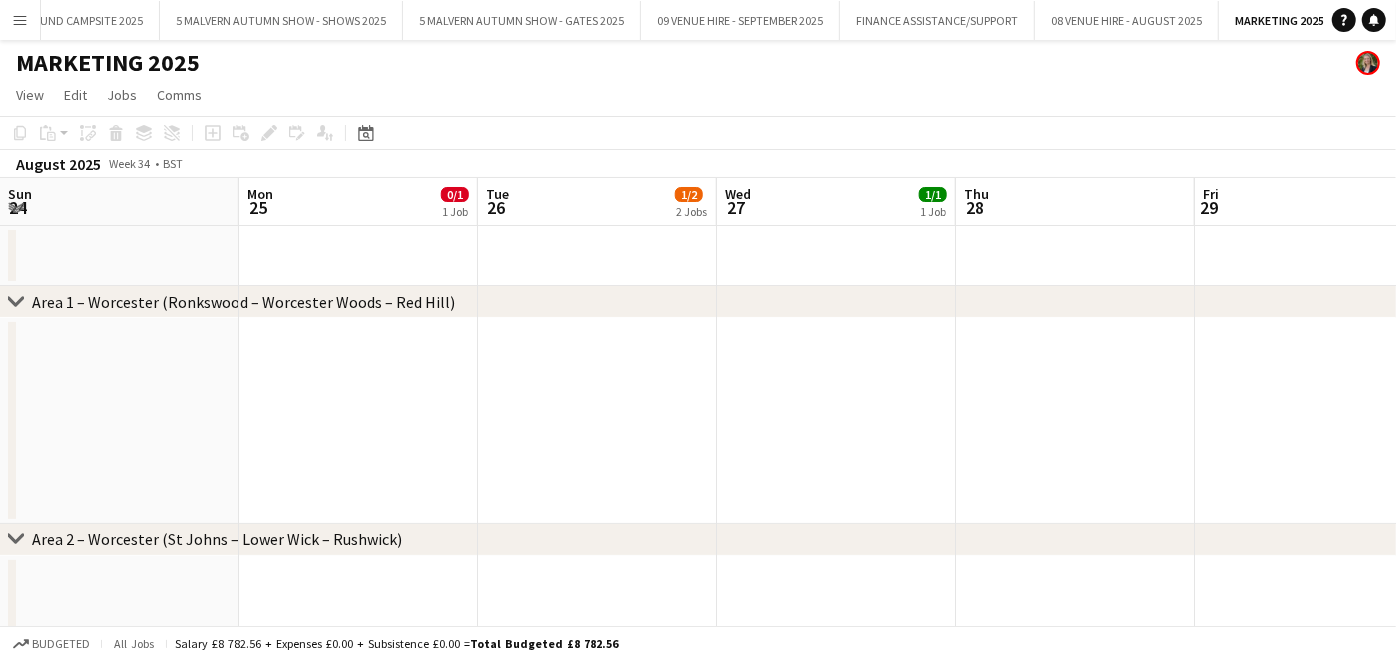 scroll, scrollTop: 0, scrollLeft: 718, axis: horizontal 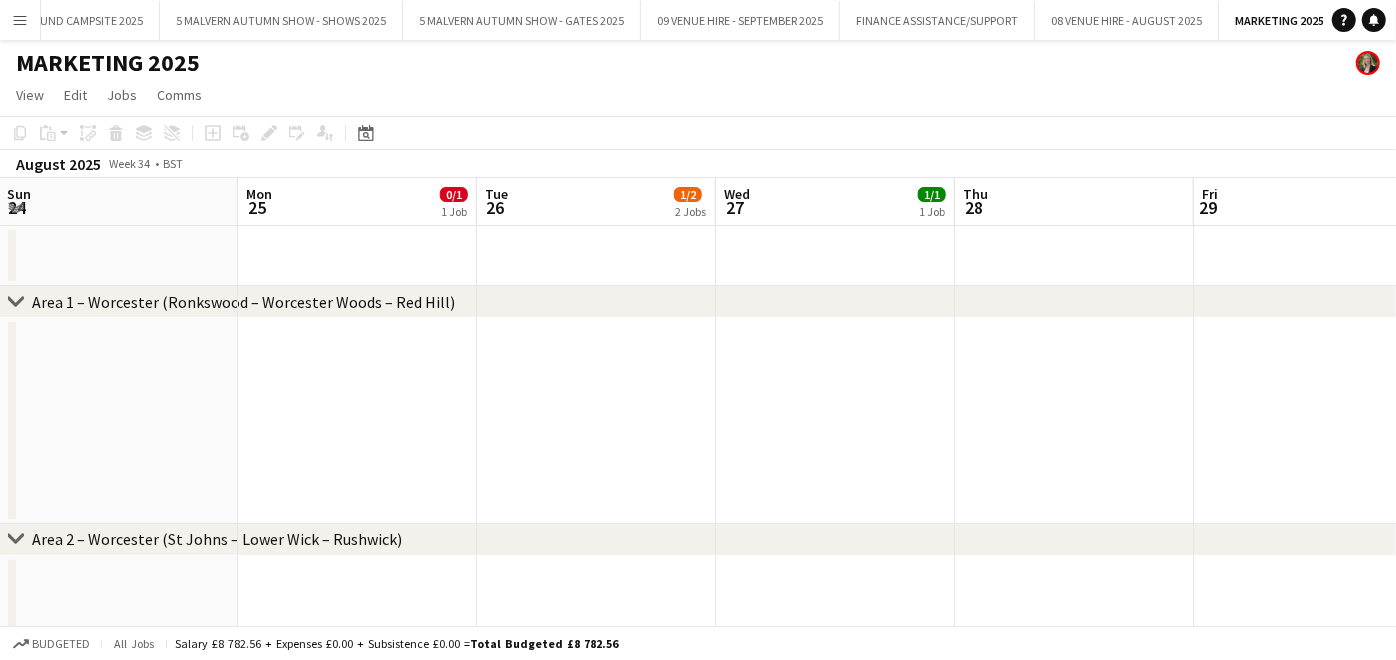 drag, startPoint x: 805, startPoint y: 265, endPoint x: 662, endPoint y: 269, distance: 143.05594 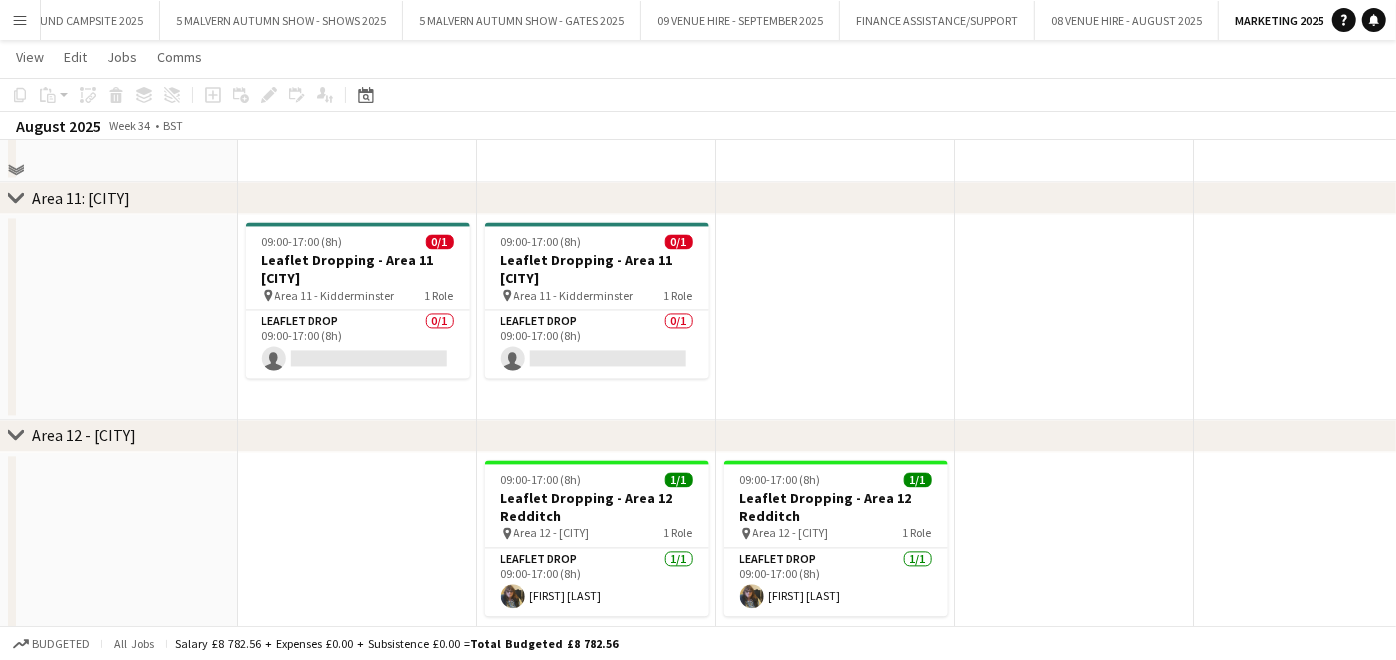 scroll, scrollTop: 2333, scrollLeft: 0, axis: vertical 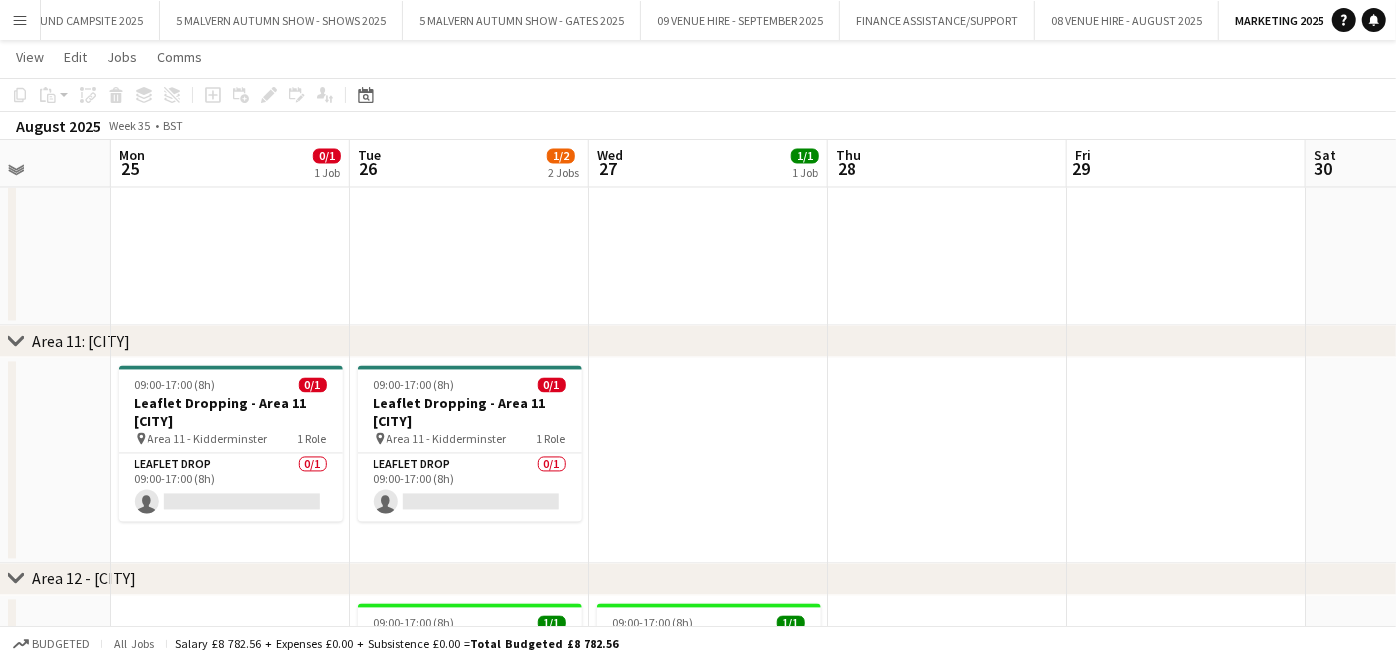 drag, startPoint x: 1032, startPoint y: 377, endPoint x: 905, endPoint y: 405, distance: 130.04999 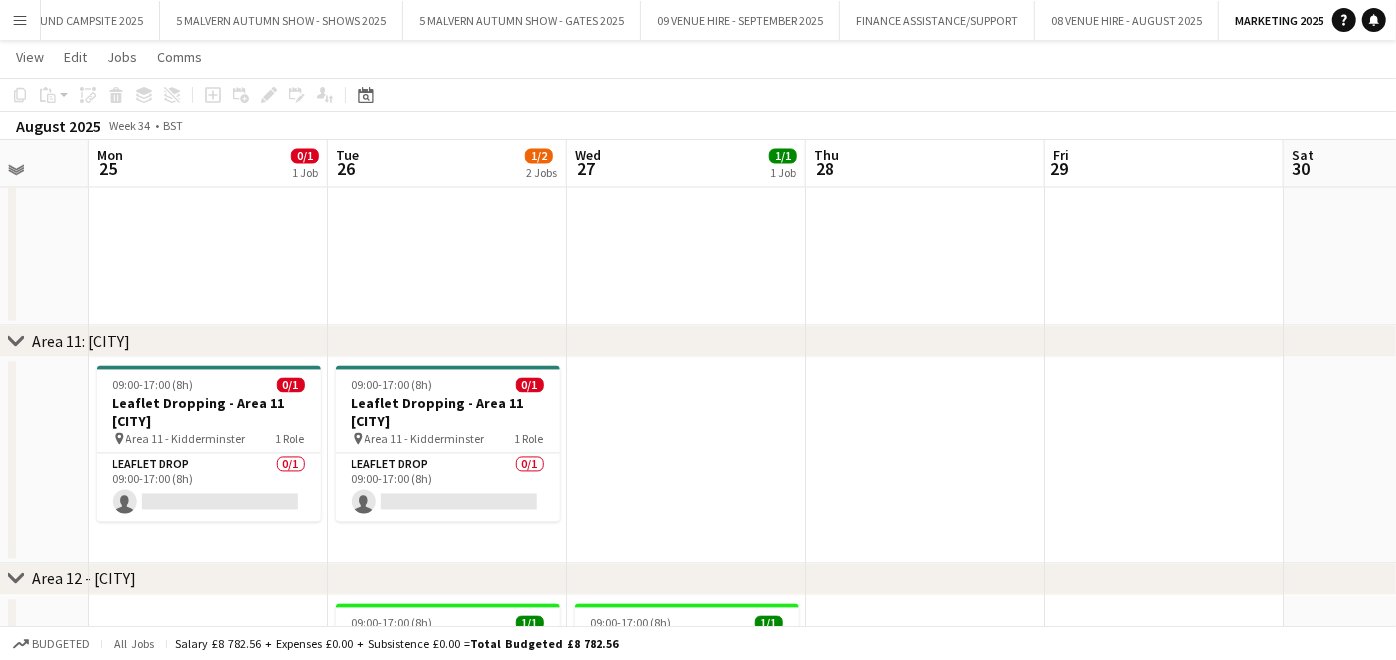 scroll, scrollTop: 0, scrollLeft: 630, axis: horizontal 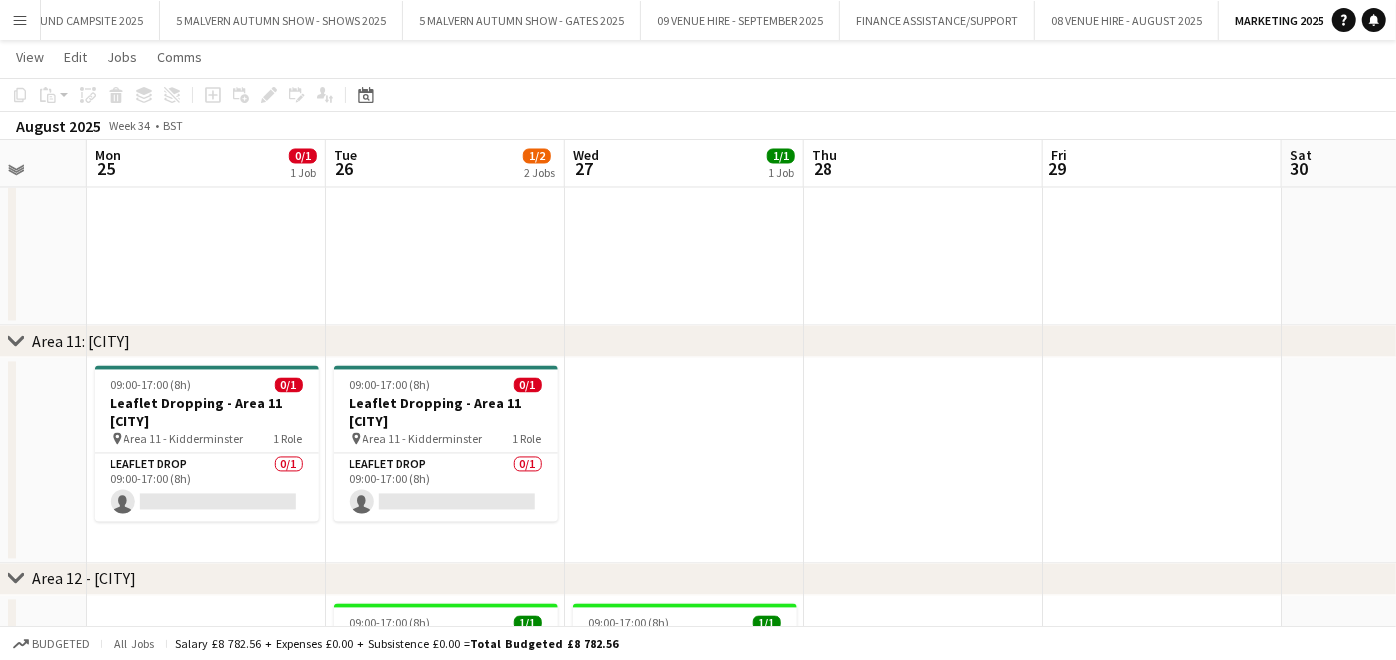 drag, startPoint x: 822, startPoint y: 417, endPoint x: 798, endPoint y: 439, distance: 32.55764 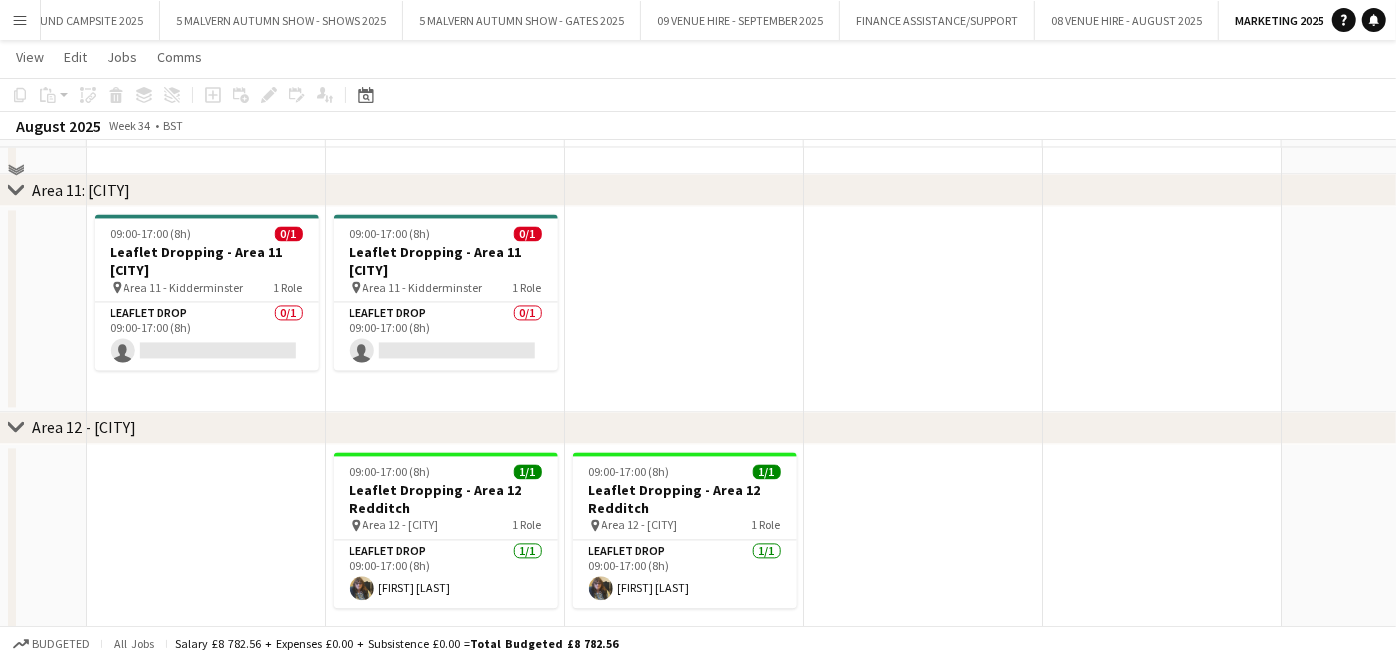 scroll, scrollTop: 2444, scrollLeft: 0, axis: vertical 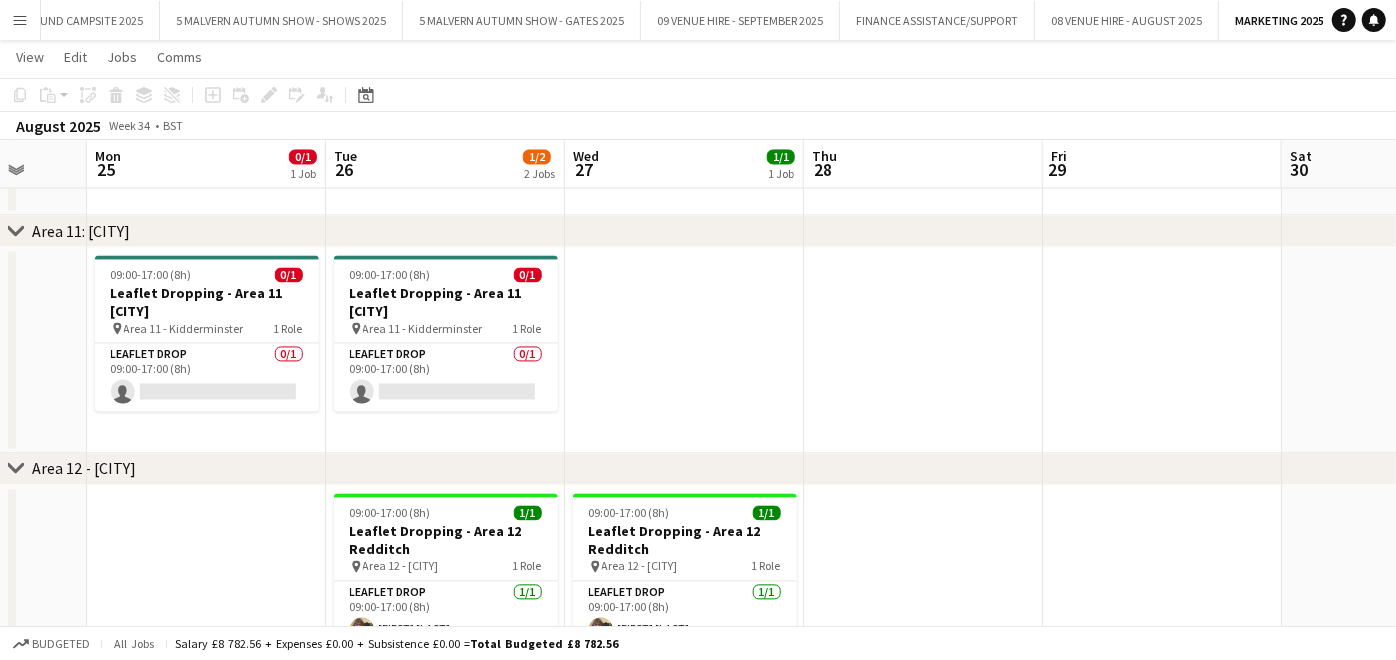 click at bounding box center (684, 350) 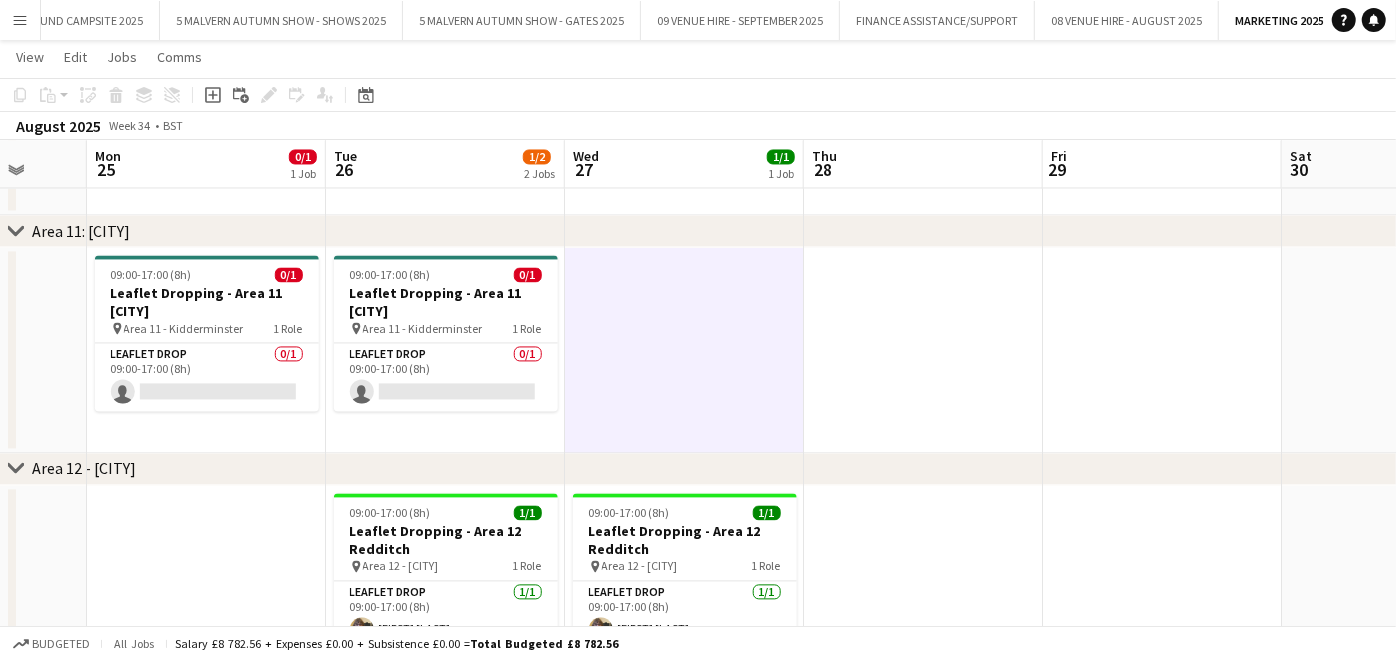 click at bounding box center [923, 350] 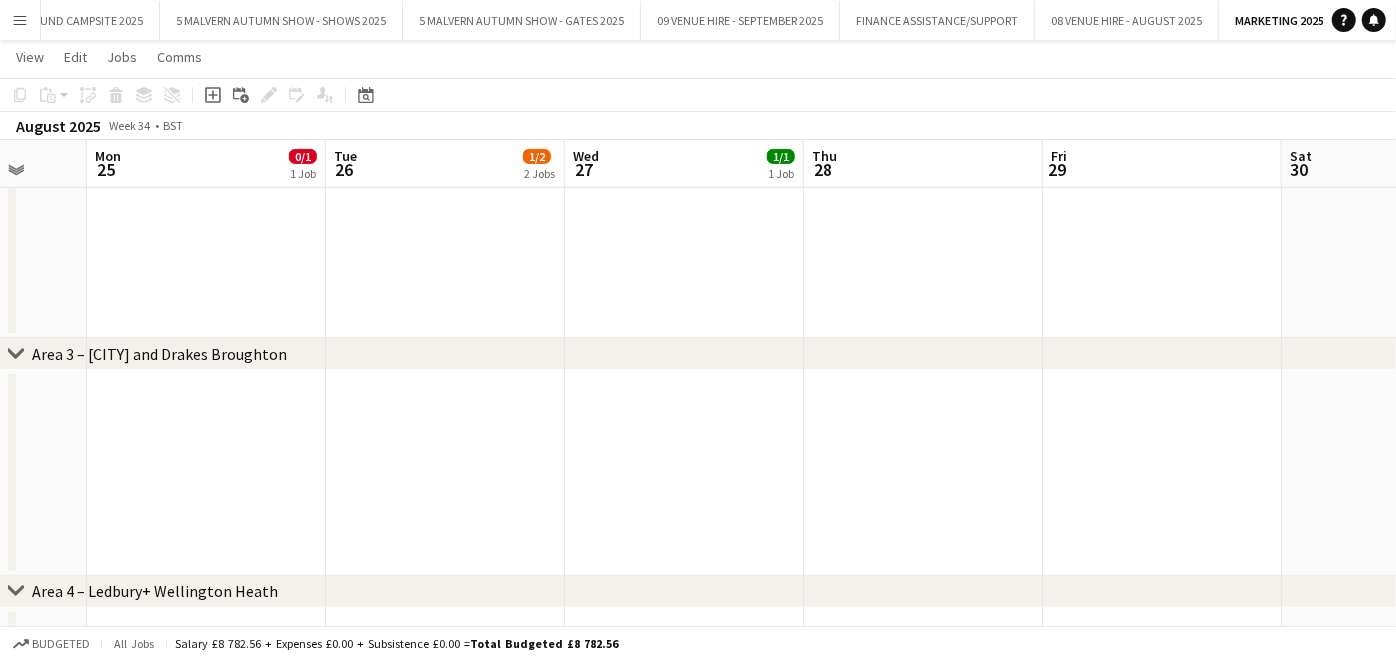 scroll, scrollTop: 0, scrollLeft: 0, axis: both 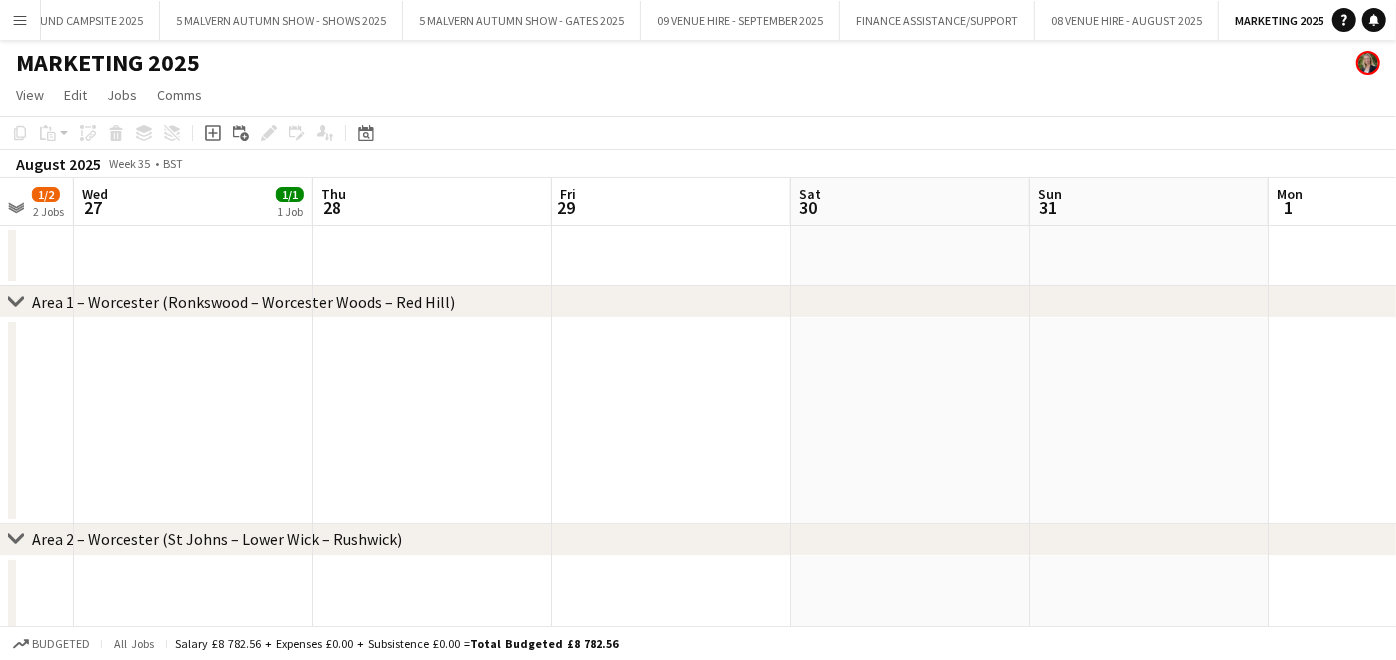 drag, startPoint x: 893, startPoint y: 386, endPoint x: 402, endPoint y: 427, distance: 492.70883 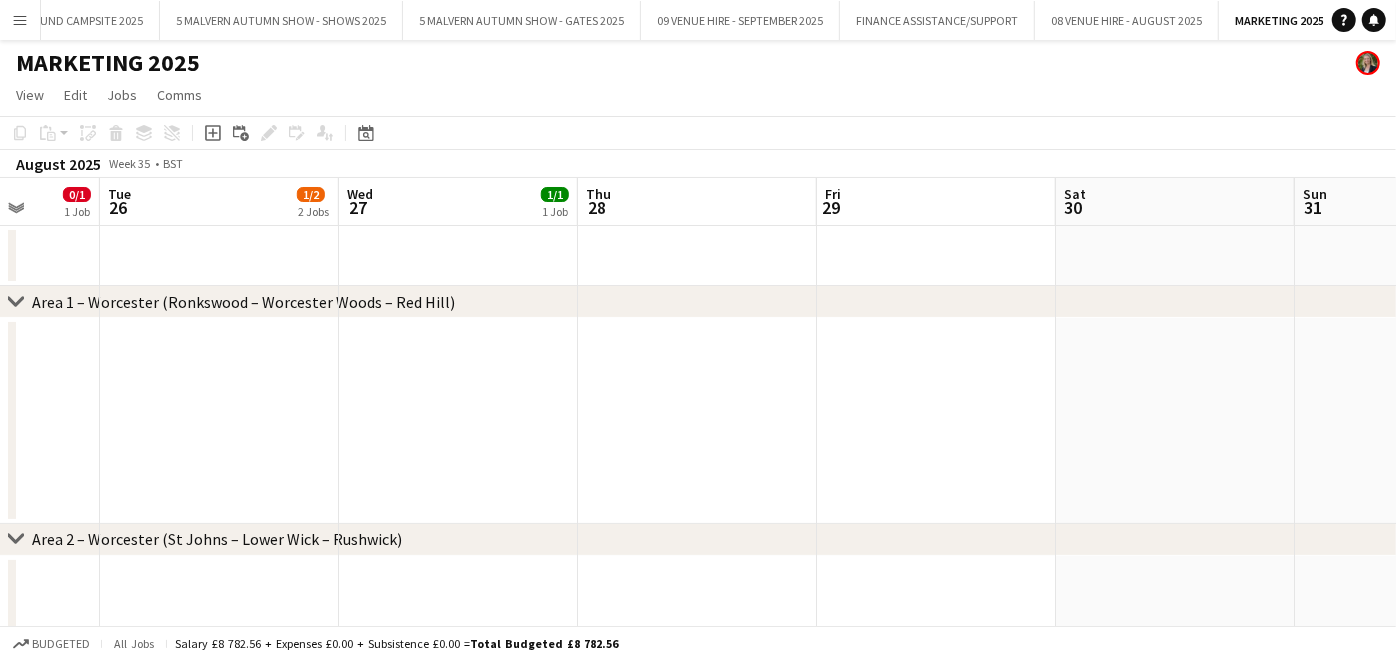drag, startPoint x: 805, startPoint y: 423, endPoint x: 1076, endPoint y: 458, distance: 273.2508 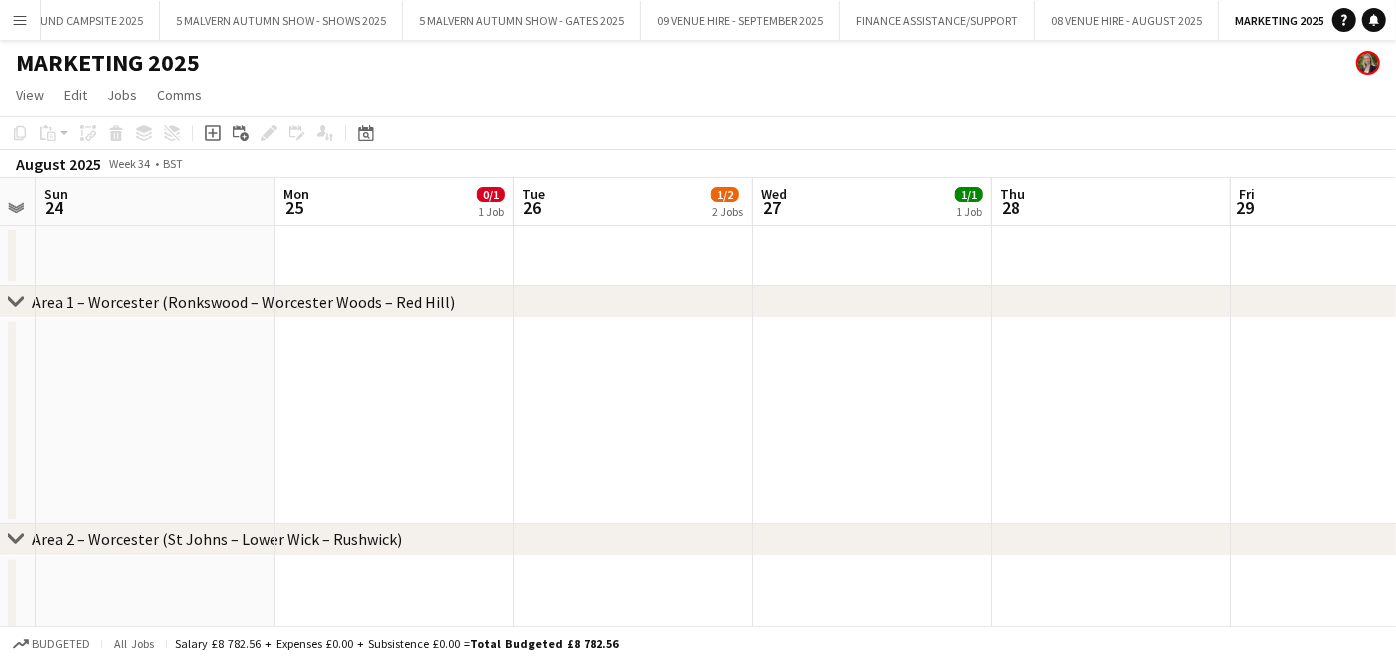scroll, scrollTop: 0, scrollLeft: 525, axis: horizontal 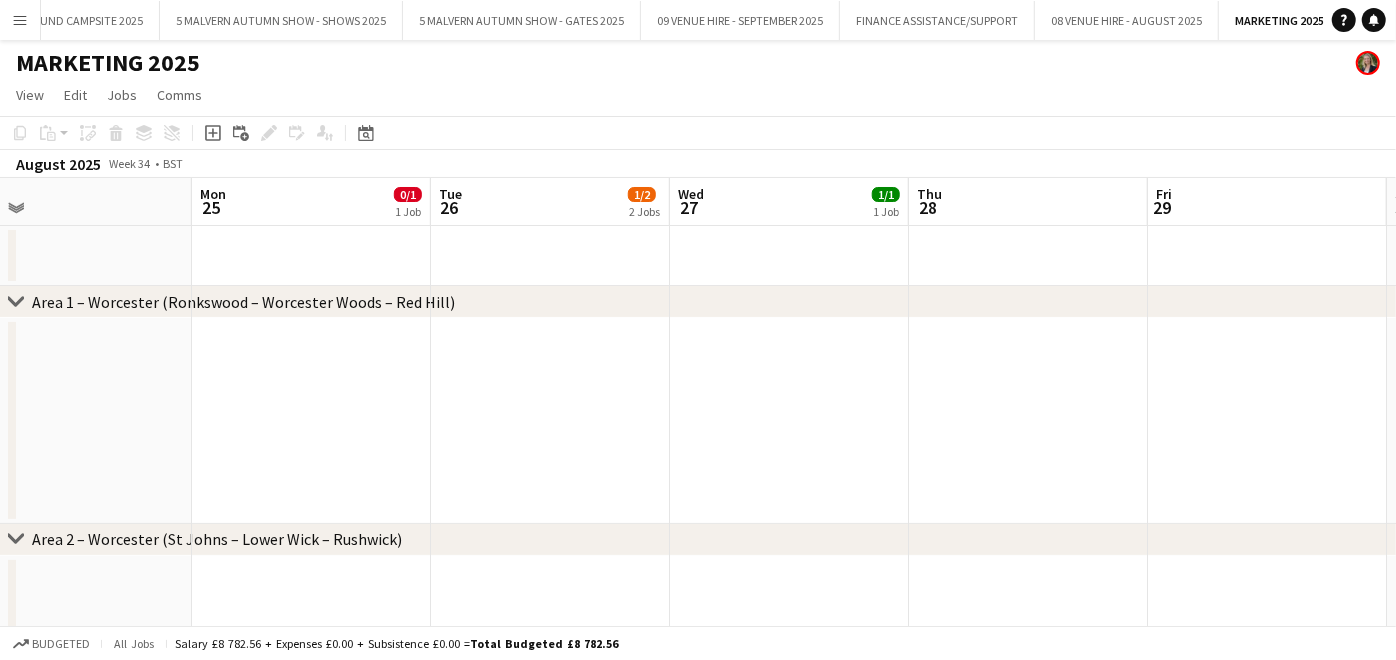 drag, startPoint x: 771, startPoint y: 438, endPoint x: 1082, endPoint y: 459, distance: 311.7082 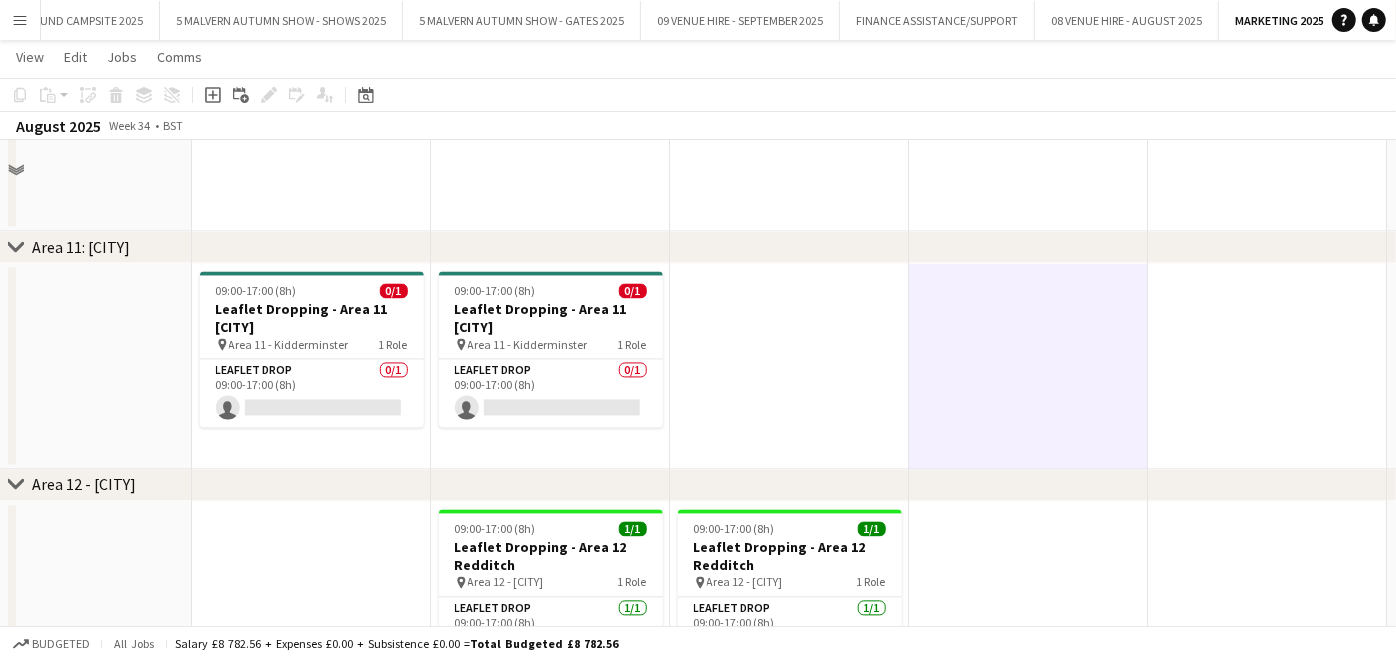 scroll, scrollTop: 2333, scrollLeft: 0, axis: vertical 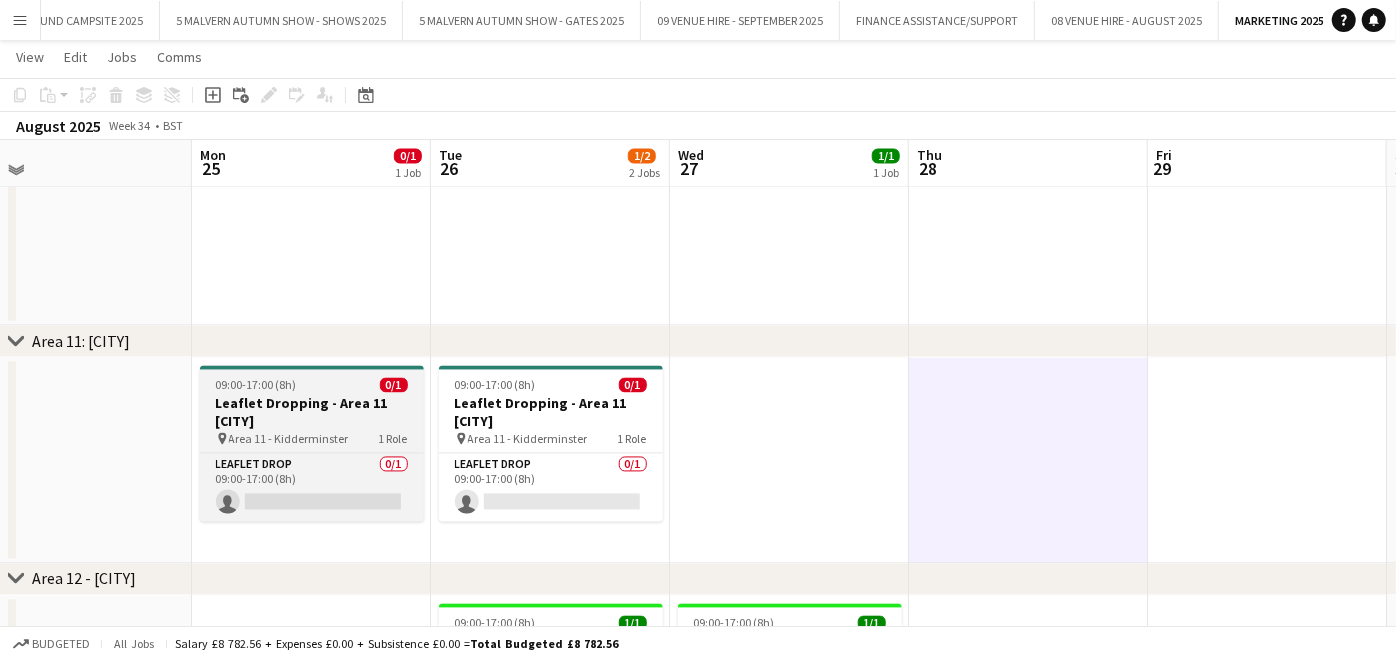 click on "09:00-17:00 (8h)    0/1   Leaflet Dropping - Area 11 Kidderminster
pin
Area 11 - Kidderminster   1 Role   Leaflet Drop   0/1   09:00-17:00 (8h)
single-neutral-actions" at bounding box center [312, 444] 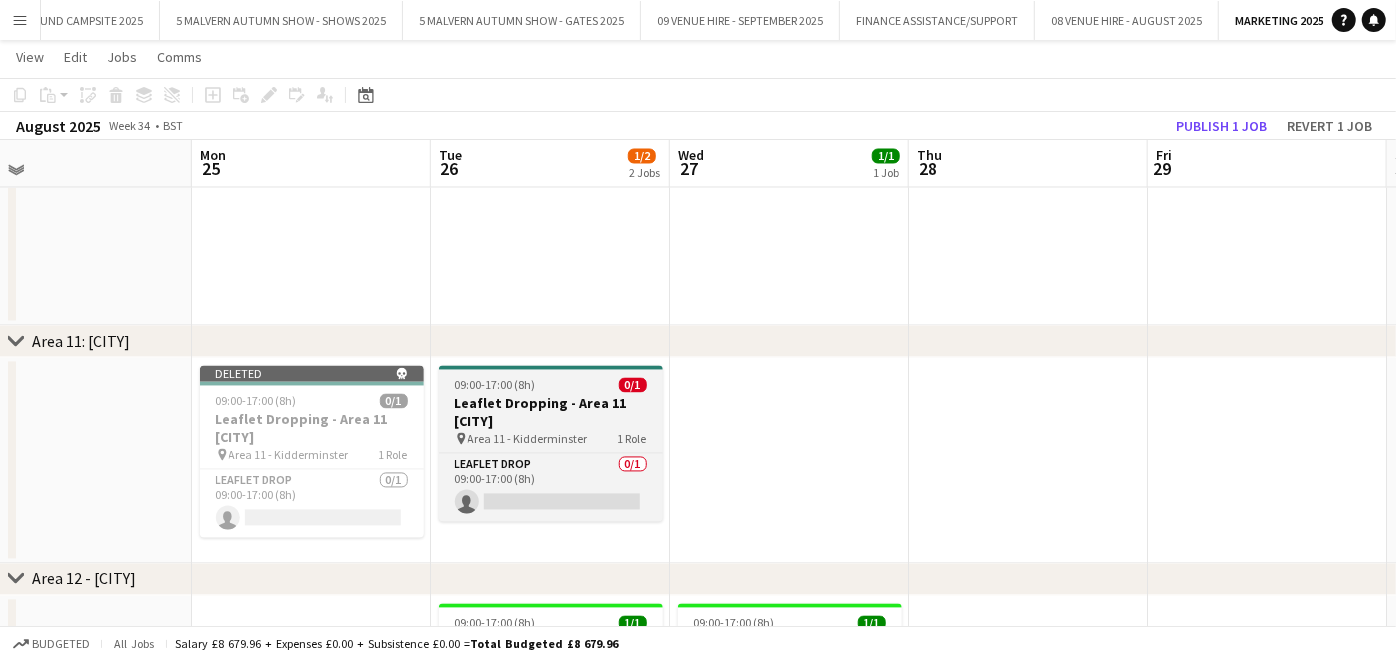 click on "Leaflet Dropping - Area 11 [CITY]" at bounding box center (551, 413) 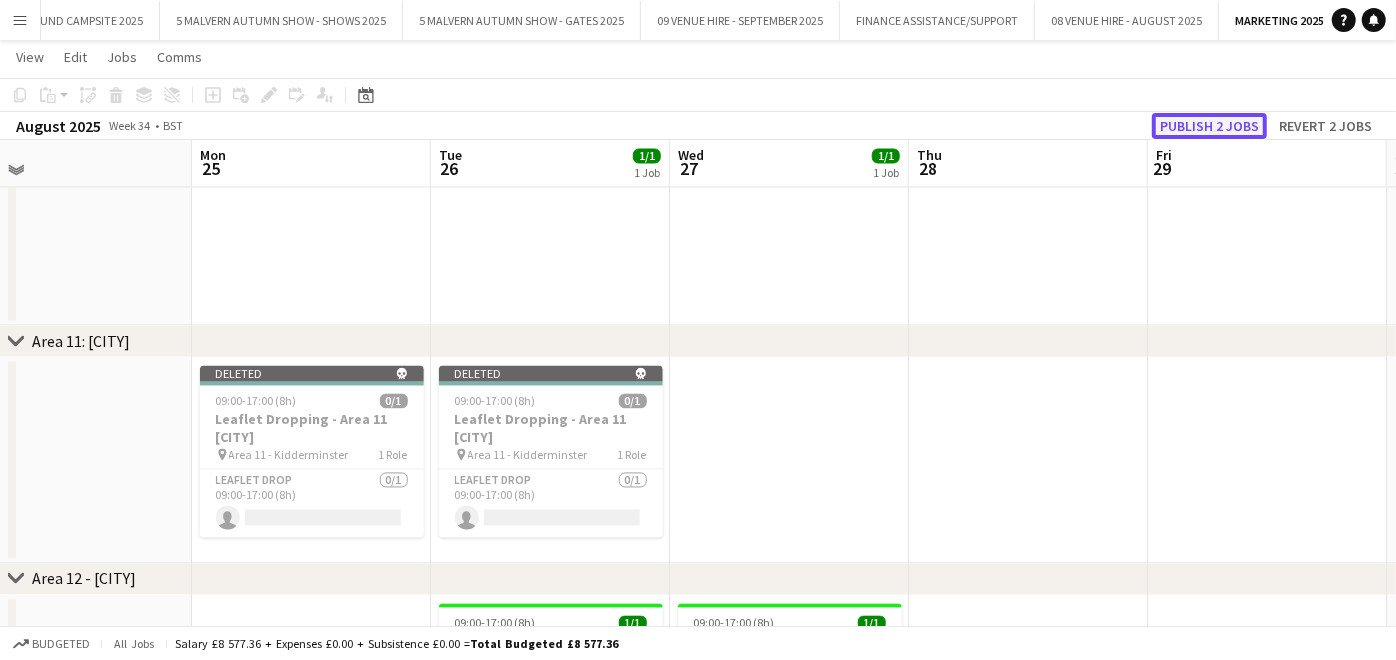 click on "Publish 2 jobs" 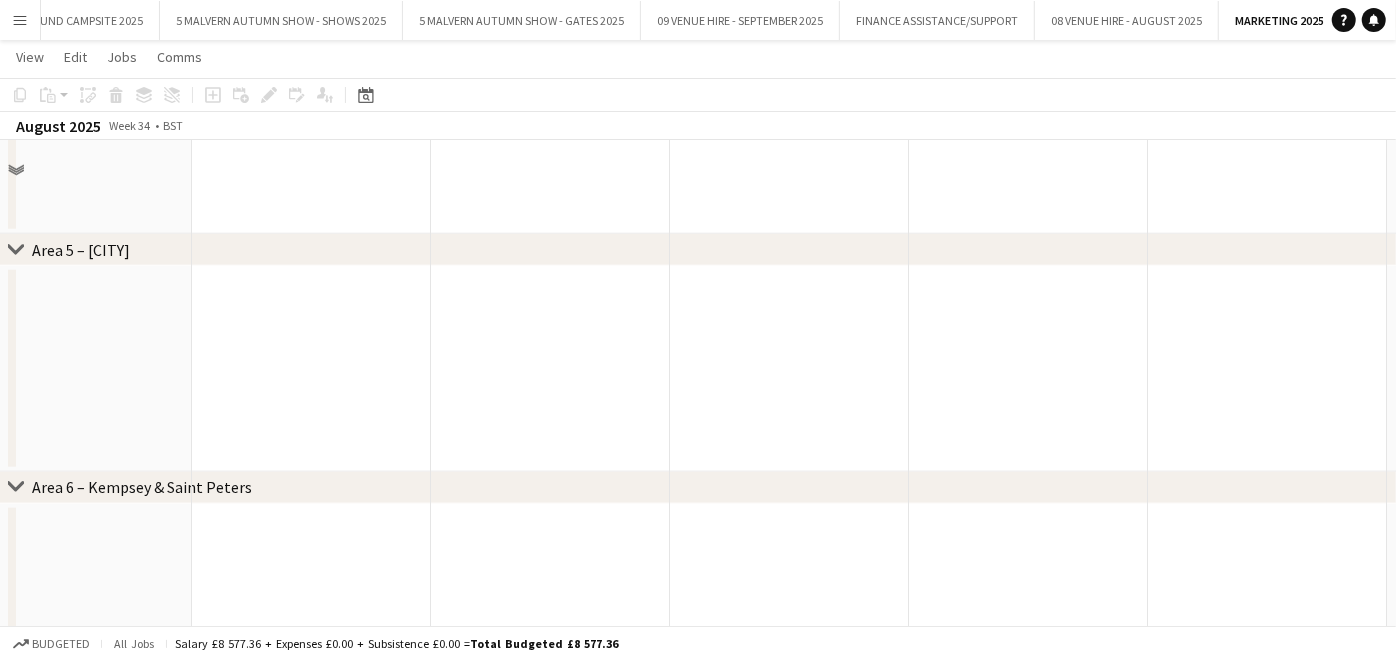 scroll, scrollTop: 333, scrollLeft: 0, axis: vertical 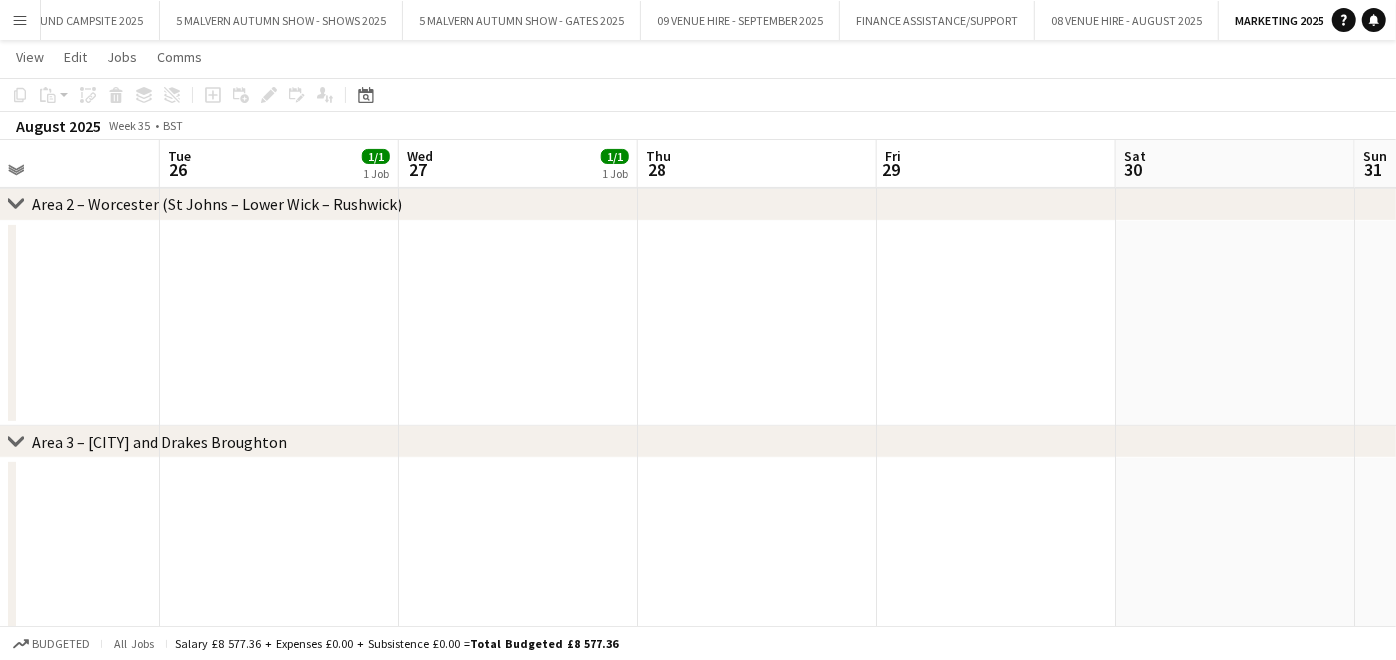 drag, startPoint x: 1118, startPoint y: 400, endPoint x: 813, endPoint y: 391, distance: 305.13275 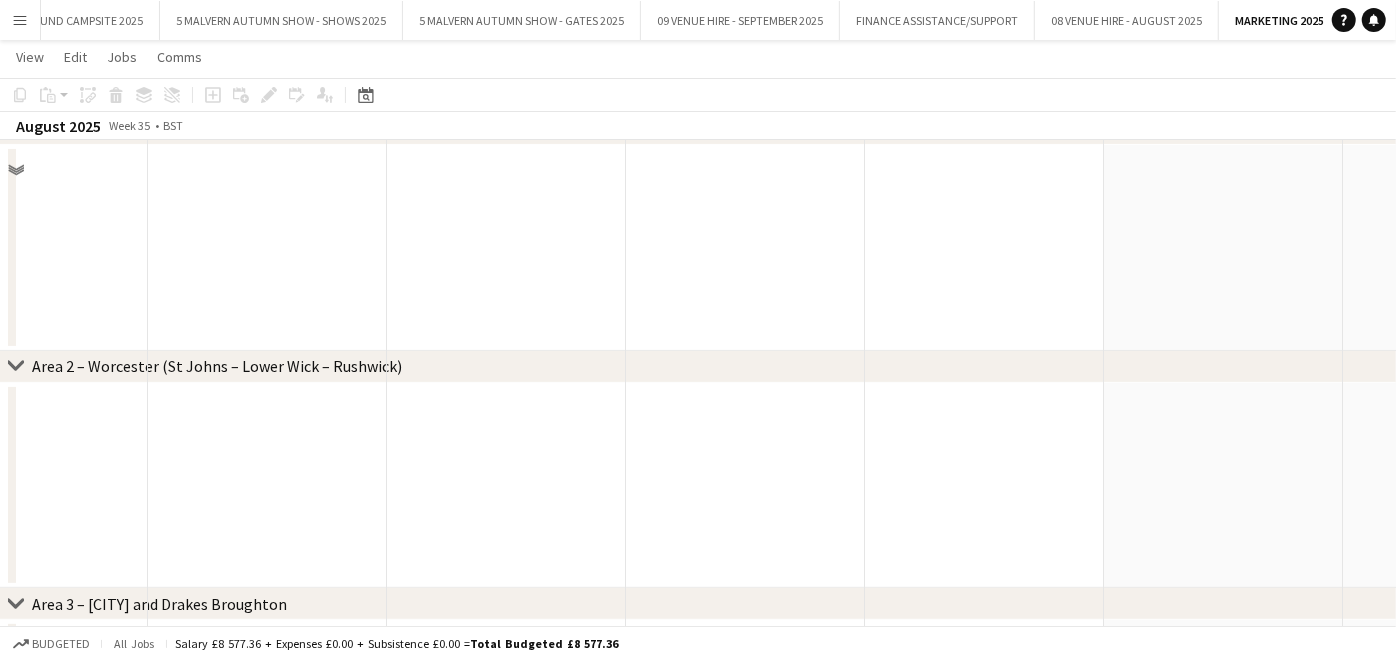 scroll, scrollTop: 0, scrollLeft: 0, axis: both 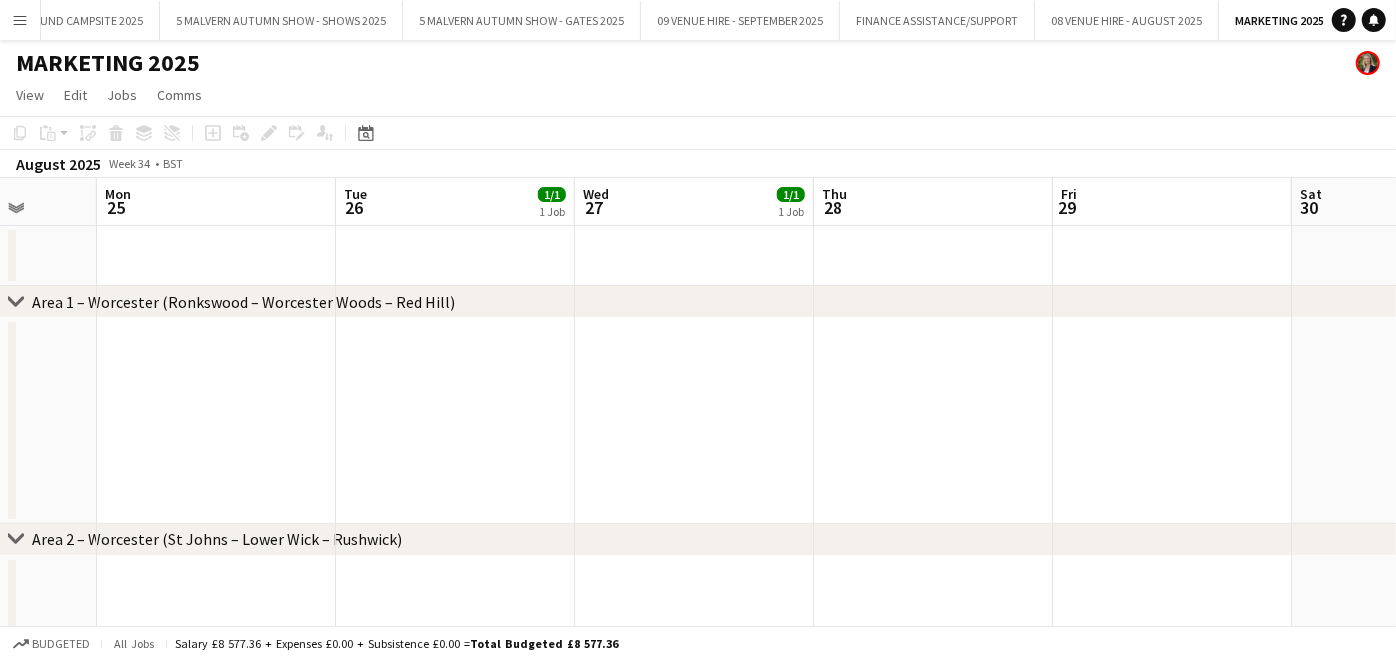 drag, startPoint x: 602, startPoint y: 416, endPoint x: 1014, endPoint y: 394, distance: 412.58698 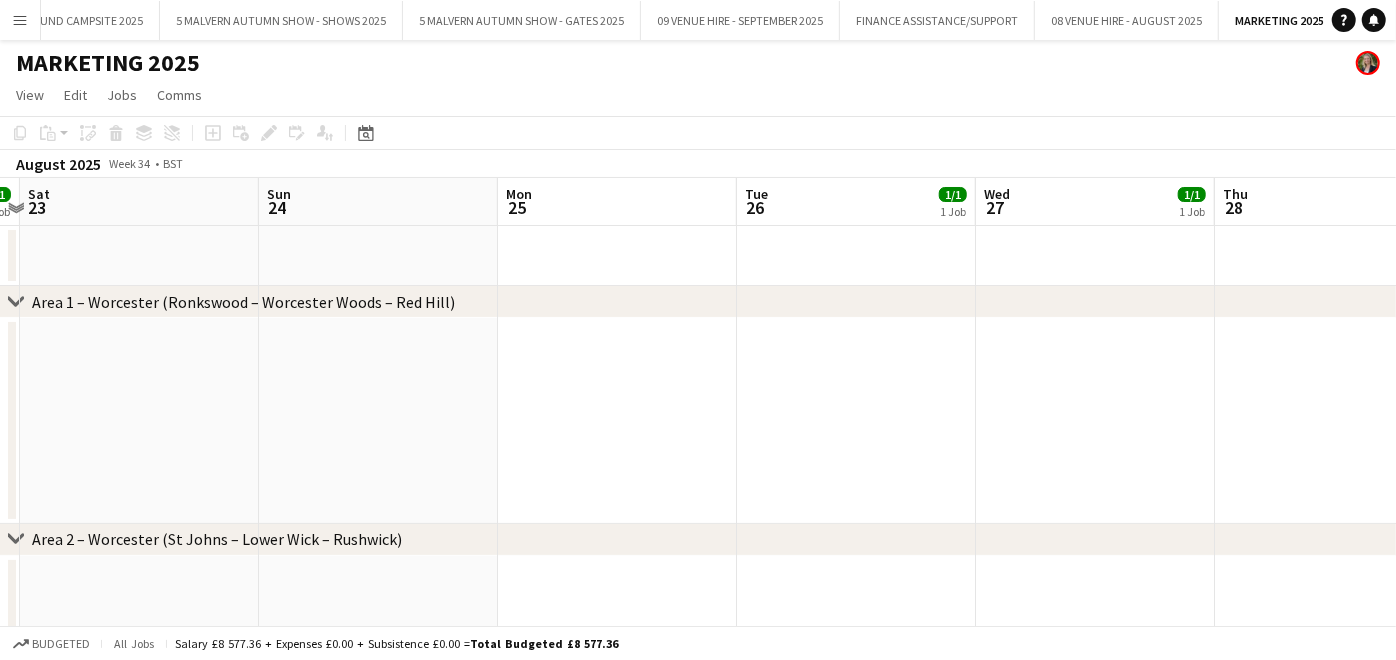 drag, startPoint x: 637, startPoint y: 401, endPoint x: 1041, endPoint y: 417, distance: 404.3167 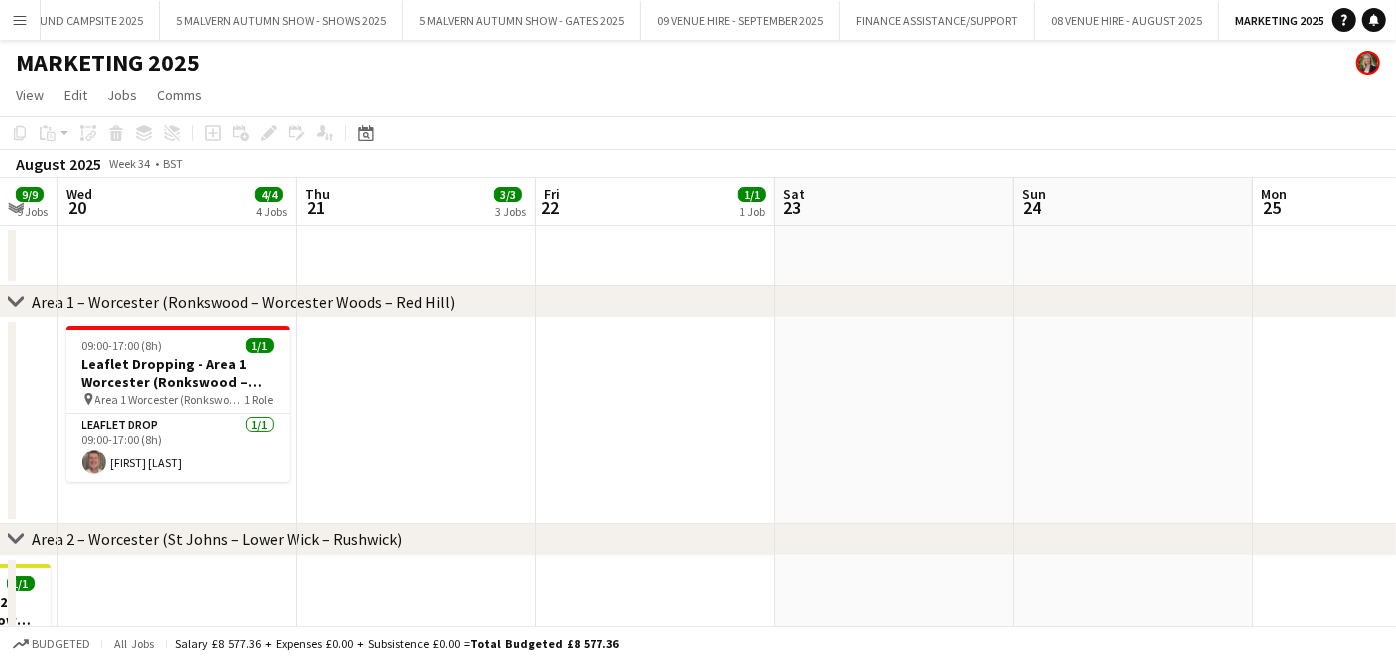 drag, startPoint x: 525, startPoint y: 398, endPoint x: 1040, endPoint y: 392, distance: 515.035 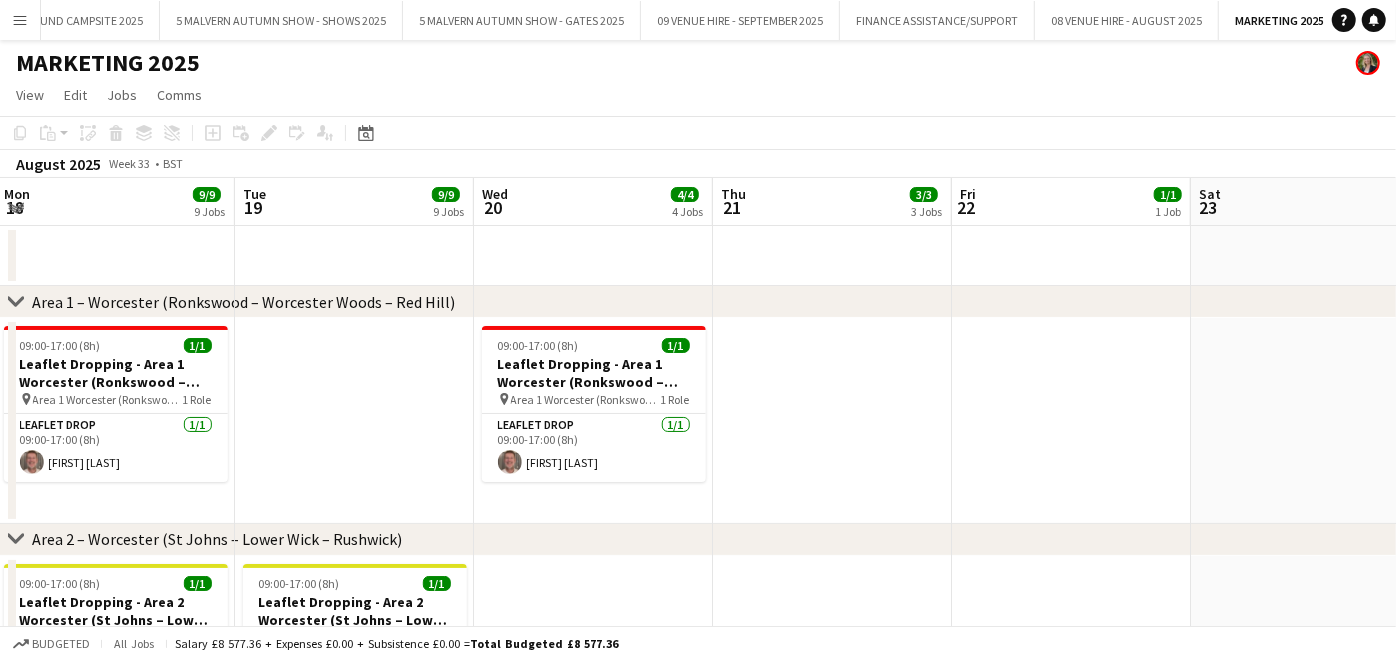 scroll, scrollTop: 0, scrollLeft: 402, axis: horizontal 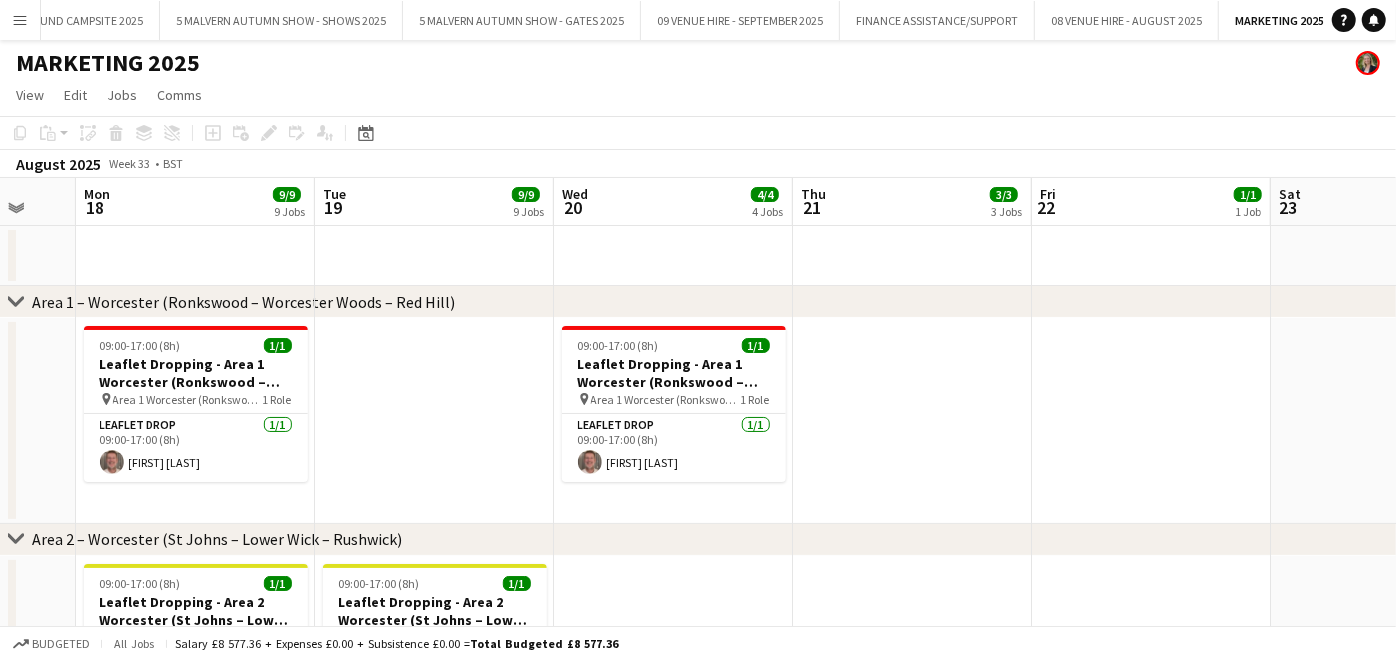 drag, startPoint x: 620, startPoint y: 408, endPoint x: 1009, endPoint y: 409, distance: 389.00128 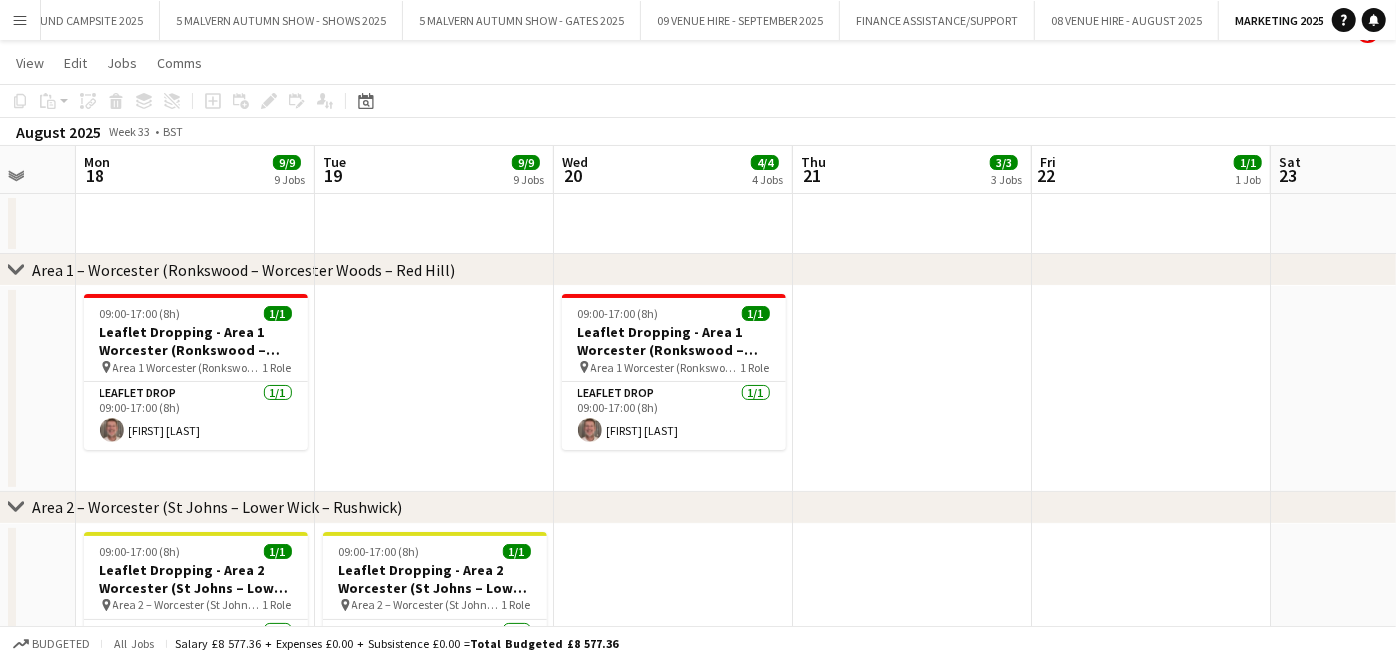 scroll, scrollTop: 0, scrollLeft: 0, axis: both 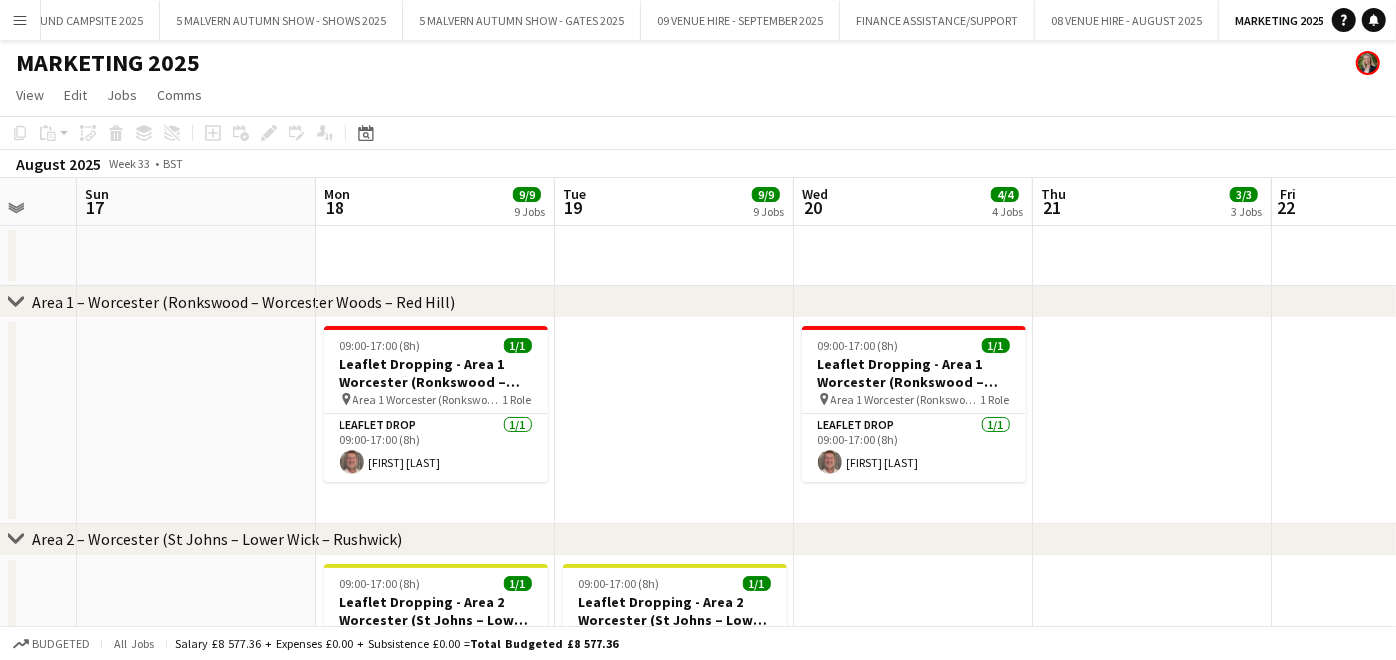 drag, startPoint x: 1028, startPoint y: 421, endPoint x: 1208, endPoint y: 421, distance: 180 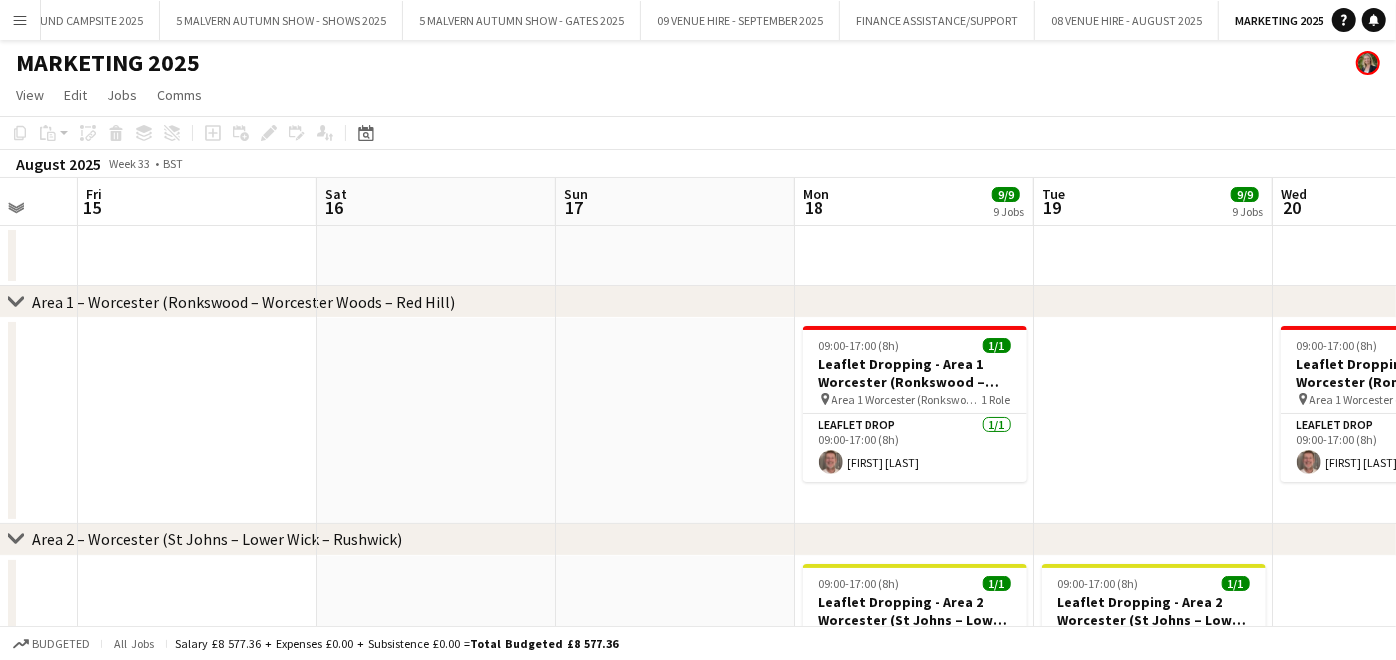 drag, startPoint x: 657, startPoint y: 473, endPoint x: 1132, endPoint y: 467, distance: 475.0379 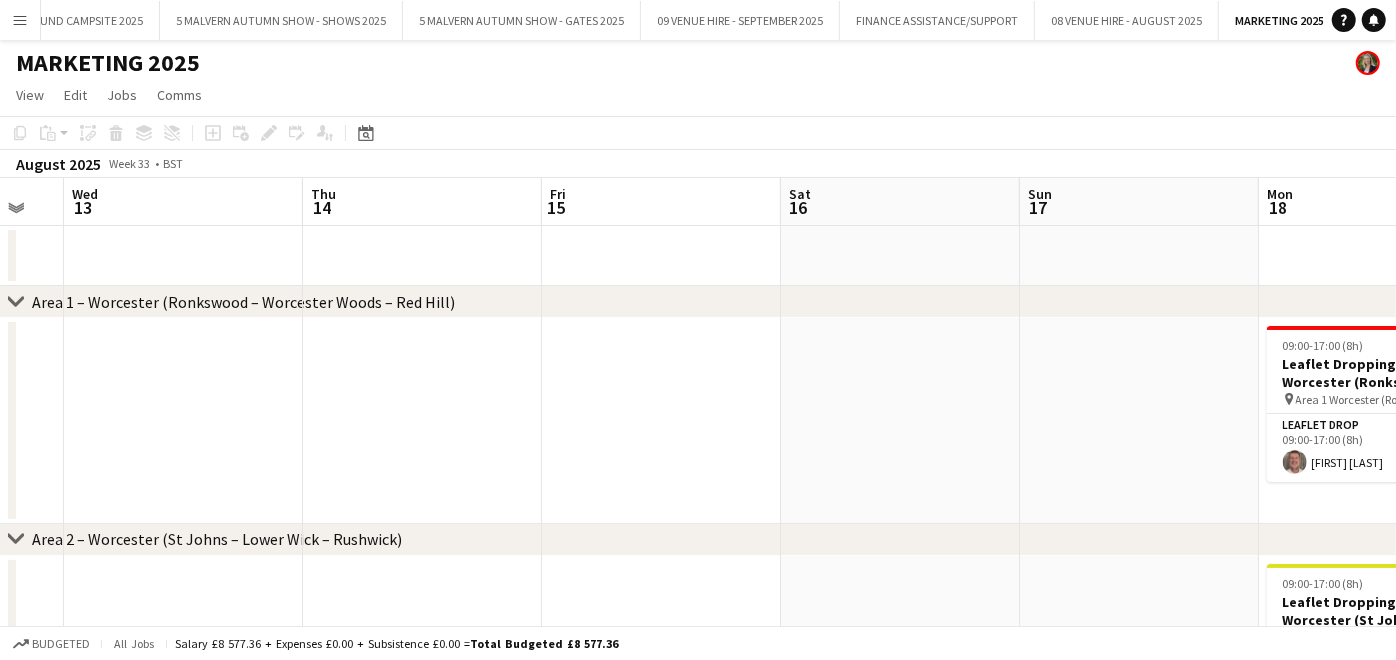 drag, startPoint x: 670, startPoint y: 454, endPoint x: 1142, endPoint y: 420, distance: 473.223 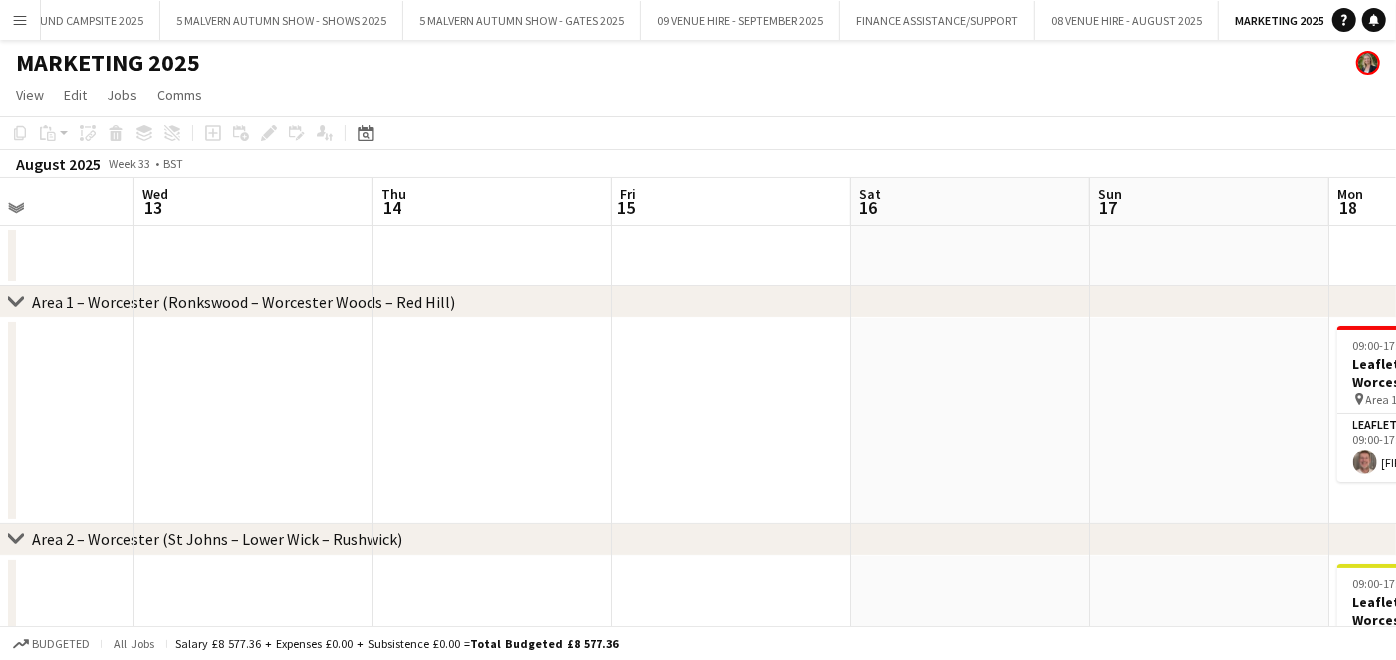 drag, startPoint x: 712, startPoint y: 422, endPoint x: 1049, endPoint y: 411, distance: 337.17947 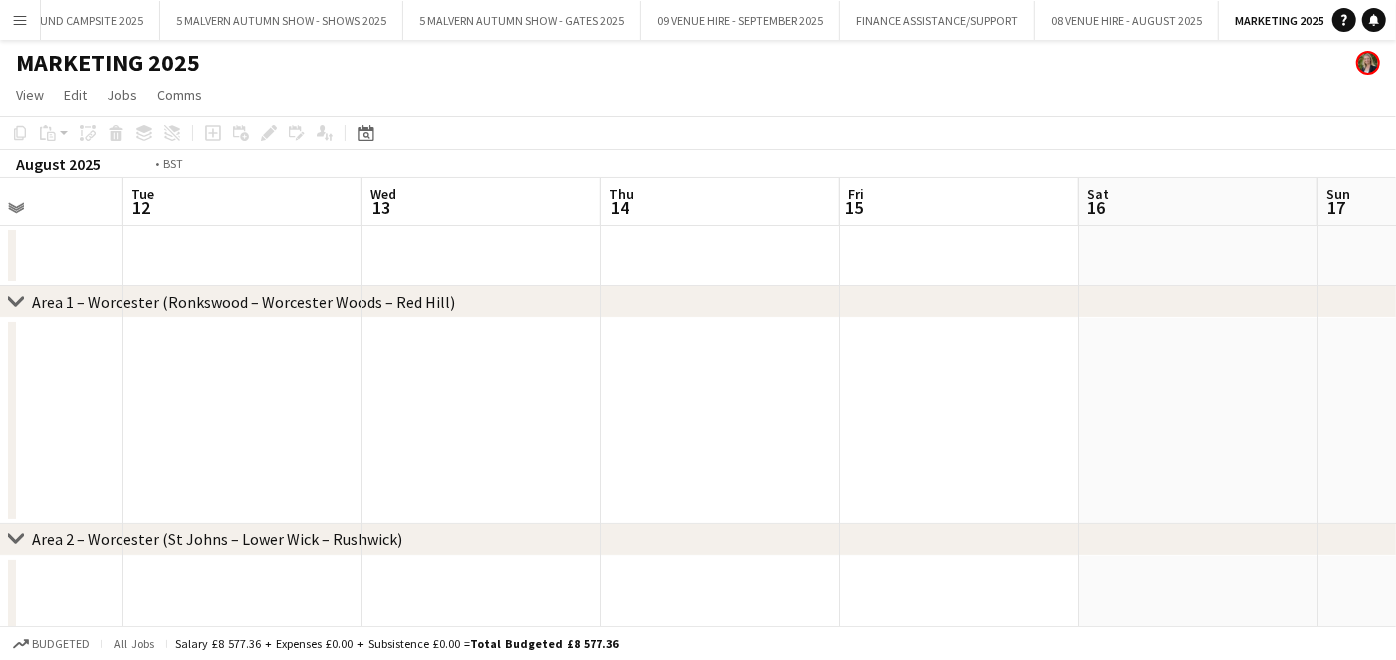 drag, startPoint x: 761, startPoint y: 406, endPoint x: 1178, endPoint y: 430, distance: 417.69006 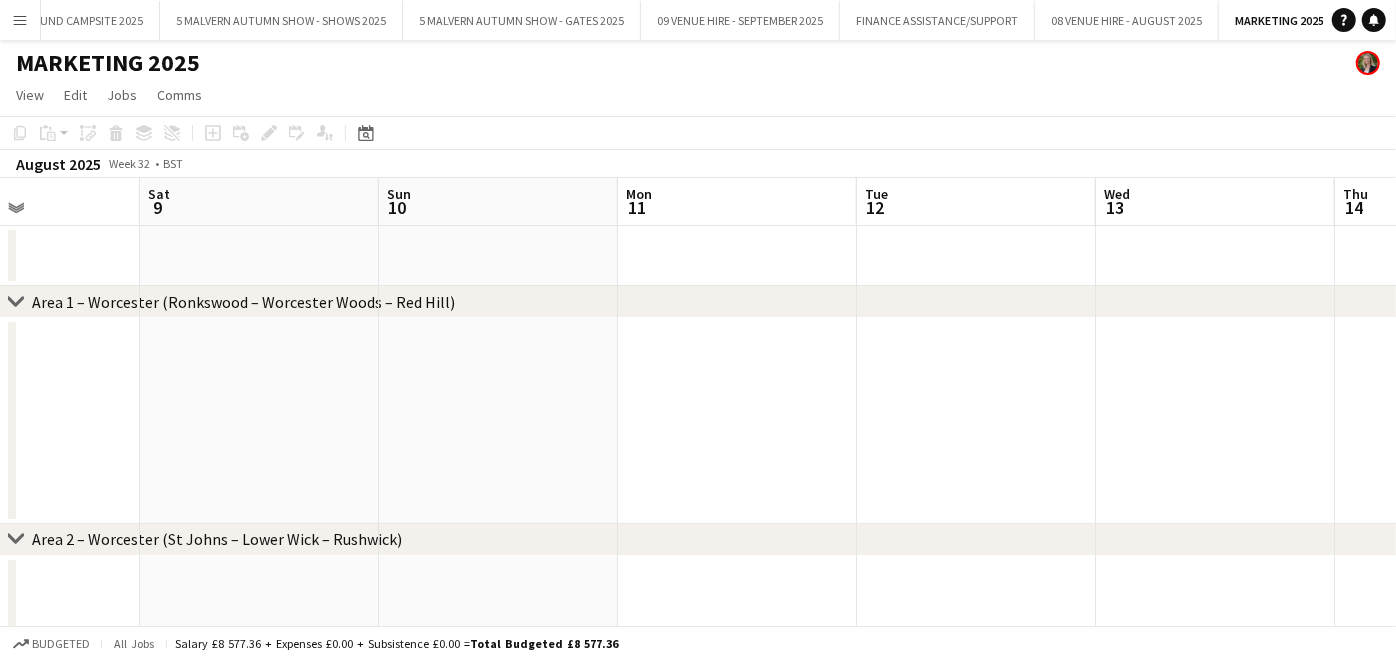drag, startPoint x: 759, startPoint y: 430, endPoint x: 1020, endPoint y: 411, distance: 261.69064 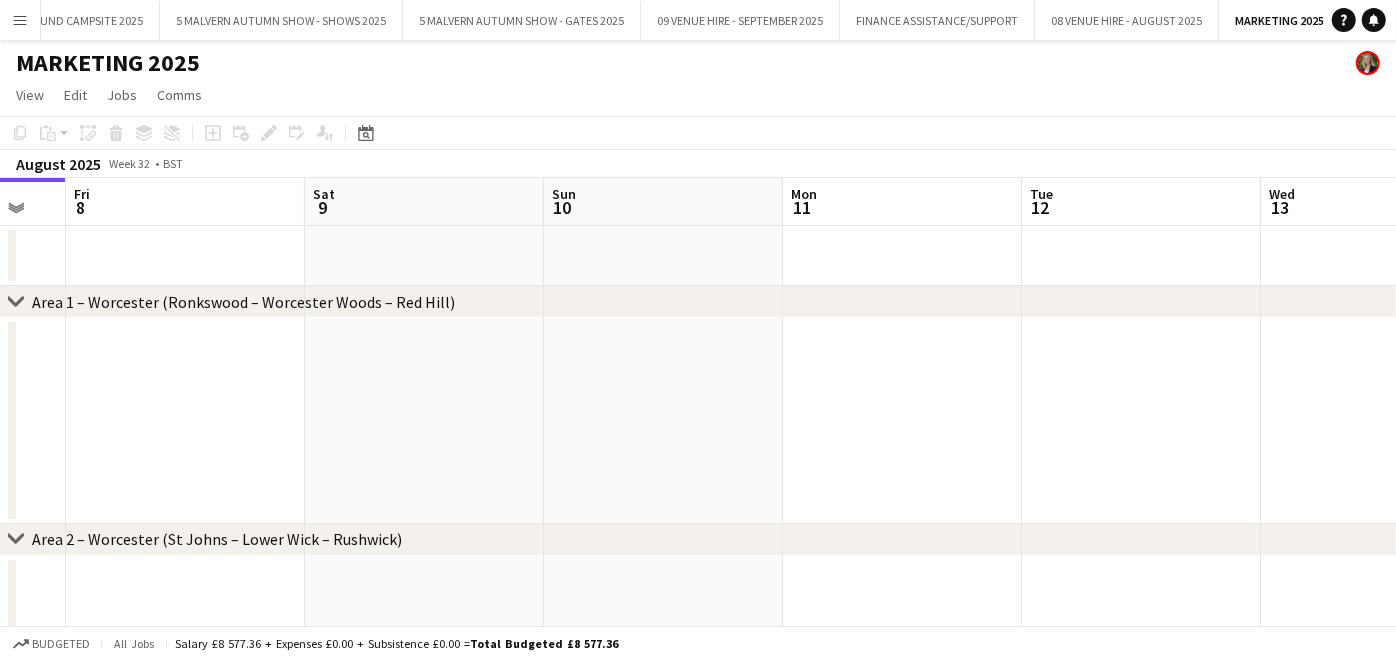 drag, startPoint x: 990, startPoint y: 412, endPoint x: 1154, endPoint y: 414, distance: 164.01219 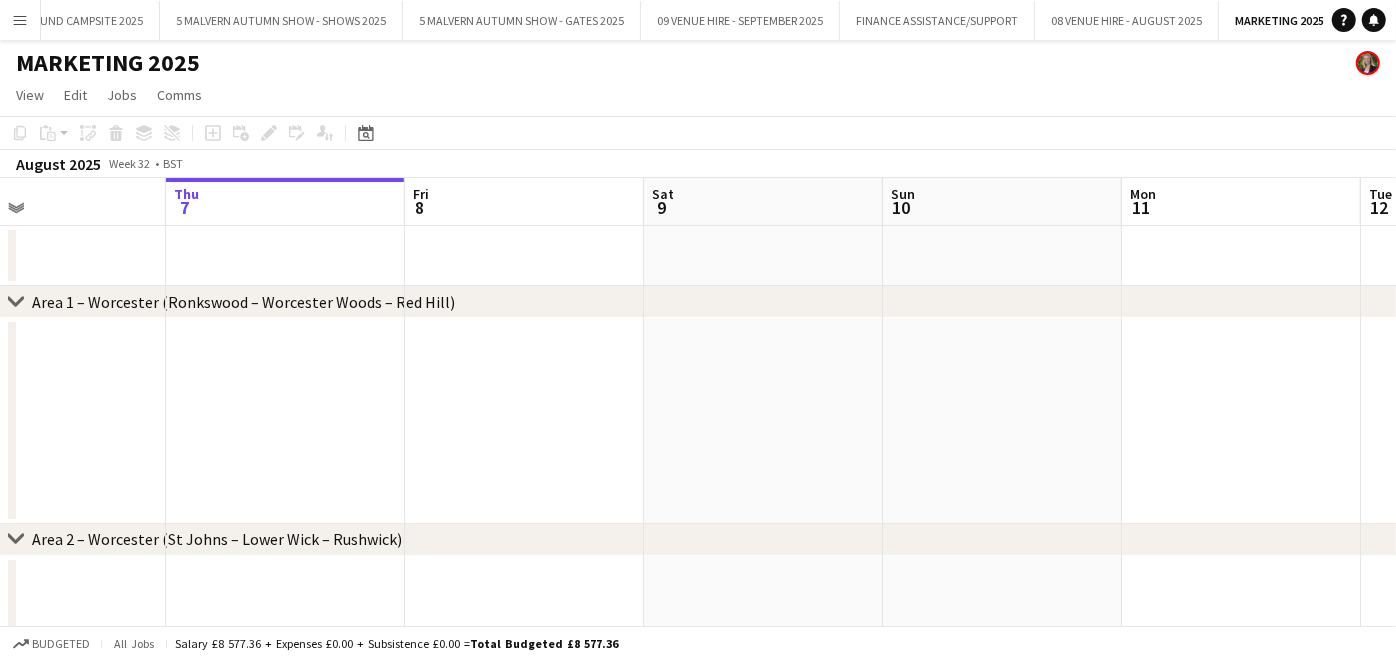drag, startPoint x: 924, startPoint y: 382, endPoint x: 1128, endPoint y: 405, distance: 205.29248 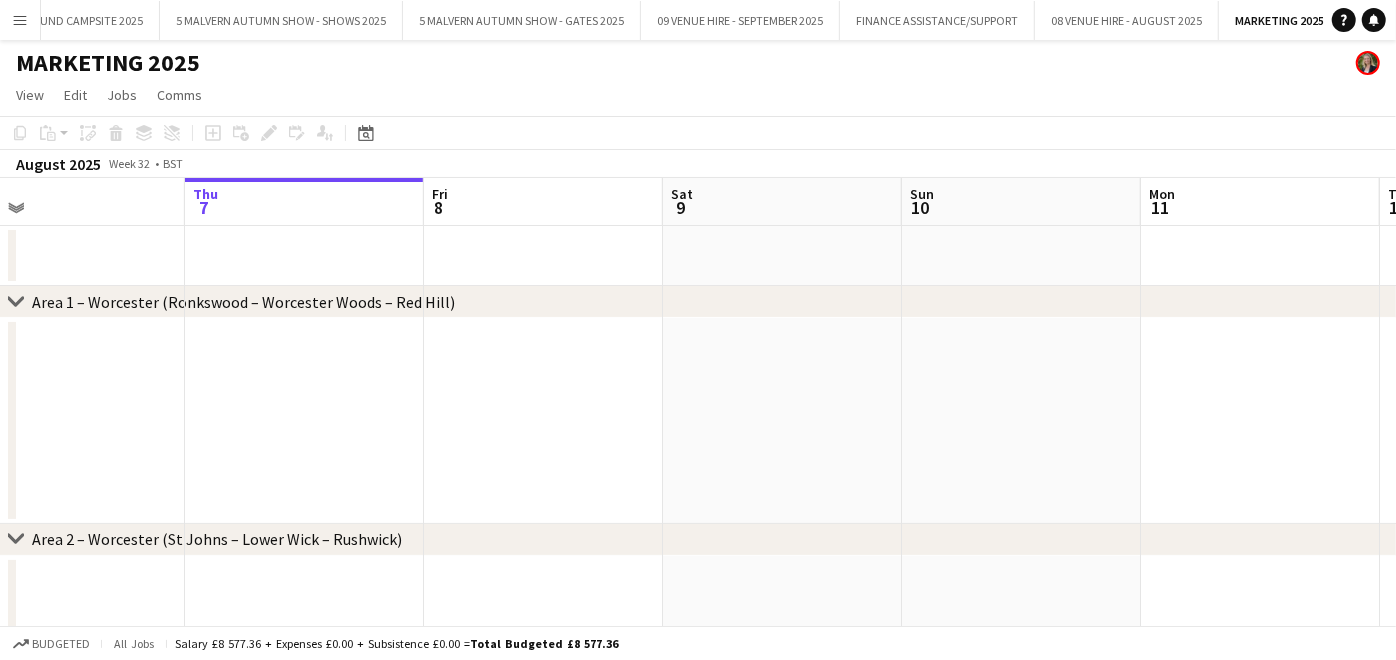 drag, startPoint x: 1093, startPoint y: 411, endPoint x: 1134, endPoint y: 414, distance: 41.109608 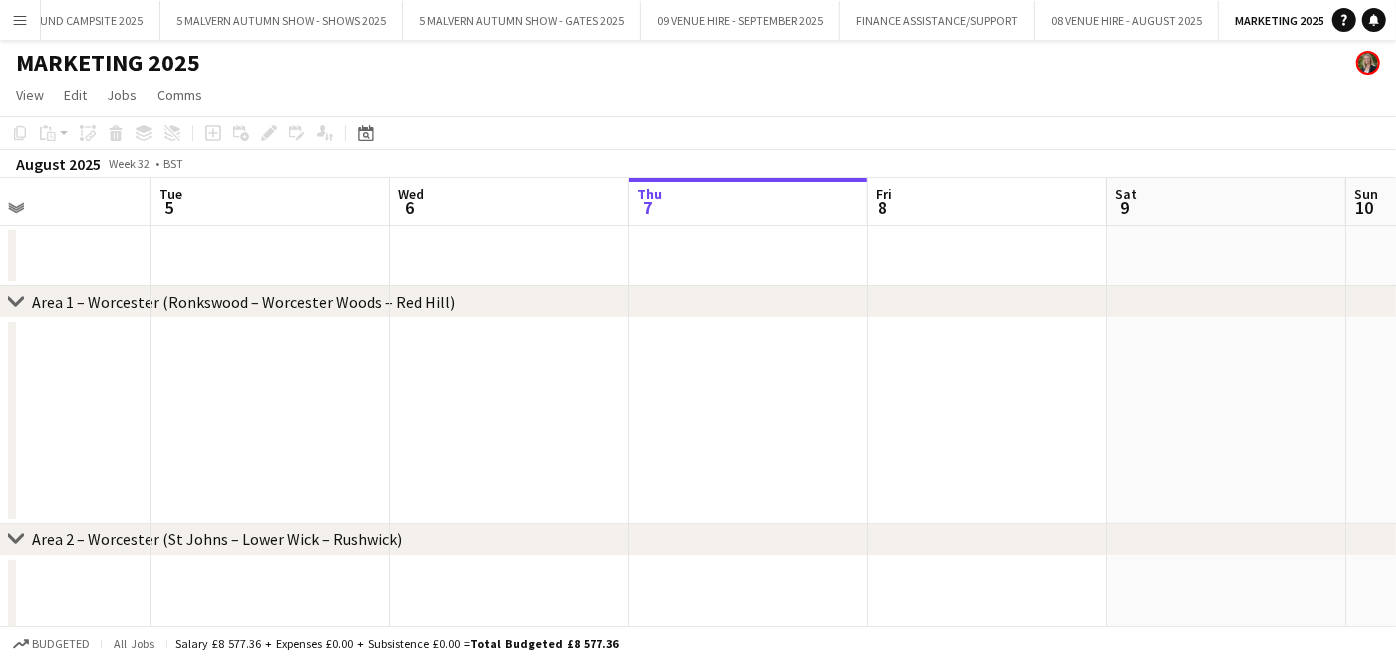 drag, startPoint x: 791, startPoint y: 393, endPoint x: 1054, endPoint y: 417, distance: 264.09277 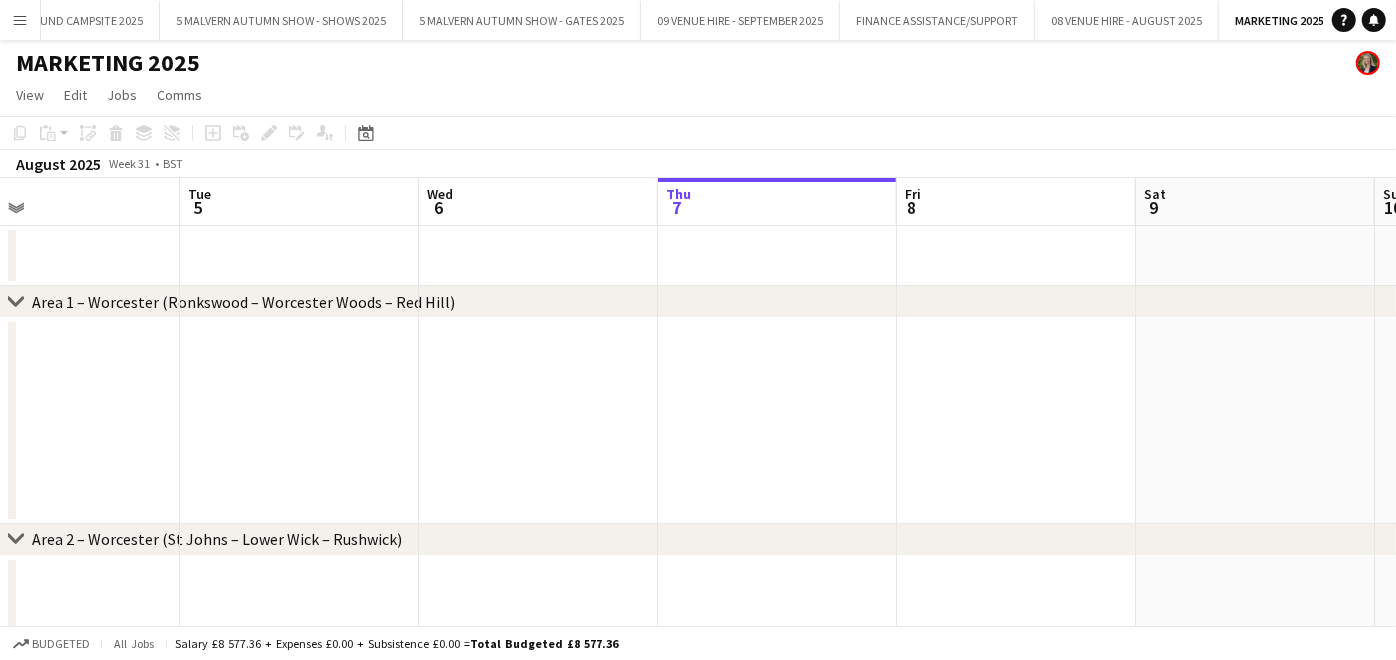 drag, startPoint x: 997, startPoint y: 417, endPoint x: 891, endPoint y: 421, distance: 106.07545 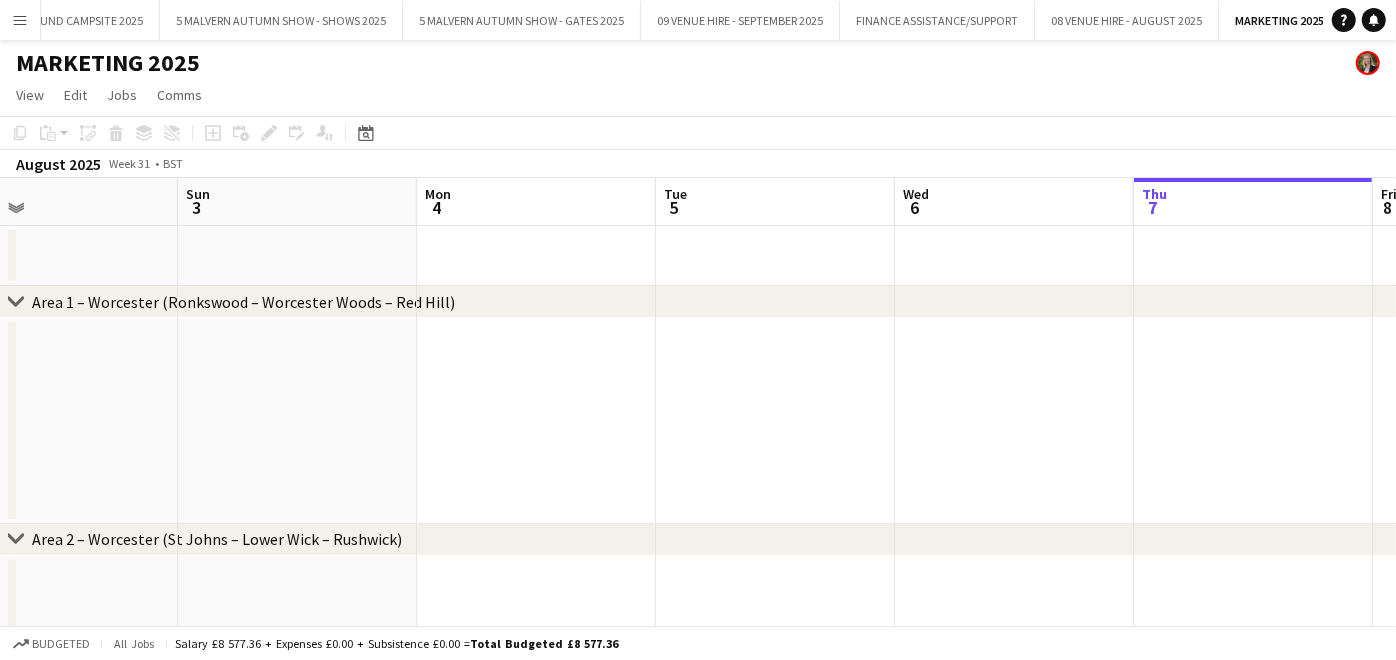 drag, startPoint x: 680, startPoint y: 420, endPoint x: 787, endPoint y: 437, distance: 108.34205 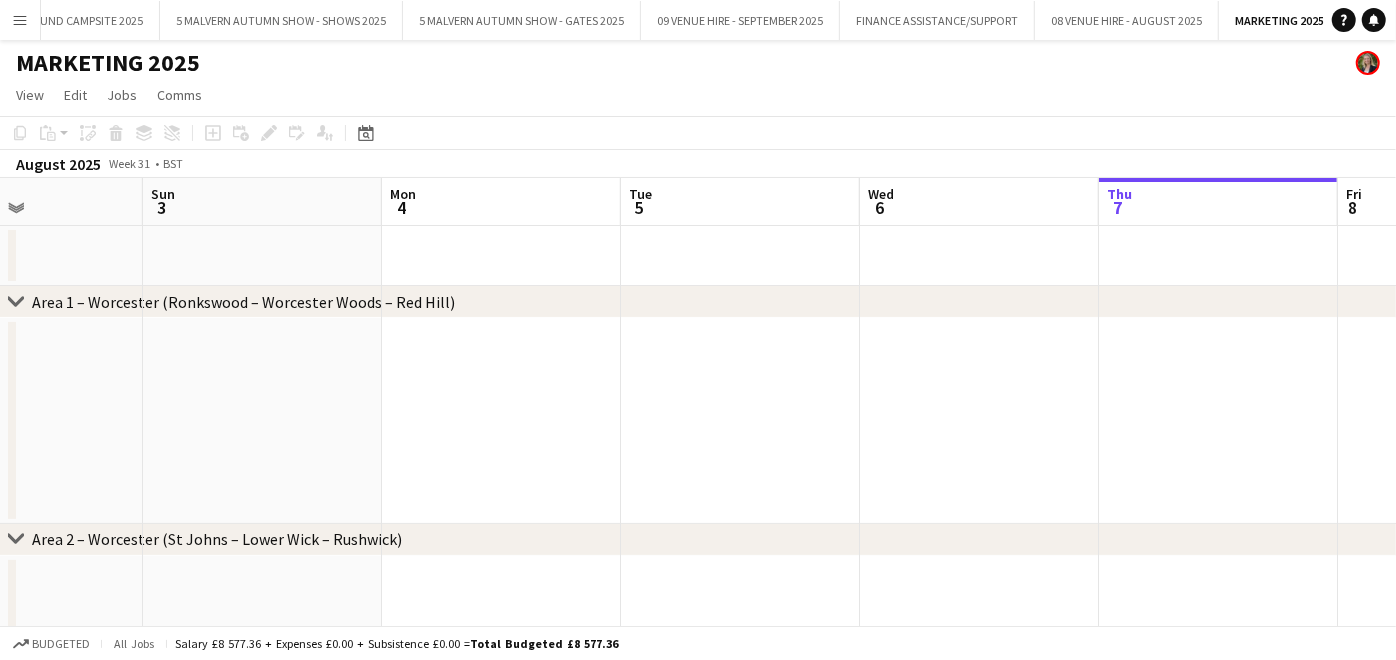 drag, startPoint x: 780, startPoint y: 436, endPoint x: 984, endPoint y: 444, distance: 204.1568 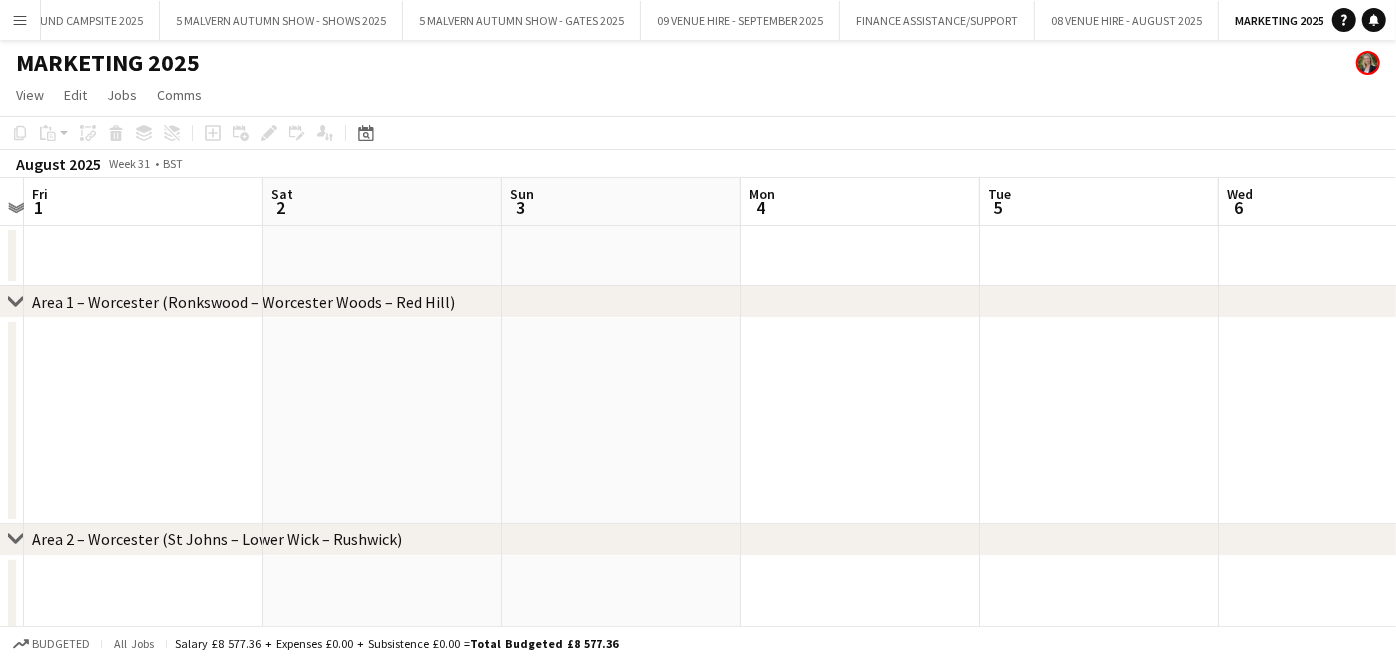 drag, startPoint x: 894, startPoint y: 443, endPoint x: 1014, endPoint y: 451, distance: 120.26637 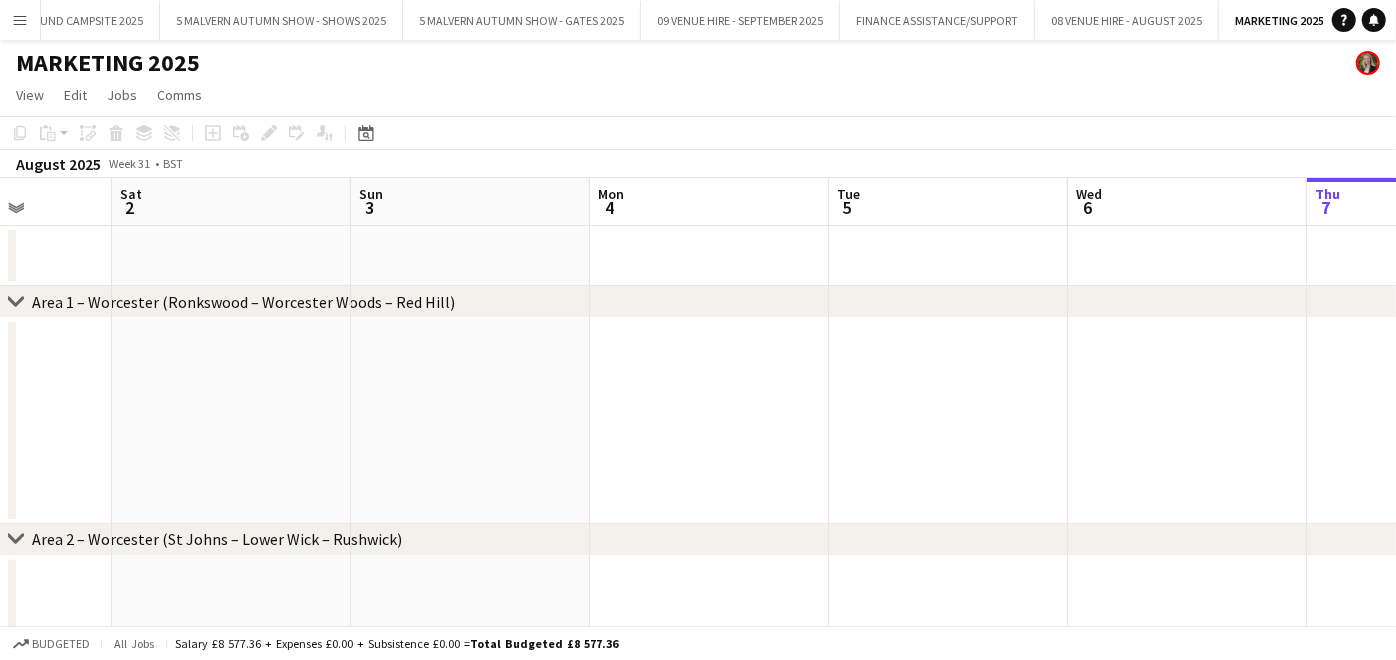 drag, startPoint x: 889, startPoint y: 426, endPoint x: 771, endPoint y: 411, distance: 118.94957 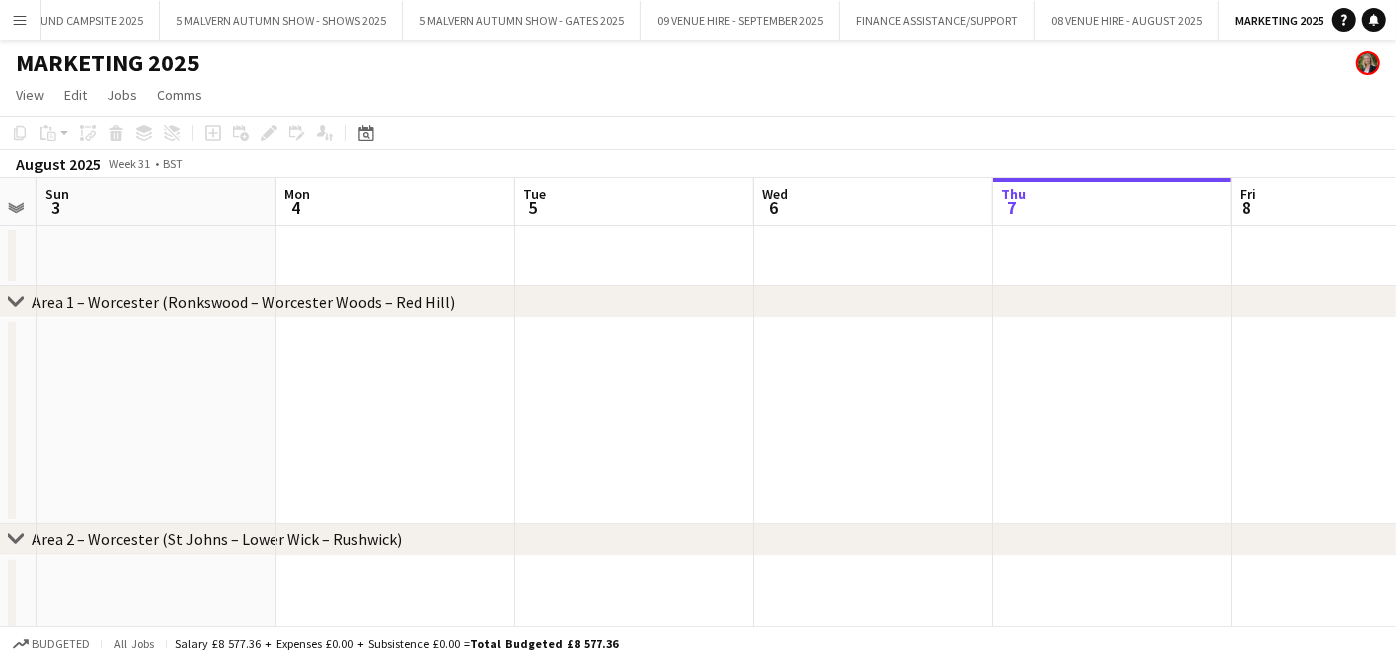 drag, startPoint x: 1014, startPoint y: 446, endPoint x: 711, endPoint y: 404, distance: 305.89703 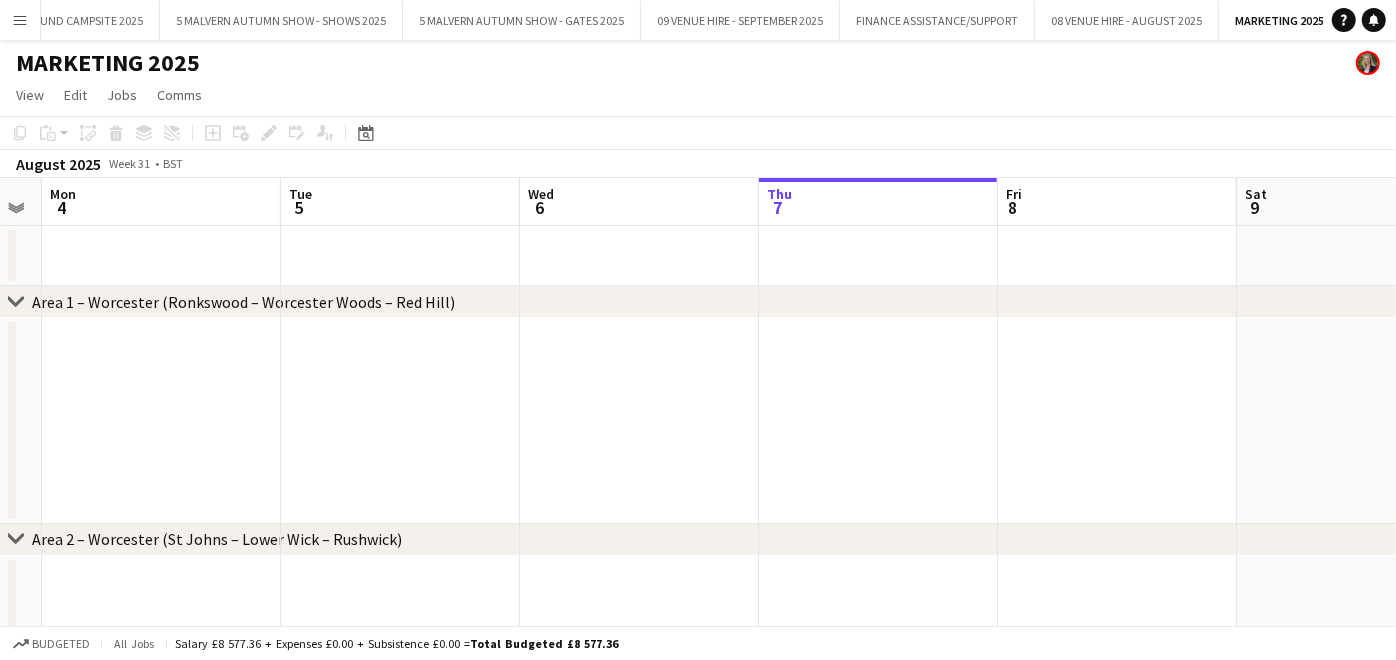 drag, startPoint x: 948, startPoint y: 409, endPoint x: 739, endPoint y: 378, distance: 211.28653 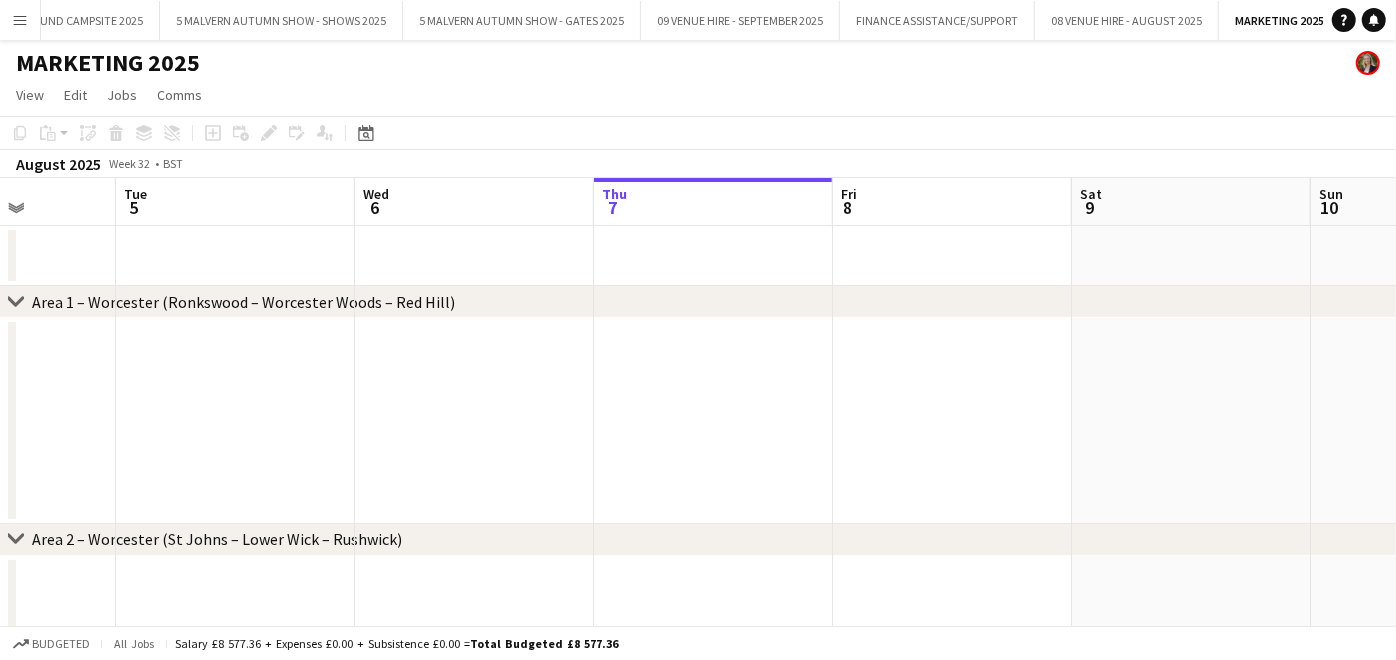 drag, startPoint x: 760, startPoint y: 364, endPoint x: 700, endPoint y: 367, distance: 60.074955 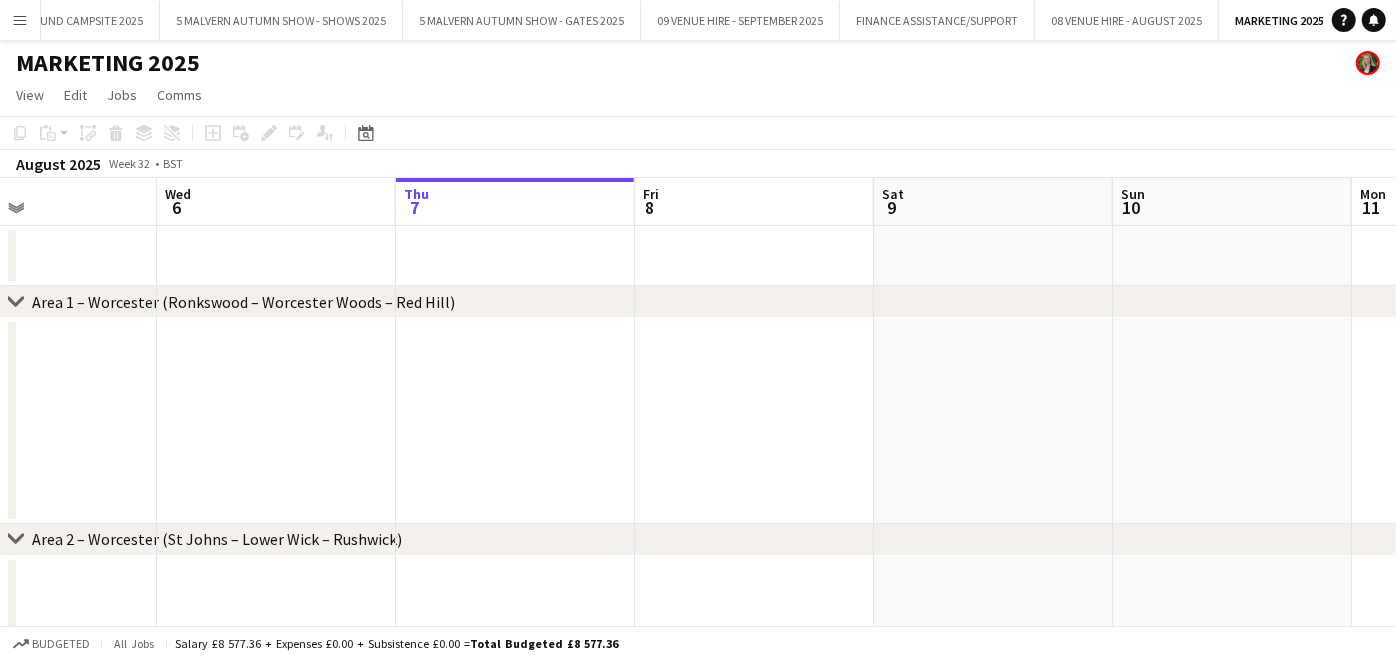 drag, startPoint x: 805, startPoint y: 371, endPoint x: 682, endPoint y: 371, distance: 123 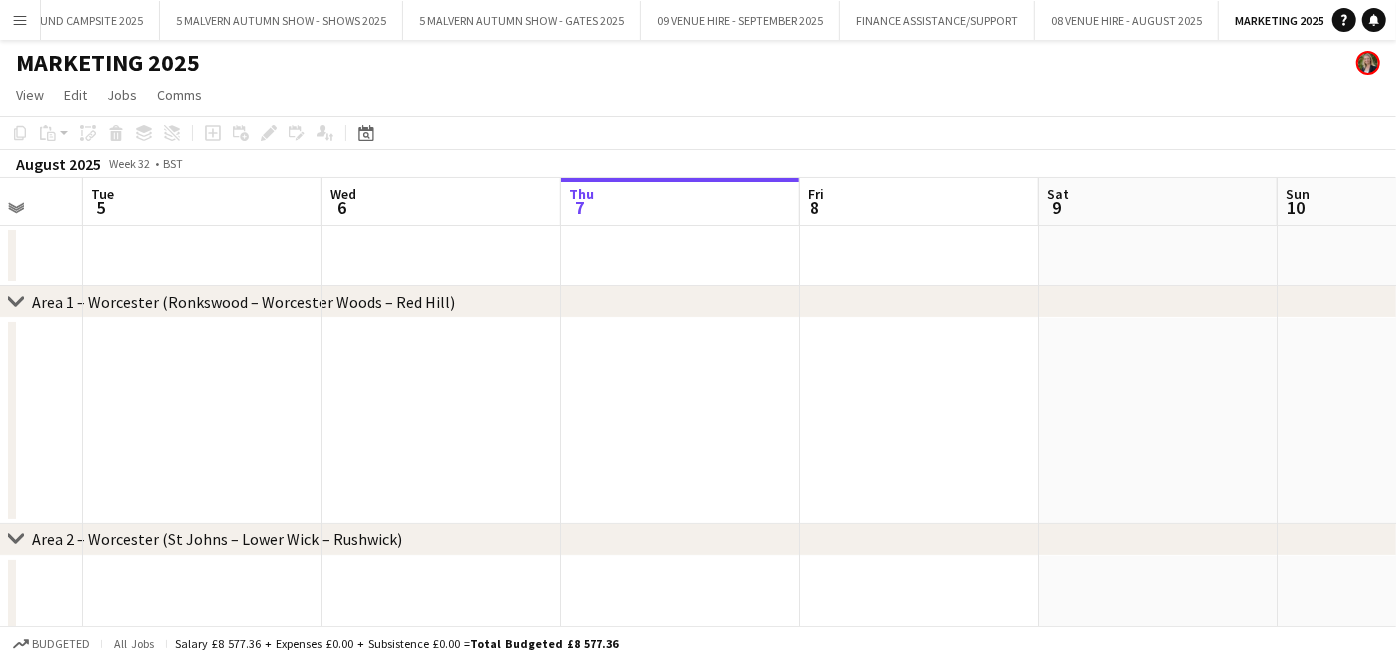 drag, startPoint x: 888, startPoint y: 373, endPoint x: 577, endPoint y: 328, distance: 314.23877 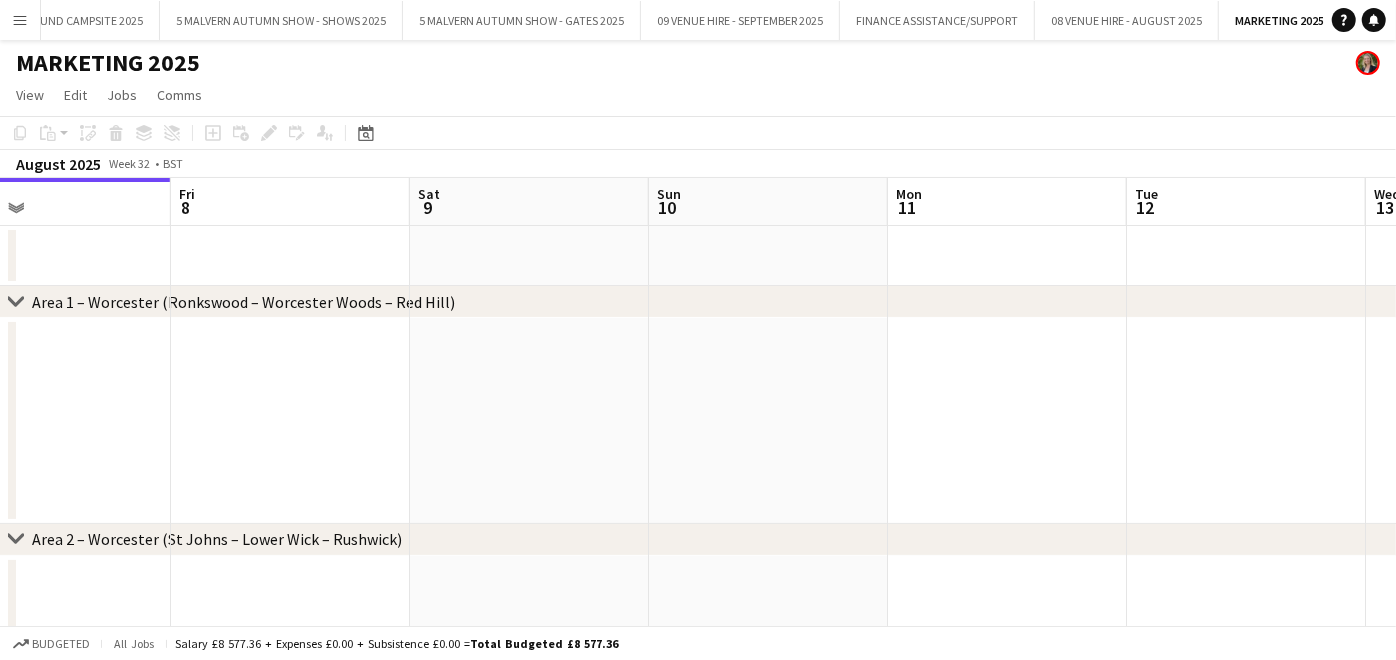 drag, startPoint x: 754, startPoint y: 345, endPoint x: 732, endPoint y: 346, distance: 22.022715 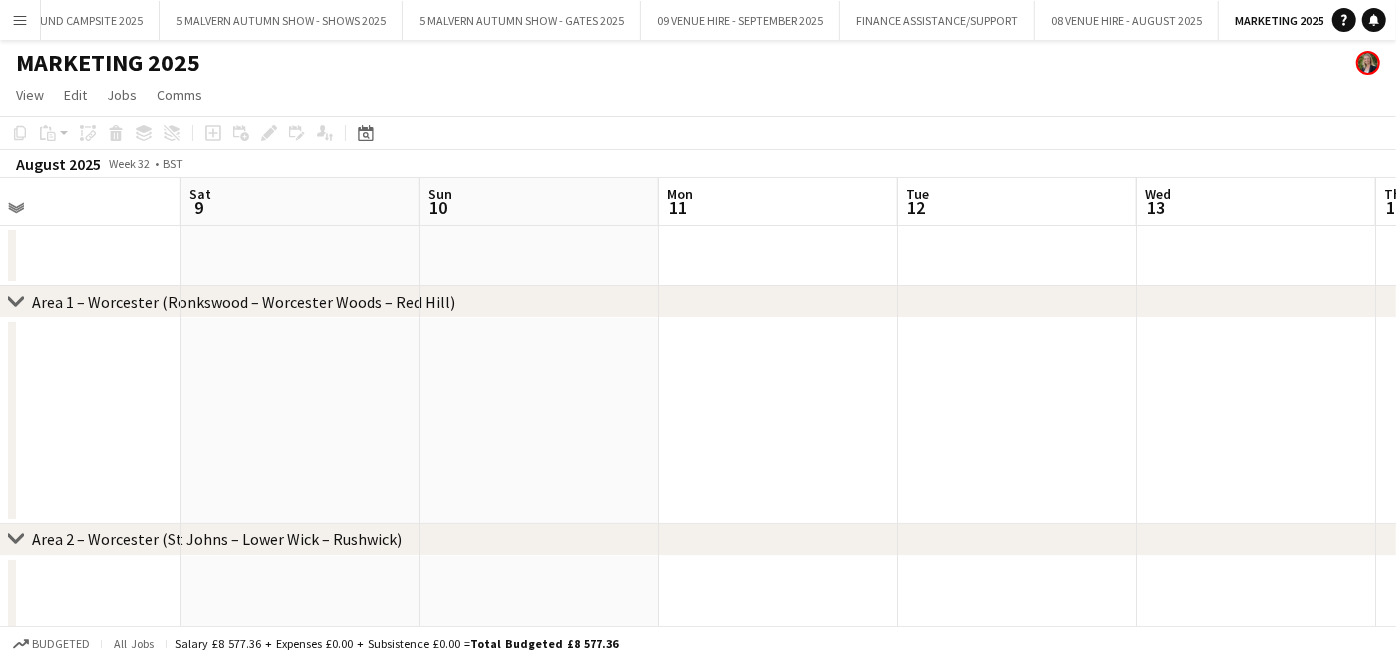 drag, startPoint x: 905, startPoint y: 352, endPoint x: 1016, endPoint y: 354, distance: 111.01801 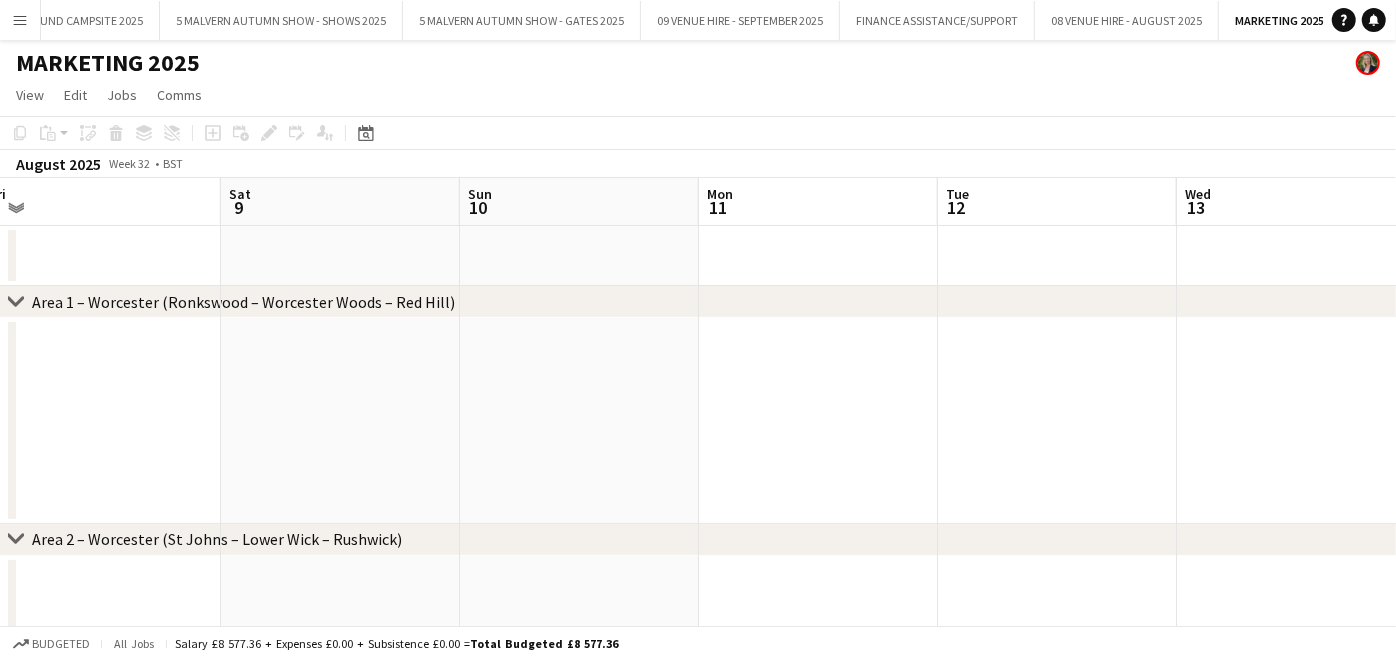 drag, startPoint x: 1017, startPoint y: 354, endPoint x: 831, endPoint y: 356, distance: 186.01076 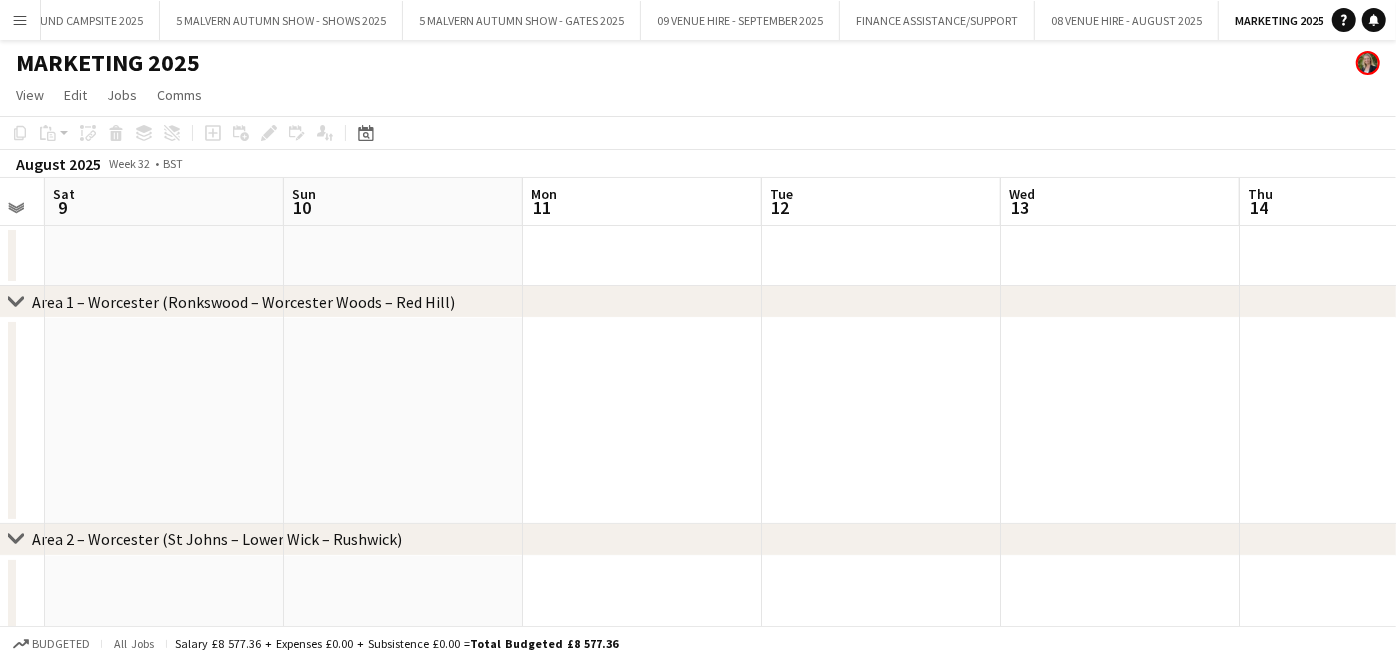 drag, startPoint x: 948, startPoint y: 367, endPoint x: 773, endPoint y: 374, distance: 175.13994 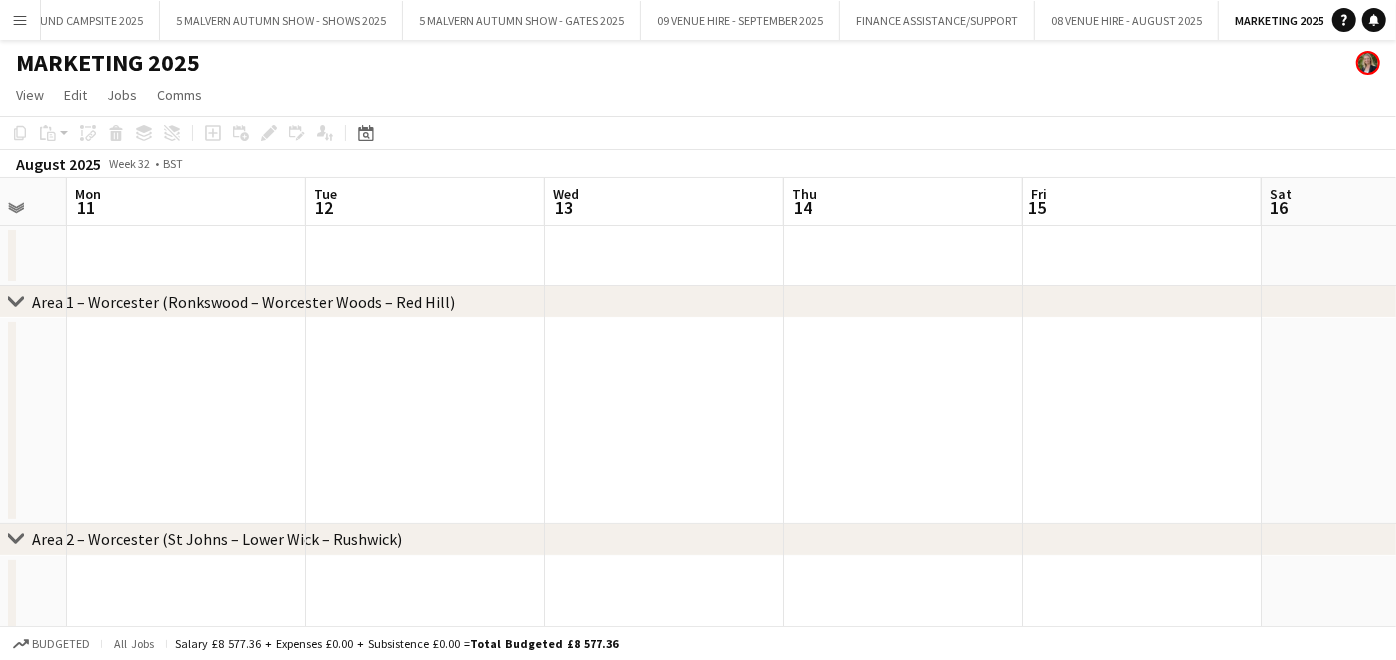 drag, startPoint x: 911, startPoint y: 355, endPoint x: 829, endPoint y: 357, distance: 82.02438 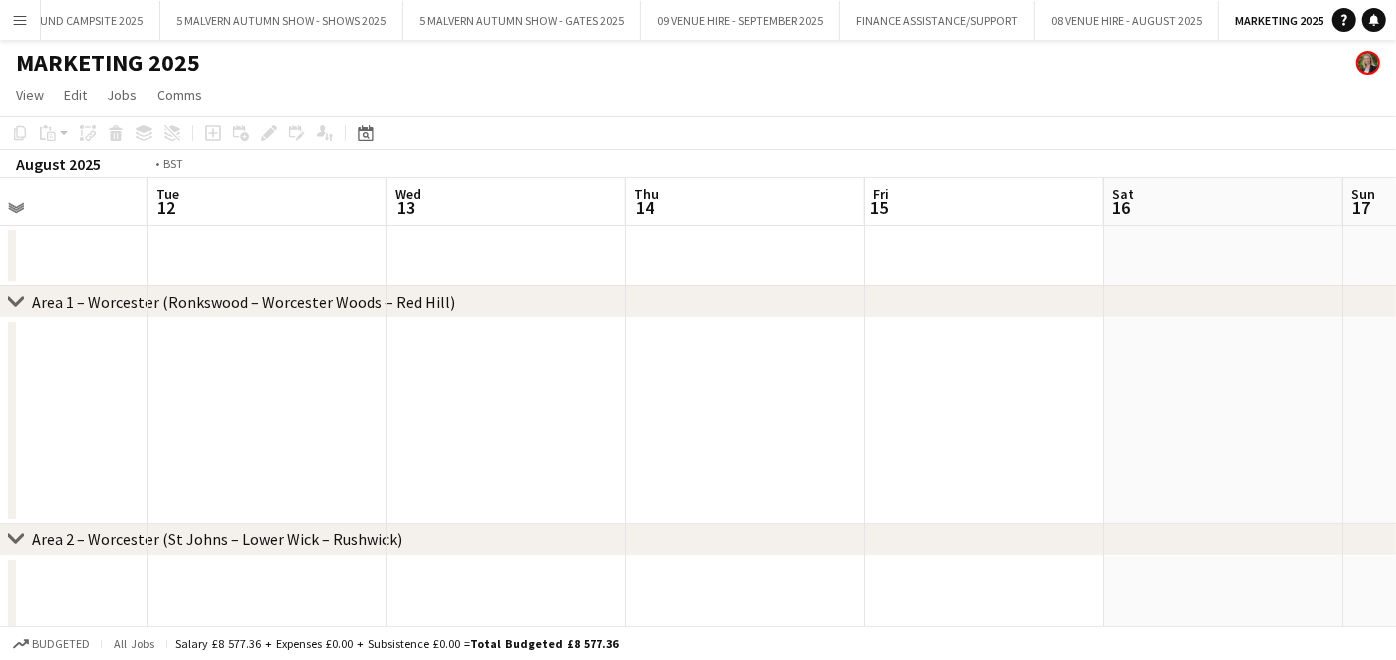 drag 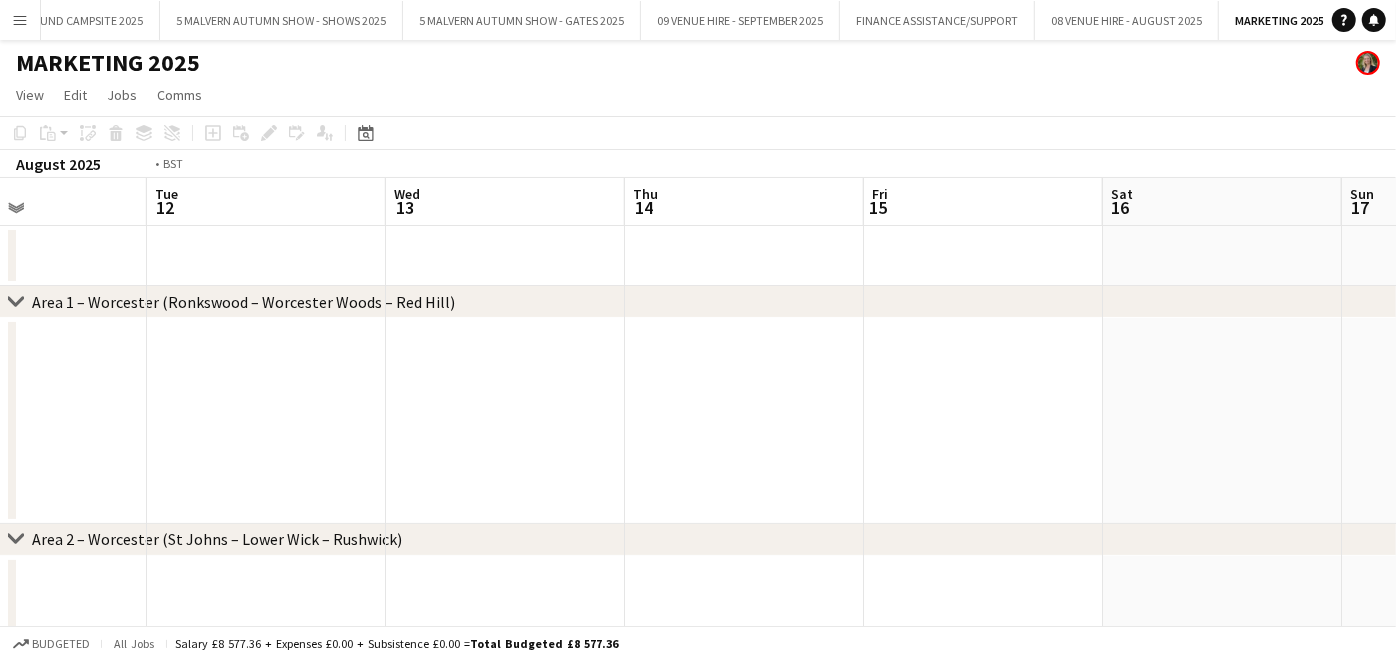 click on "Fri   8   Sat   9   Sun   10   Mon   11   Tue   12   Wed   13   Thu   14   Fri   15   Sat   16   Sun   17   Mon   18   9/9   9 Jobs      09:00-17:00 (8h)    1/1   Leaflet Dropping - Area 1 [CITY] ([CITY] – [CITY] – [CITY])
pin
Area 1 [CITY] ([CITY] – [CITY] – [CITY])   1 Role   Leaflet Drop   1/1   09:00-17:00 (8h)
[FIRST] [LAST]     09:00-17:00 (8h)    1/1   Leaflet Dropping - Area 2 [CITY] ([CITY] – [CITY] – [CITY])
pin
Area 2 – [CITY] ([CITY] – [CITY] – [CITY])   1 Role   Leaflet Drop   1/1   09:00-17:00 (8h)
[FIRST] [LAST]     09:00-17:00 (8h)    1/1   Leaflet Drop Area 4 – [CITY]+ [CITY]
pin
Area 4 – [CITY]+ [CITY]   1 Role   Leaflet Drop   1/1   09:00-17:00 (8h)
[FIRST] [LAST]     09:00-17:00 (8h)    1/1   Leaflet Drop Area 5 – [CITY]
pin
1 Role" at bounding box center (698, 1940) 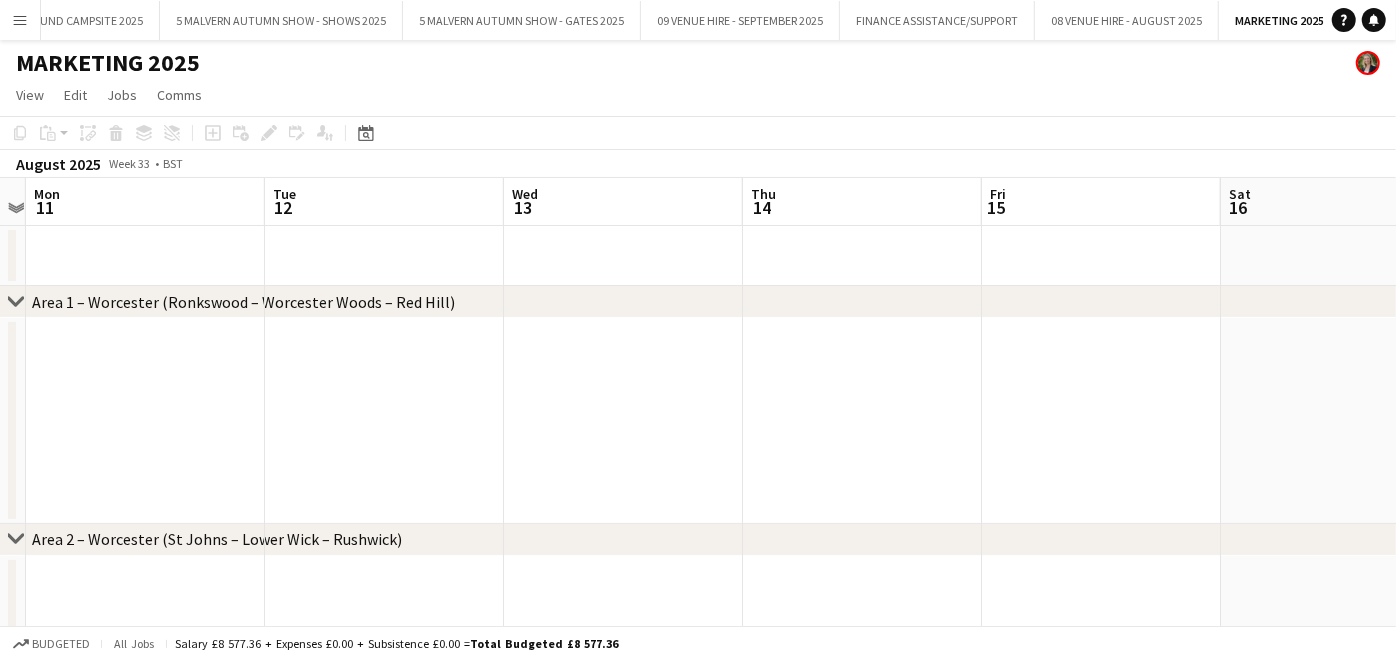 click on "Fri   8   Sat   9   Sun   10   Mon   11   Tue   12   Wed   13   Thu   14   Fri   15   Sat   16   Sun   17   Mon   18   9/9   9 Jobs      09:00-17:00 (8h)    1/1   Leaflet Dropping - Area 1 [CITY] ([CITY] – [CITY] – [CITY])
pin
Area 1 [CITY] ([CITY] – [CITY] – [CITY])   1 Role   Leaflet Drop   1/1   09:00-17:00 (8h)
[FIRST] [LAST]     09:00-17:00 (8h)    1/1   Leaflet Dropping - Area 2 [CITY] ([CITY] – [CITY] – [CITY])
pin
Area 2 – [CITY] ([CITY] – [CITY] – [CITY])   1 Role   Leaflet Drop   1/1   09:00-17:00 (8h)
[FIRST] [LAST]     09:00-17:00 (8h)    1/1   Leaflet Drop Area 4 – [CITY]+ [CITY]
pin
Area 4 – [CITY]+ [CITY]   1 Role   Leaflet Drop   1/1   09:00-17:00 (8h)
[FIRST] [LAST]     09:00-17:00 (8h)    1/1   Leaflet Drop Area 5 – [CITY]
pin
1 Role" at bounding box center [698, 1940] 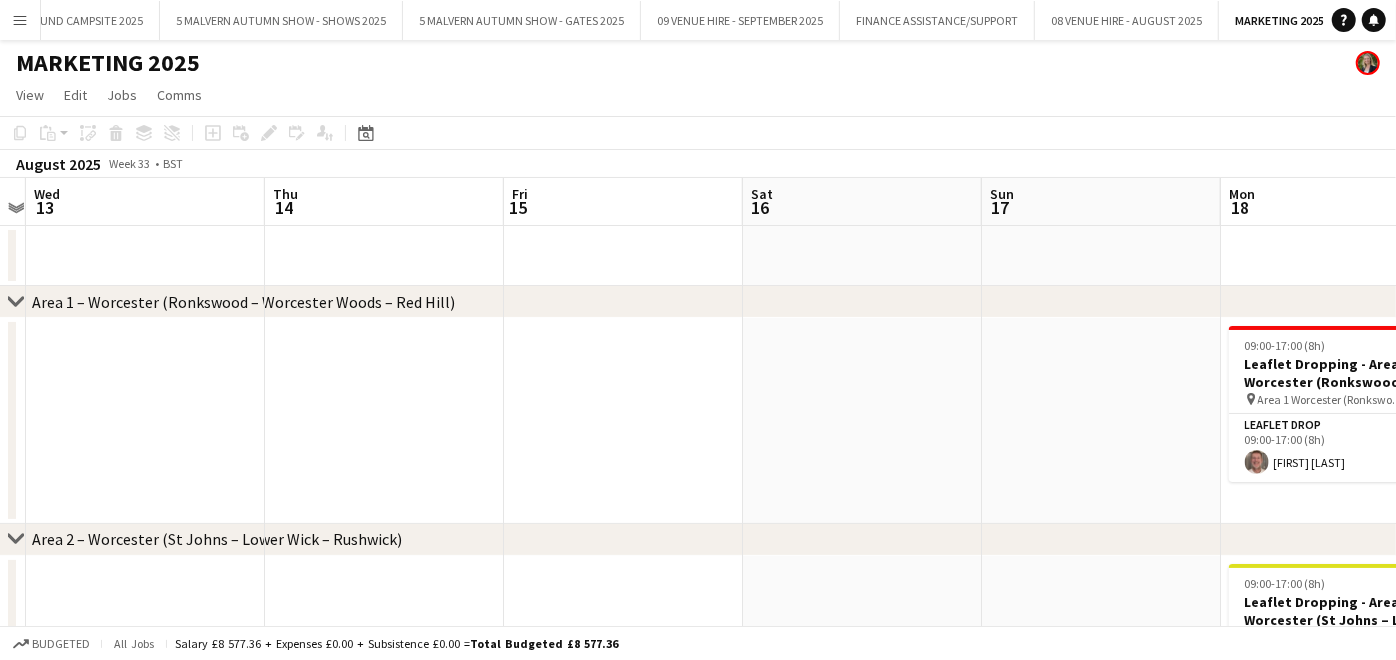 click on "Sun   10   Mon   11   Tue   12   Wed   13   Thu   14   Fri   15   Sat   16   Sun   17   Mon   18   9/9   9 Jobs   Tue   19   9/9   9 Jobs   Wed   20   4/4   4 Jobs      09:00-17:00 (8h)    1/1   Leaflet Dropping - Area 1 [CITY] (Ronkswood – Worcester Woods – Red Hill)
pin
Area 1 [CITY] (Ronkswood – Worcester Woods – Red Hill)   1 Role   Leaflet Drop   1/1   09:00-17:00 (8h)
[FIRST] [LAST]     09:00-17:00 (8h)    1/1   Leaflet Dropping - Area 1 [CITY] (Ronkswood – Worcester Woods – Red Hill)
pin
Area 1 [CITY] (Ronkswood – Worcester Woods – Red Hill)   1 Role   Leaflet Drop   1/1   09:00-17:00 (8h)
[FIRST] [LAST]     09:00-17:00 (8h)    1/1   Leaflet Dropping - Area 2 [CITY] (St Johns – Lower Wick – Rushwick)
pin
Area 2 – [CITY] (St Johns – Lower Wick – Rushwick)   1 Role   Leaflet Drop   1/1   09:00-17:00 (8h)
[FIRST] [LAST]     09:00-17:00 (8h)    1/1" at bounding box center (698, 1940) 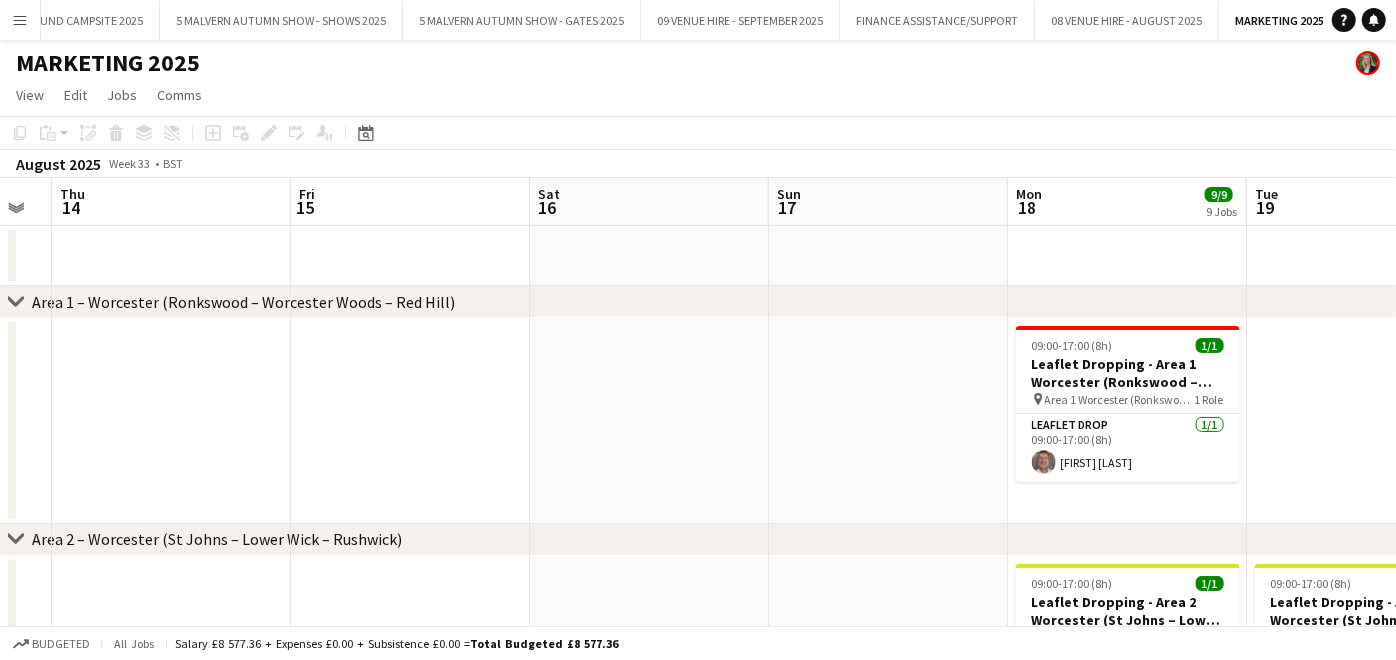 click on "Mon   11   Tue   12   Wed   13   Thu   14   Fri   15   Sat   16   Sun   17   Mon   18   9/9   9 Jobs   Tue   19   9/9   9 Jobs   Wed   20   4/4   4 Jobs   Thu   21   3/3   3 Jobs      09:00-17:00 (8h)    1/1   Leaflet Dropping - Area 1 [CITY] (Ronkswood – Worcester Woods – Red Hill)
pin
Area 1 [CITY] (Ronkswood – Worcester Woods – Red Hill)   1 Role   Leaflet Drop   1/1   09:00-17:00 (8h)
[FIRST] [LAST]     09:00-17:00 (8h)    1/1   Leaflet Dropping - Area 1 [CITY] (Ronkswood – Worcester Woods – Red Hill)
pin
Area 1 [CITY] (Ronkswood – Worcester Woods – Red Hill)   1 Role   Leaflet Drop   1/1   09:00-17:00 (8h)
[FIRST] [LAST]     09:00-17:00 (8h)    1/1   Leaflet Dropping - Area 2 [CITY] (St Johns – Lower Wick – Rushwick)
pin
Area 2 – [CITY] (St Johns – Lower Wick – Rushwick)   1 Role   Leaflet Drop   1/1   09:00-17:00 (8h)
[FIRST] [LAST]     1/1" at bounding box center (698, 1940) 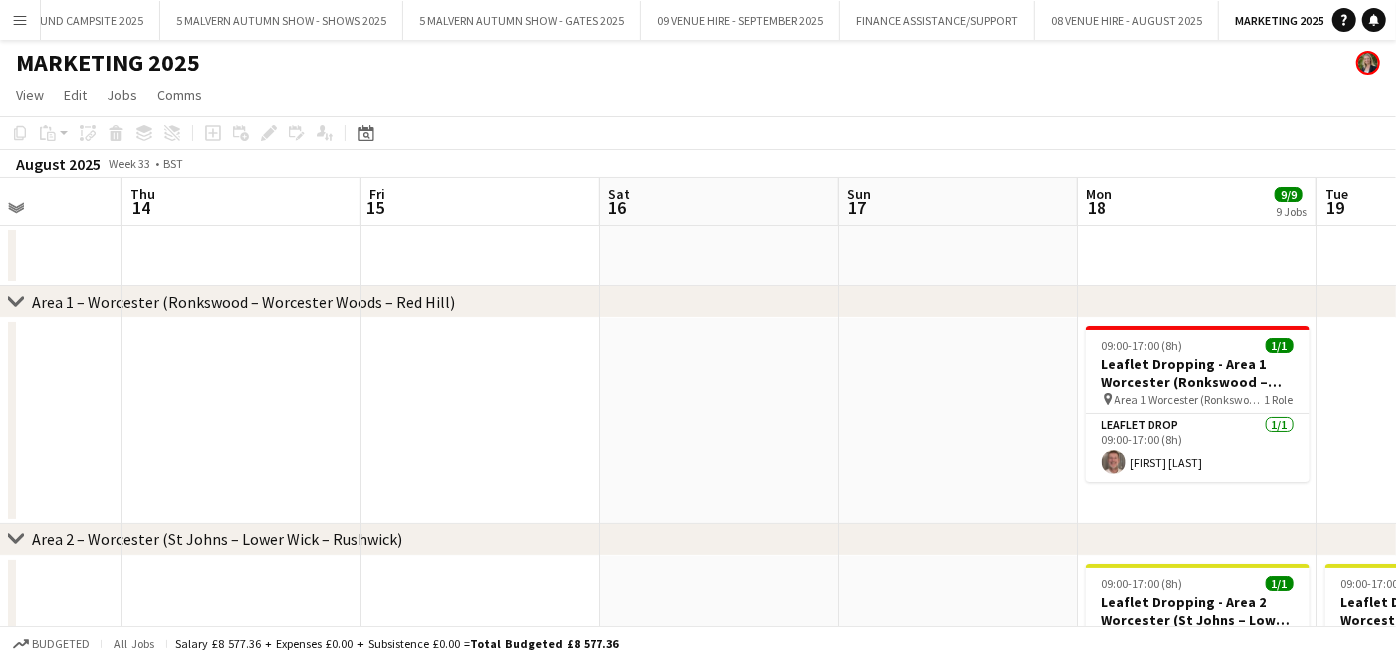 click on "Mon   11   Tue   12   Wed   13   Thu   14   Fri   15   Sat   16   Sun   17   Mon   18   9/9   9 Jobs   Tue   19   9/9   9 Jobs   Wed   20   4/4   4 Jobs   Thu   21   3/3   3 Jobs      09:00-17:00 (8h)    1/1   Leaflet Dropping - Area 1 [CITY] (Ronkswood – Worcester Woods – Red Hill)
pin
Area 1 [CITY] (Ronkswood – Worcester Woods – Red Hill)   1 Role   Leaflet Drop   1/1   09:00-17:00 (8h)
[FIRST] [LAST]     09:00-17:00 (8h)    1/1   Leaflet Dropping - Area 1 [CITY] (Ronkswood – Worcester Woods – Red Hill)
pin
Area 1 [CITY] (Ronkswood – Worcester Woods – Red Hill)   1 Role   Leaflet Drop   1/1   09:00-17:00 (8h)
[FIRST] [LAST]     09:00-17:00 (8h)    1/1   Leaflet Dropping - Area 2 [CITY] (St Johns – Lower Wick – Rushwick)
pin
Area 2 – [CITY] (St Johns – Lower Wick – Rushwick)   1 Role   Leaflet Drop   1/1   09:00-17:00 (8h)
[FIRST] [LAST]     1/1" at bounding box center (698, 1940) 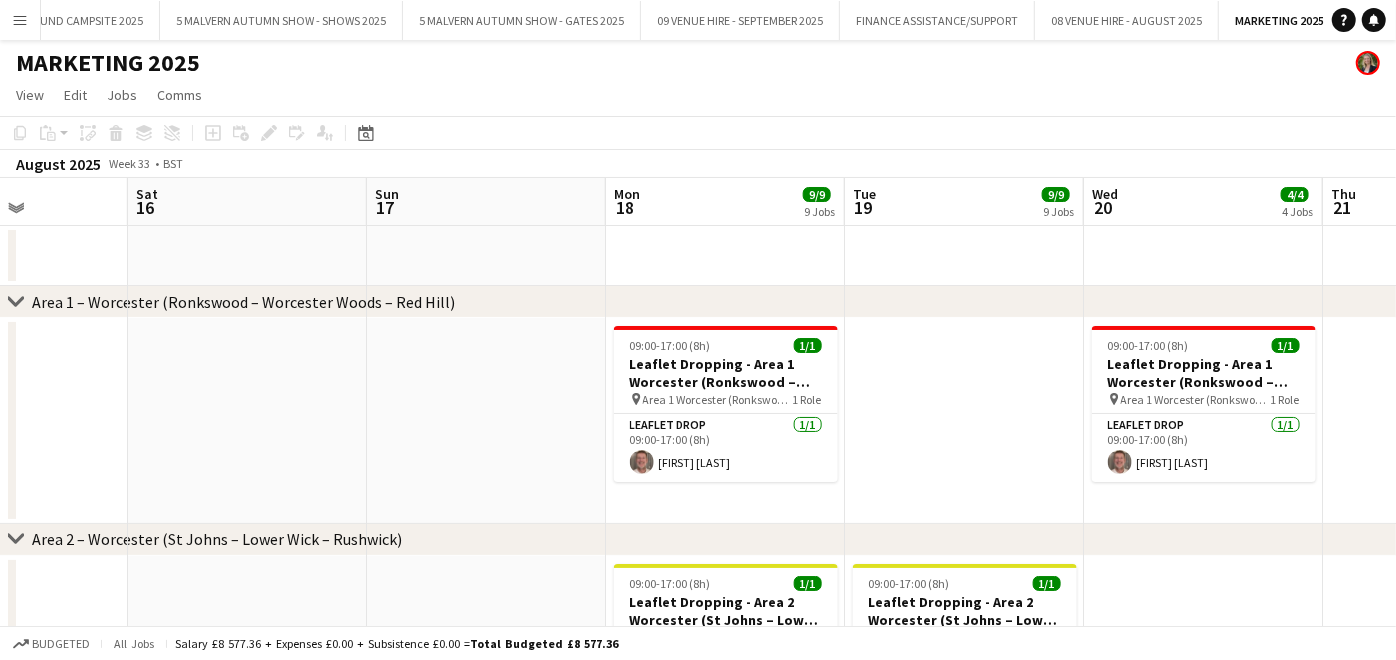 click on "Tue   12   Wed   13   Thu   14   Fri   15   Sat   16   Sun   17   Mon   18   9/9   9 Jobs   Tue   19   9/9   9 Jobs   Wed   20   4/4   4 Jobs   Thu   21   3/3   3 Jobs   Fri   22   1/1   1 Job      09:00-17:00 (8h)    1/1   Leaflet Dropping - Area 1 [CITY] (Ronkswood – [CITY] Woods – Red Hill)
pin
Area 1 [CITY] (Ronkswood – [CITY] Woods – Red Hill)   1 Role   Leaflet Drop   1/1   09:00-17:00 (8h)
[FIRST] [LAST]     09:00-17:00 (8h)    1/1   Leaflet Dropping - Area 1 [CITY] (Ronkswood – [CITY] Woods – Red Hill)
pin
Area 1 [CITY] (Ronkswood – [CITY] Woods – Red Hill)   1 Role   Leaflet Drop   1/1   09:00-17:00 (8h)
[FIRST] [LAST]     09:00-17:00 (8h)    1/1   Leaflet Dropping - Area 2 [CITY] (St Johns – Lower Wick – Rushwick)
pin
Area 2 – [CITY] (St Johns – Lower Wick – Rushwick)   1 Role   Leaflet Drop   1/1   09:00-17:00 (8h)
[FIRST] [LAST]" at bounding box center [698, 1940] 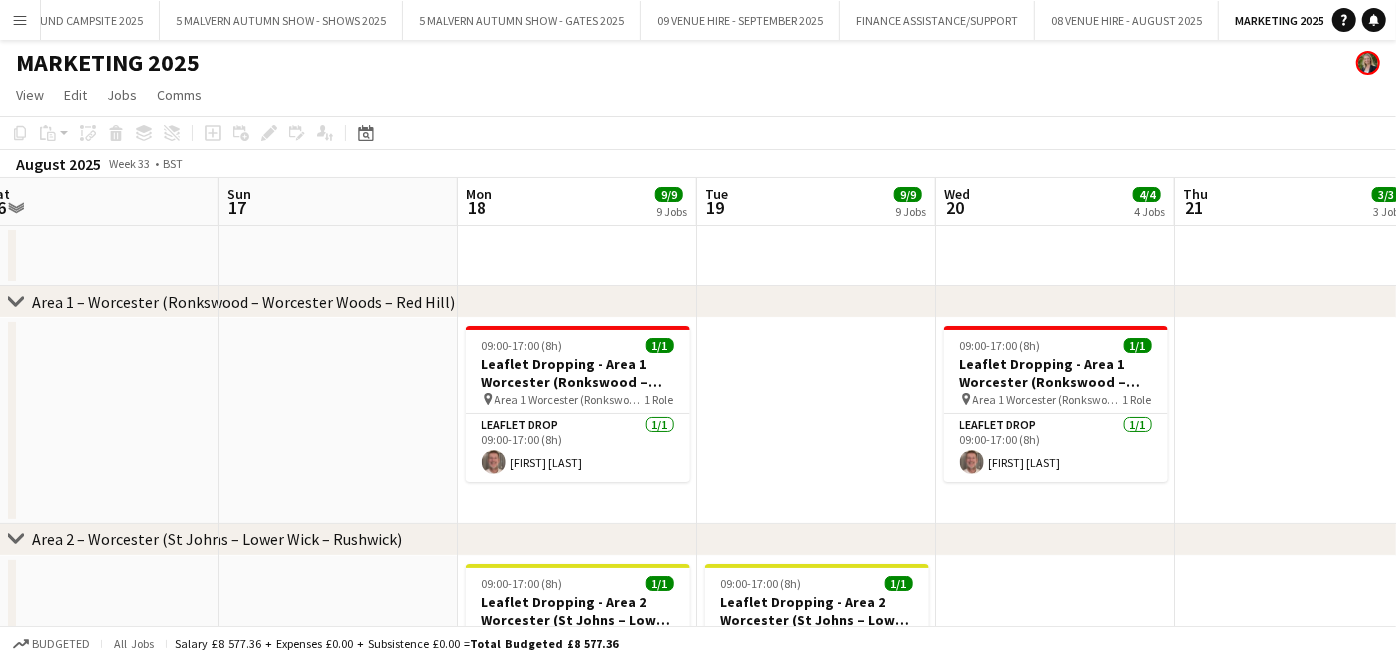scroll, scrollTop: 0, scrollLeft: 809, axis: horizontal 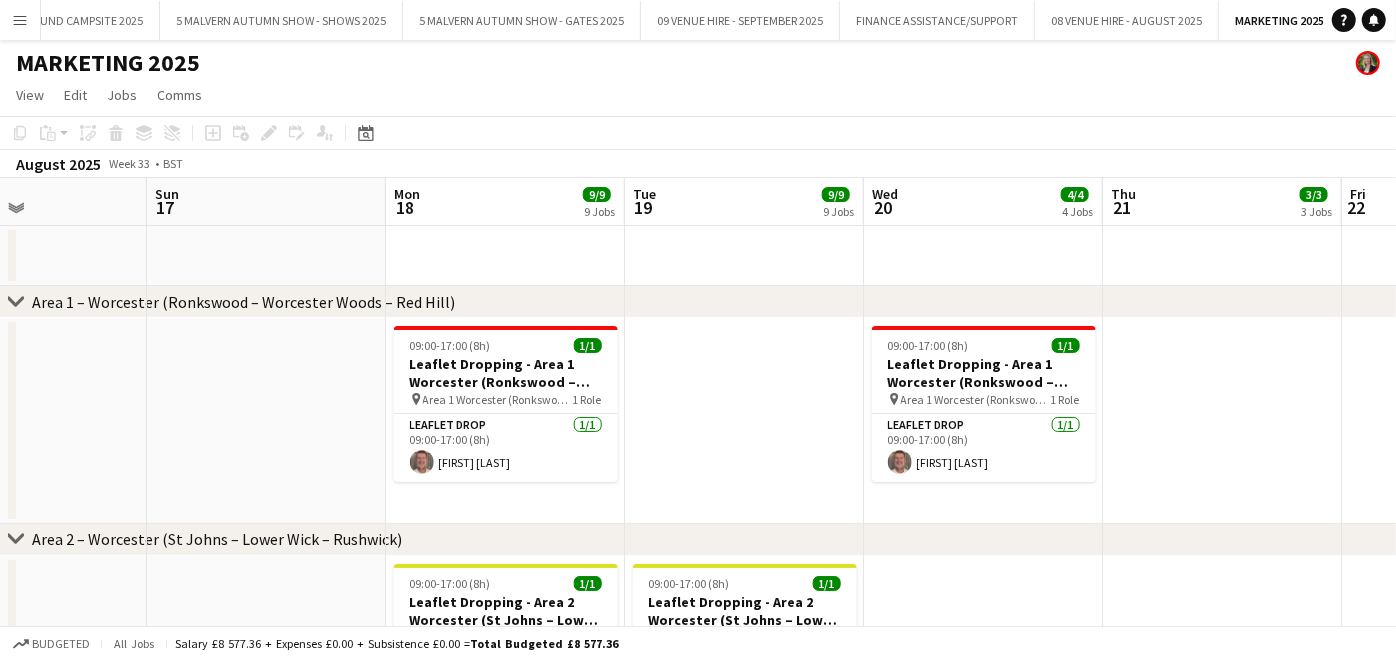 click on "Wed   13   Thu   14   Fri   15   Sat   16   Sun   17   Mon   18   9/9   9 Jobs   Tue   19   9/9   9 Jobs   Wed   20   4/4   4 Jobs   Thu   21   3/3   3 Jobs   Fri   22   1/1   1 Job   Sat   23      09:00-17:00 (8h)    1/1   Leaflet Dropping - Area 1 [CITY] (Ronkswood – [CITY] Woods – Red Hill)
pin
Area 1 [CITY] (Ronkswood – [CITY] Woods – Red Hill)   1 Role   Leaflet Drop   1/1   09:00-17:00 (8h)
[FIRST] [LAST]     09:00-17:00 (8h)    1/1   Leaflet Dropping - Area 1 [CITY] (Ronkswood – [CITY] Woods – Red Hill)
pin
Area 1 [CITY] (Ronkswood – [CITY] Woods – Red Hill)   1 Role   Leaflet Drop   1/1   09:00-17:00 (8h)
[FIRST] [LAST]     09:00-17:00 (8h)    1/1   Leaflet Dropping - Area 2 [CITY] (St Johns – Lower Wick – Rushwick)
pin
Area 2 – [CITY] (St Johns – Lower Wick – Rushwick)   1 Role   Leaflet Drop   1/1   09:00-17:00 (8h)
[FIRST] [LAST]" at bounding box center [698, 1940] 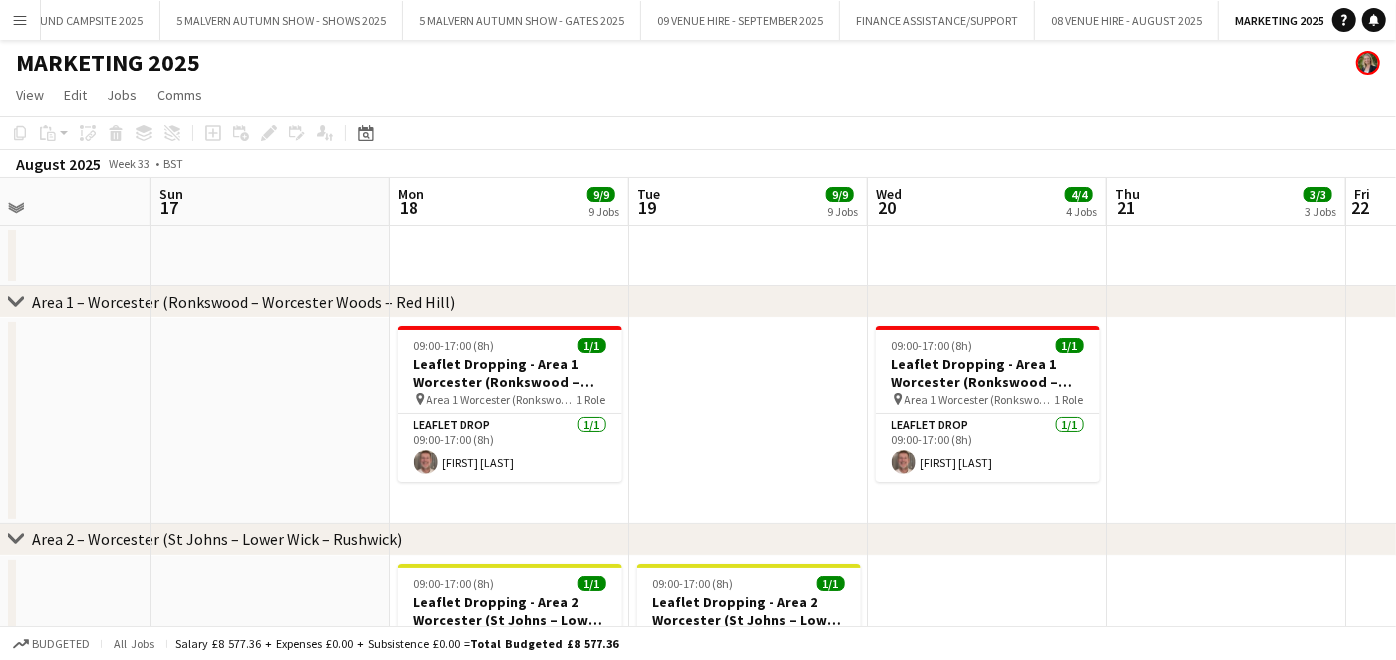 click at bounding box center [748, 421] 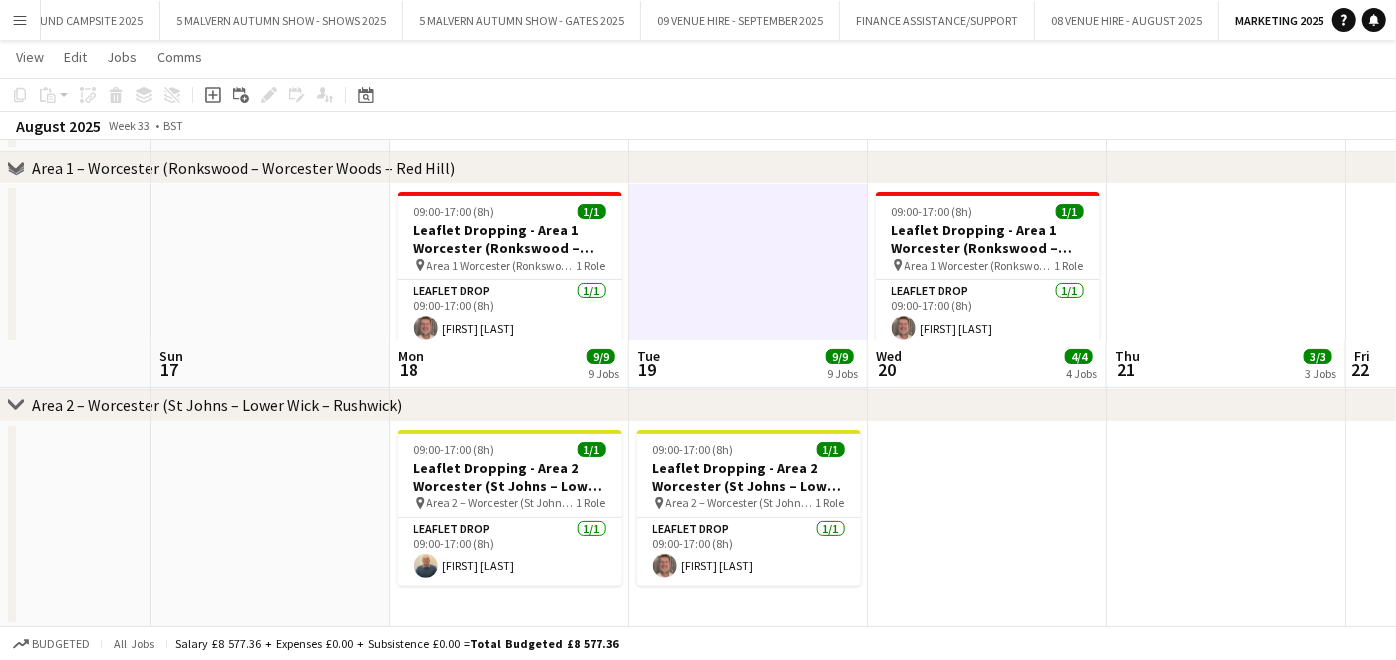 scroll, scrollTop: 0, scrollLeft: 0, axis: both 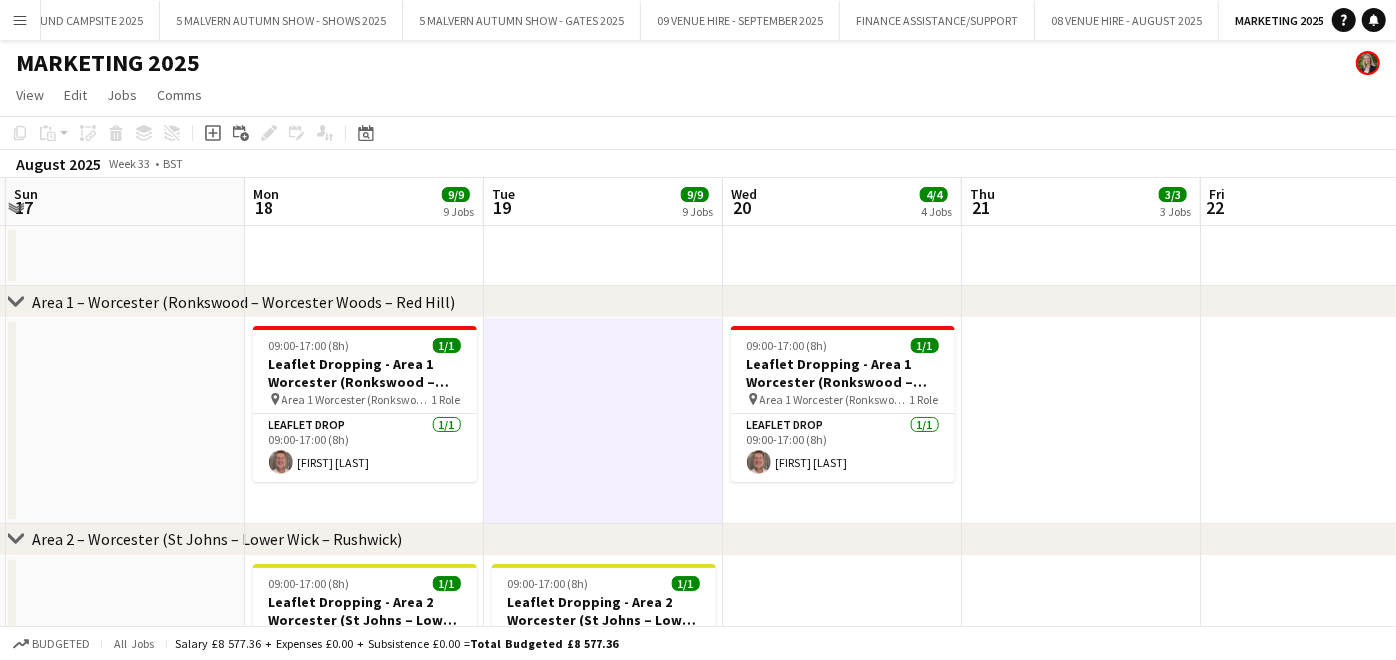click on "Thu   14   Fri   15   Sat   16   Sun   17   Mon   18   9/9   9 Jobs   Tue   19   9/9   9 Jobs   Wed   20   4/4   4 Jobs   Thu   21   3/3   3 Jobs   Fri   22   1/1   1 Job   Sat   23   Sun   24      09:00-17:00 (8h)    1/1   Leaflet Dropping - Area 1 [CITY] (Ronkswood – [CITY] Woods – Red Hill)
pin
Area 1 [CITY] (Ronkswood – [CITY] Woods – Red Hill)   1 Role   Leaflet Drop   1/1   09:00-17:00 (8h)
[FIRST] [LAST]     09:00-17:00 (8h)    1/1   Leaflet Dropping - Area 1 [CITY] (Ronkswood – [CITY] Woods – Red Hill)
pin
Area 1 [CITY] (Ronkswood – [CITY] Woods – Red Hill)   1 Role   Leaflet Drop   1/1   09:00-17:00 (8h)
[FIRST] [LAST]     09:00-17:00 (8h)    1/1   Leaflet Dropping - Area 2 [CITY] (St Johns – Lower Wick – Rushwick)
pin
Area 2 – [CITY] (St Johns – Lower Wick – Rushwick)   1 Role   Leaflet Drop   1/1   09:00-17:00 (8h)
[FIRST] [LAST]" at bounding box center (698, 1940) 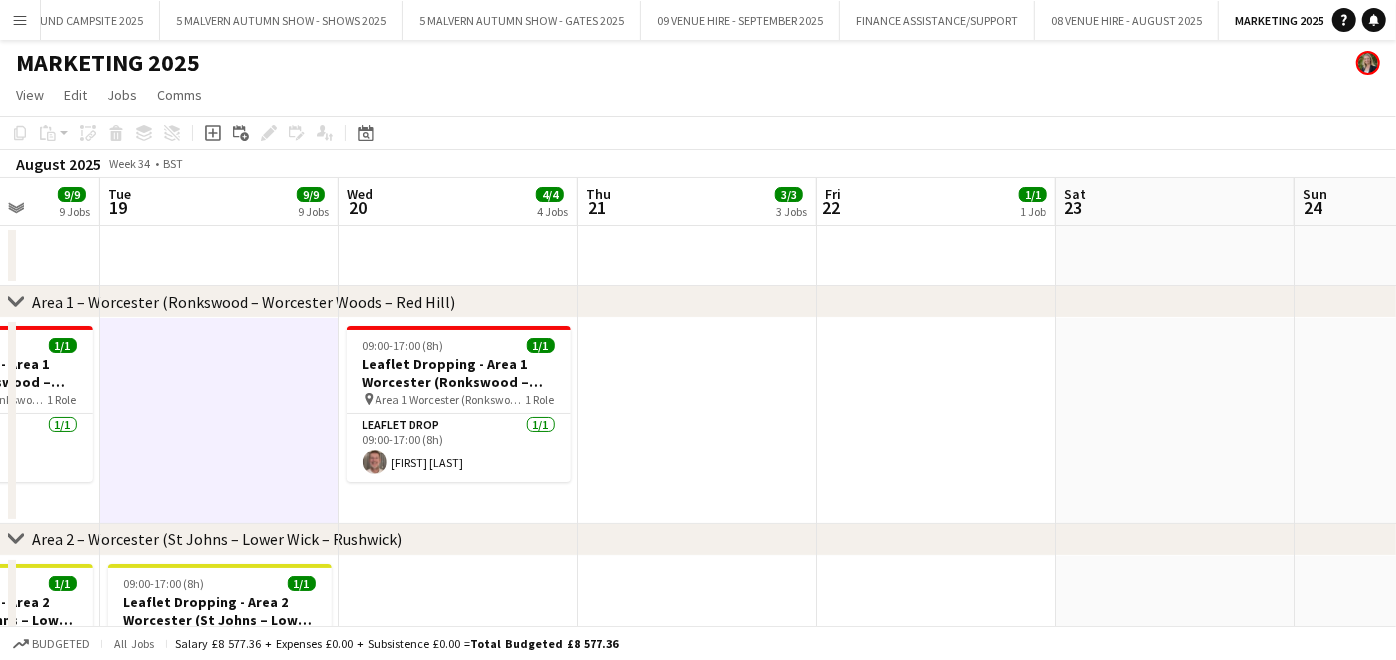 click on "Sat   16   Sun   17   Mon   18   9/9   9 Jobs   Tue   19   9/9   9 Jobs   Wed   20   4/4   4 Jobs   Thu   21   3/3   3 Jobs   Fri   22   1/1   1 Job   Sat   23   Sun   24   Mon   25   Tue   26   1/1   1 Job      09:00-17:00 (8h)    1/1   Leaflet Dropping - Area 1 [CITY] ([CITY] – [CITY] – [CITY])
pin
Area 1 [CITY] ([CITY] – [CITY] – [CITY])   1 Role   Leaflet Drop   1/1   09:00-17:00 (8h)
[FIRST] [LAST]     09:00-17:00 (8h)    1/1   Leaflet Dropping - Area 1 [CITY] ([CITY] – [CITY] – [CITY])
pin
Area 1 [CITY] ([CITY] – [CITY] – [CITY])   1 Role   Leaflet Drop   1/1   09:00-17:00 (8h)
[FIRST] [LAST]     09:00-17:00 (8h)    1/1   Leaflet Dropping - Area 2 [CITY] ([CITY] – [CITY] – [CITY])
pin
Area 2 – [CITY] ([CITY] – [CITY] – [CITY])   1 Role   Leaflet Drop   1/1   09:00-17:00 (8h)" at bounding box center (698, 1940) 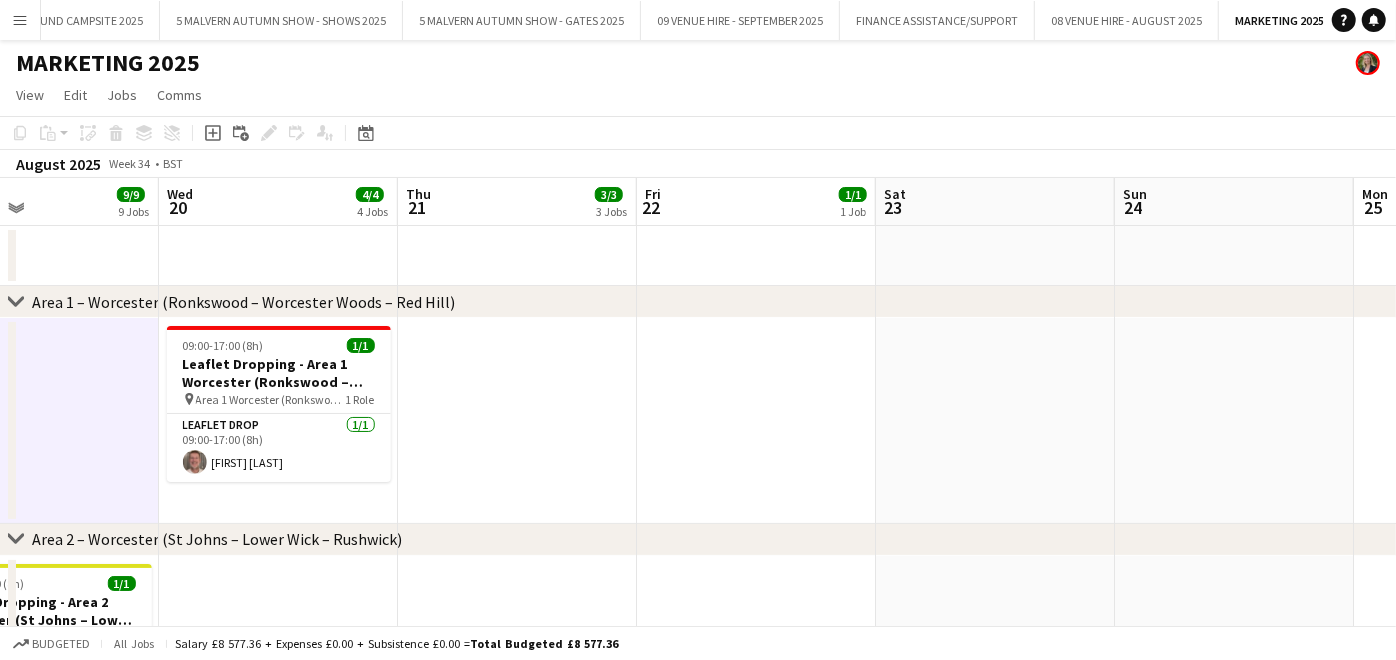 click on "Sat   16   Sun   17   Mon   18   9/9   9 Jobs   Tue   19   9/9   9 Jobs   Wed   20   4/4   4 Jobs   Thu   21   3/3   3 Jobs   Fri   22   1/1   1 Job   Sat   23   Sun   24   Mon   25   Tue   26   1/1   1 Job      09:00-17:00 (8h)    1/1   Leaflet Dropping - Area 1 [CITY] ([CITY] – [CITY] – [CITY])
pin
Area 1 [CITY] ([CITY] – [CITY] – [CITY])   1 Role   Leaflet Drop   1/1   09:00-17:00 (8h)
[FIRST] [LAST]     09:00-17:00 (8h)    1/1   Leaflet Dropping - Area 1 [CITY] ([CITY] – [CITY] – [CITY])
pin
Area 1 [CITY] ([CITY] – [CITY] – [CITY])   1 Role   Leaflet Drop   1/1   09:00-17:00 (8h)
[FIRST] [LAST]     09:00-17:00 (8h)    1/1   Leaflet Dropping - Area 2 [CITY] ([CITY] – [CITY] – [CITY])
pin
Area 2 – [CITY] ([CITY] – [CITY] – [CITY])   1 Role   Leaflet Drop   1/1   09:00-17:00 (8h)" at bounding box center (698, 1940) 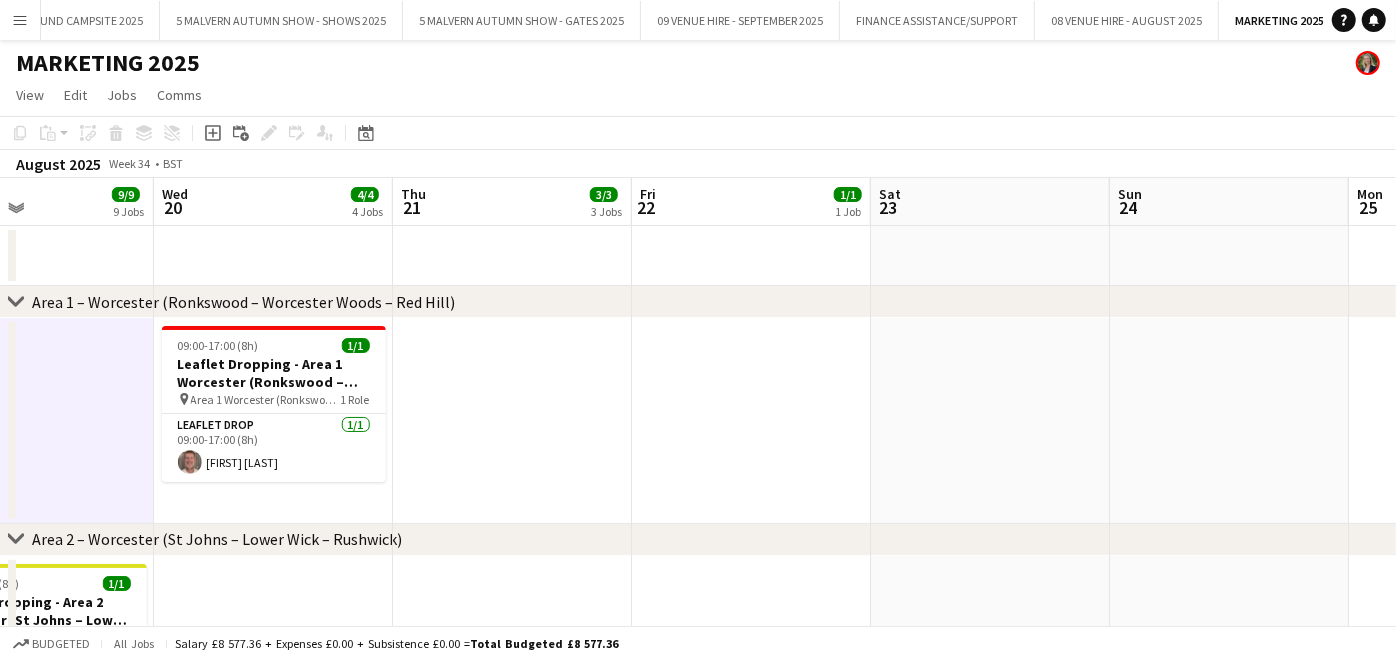 click at bounding box center (512, 421) 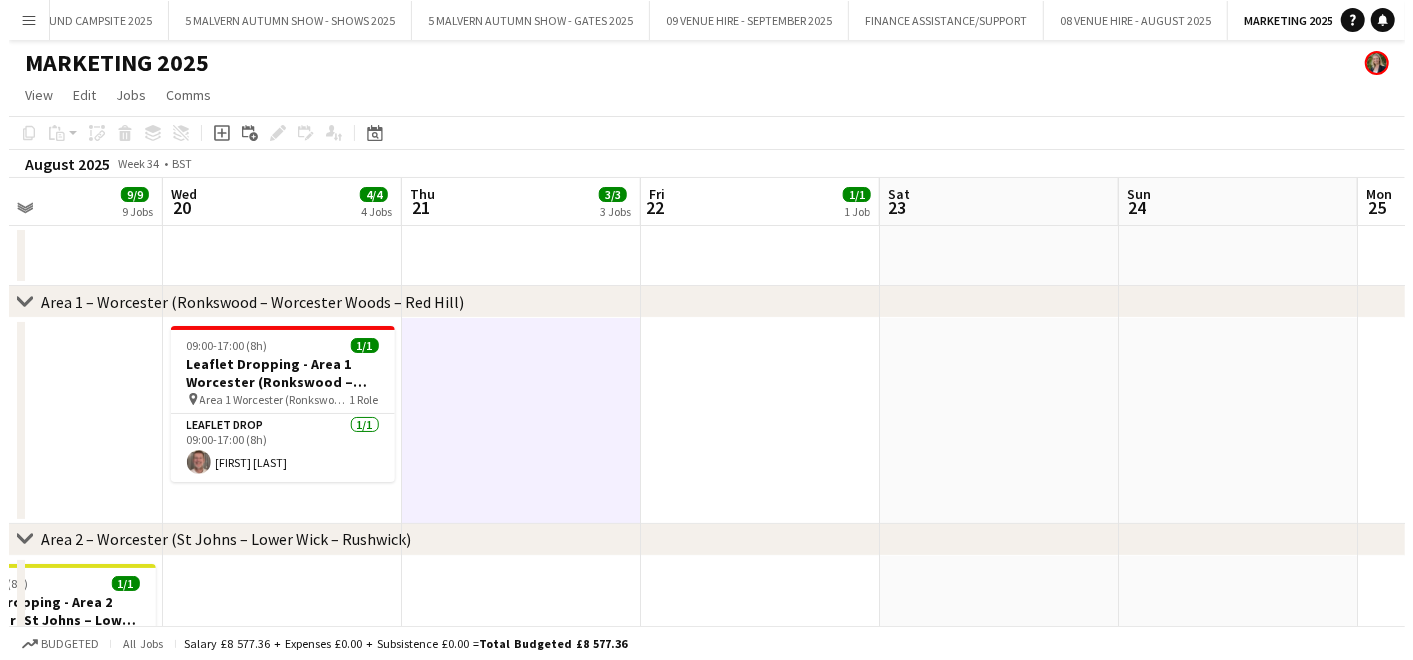 scroll, scrollTop: 0, scrollLeft: 802, axis: horizontal 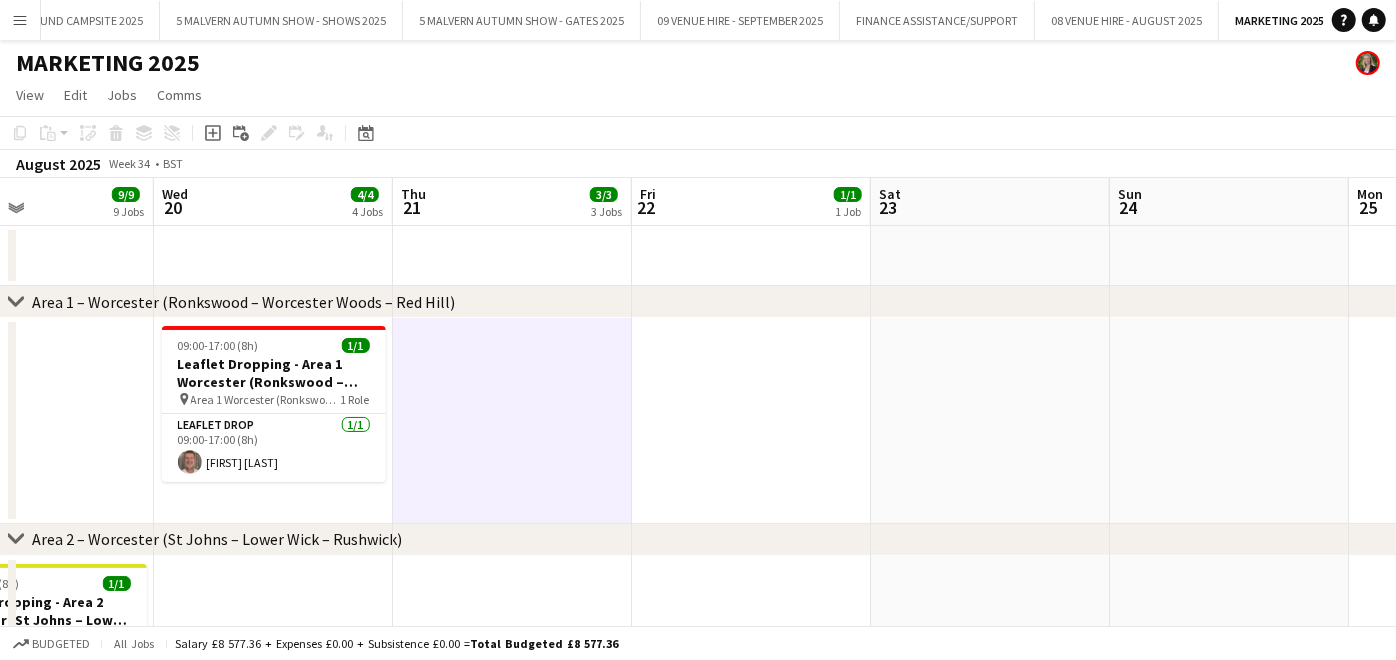 click on "Menu" at bounding box center [20, 20] 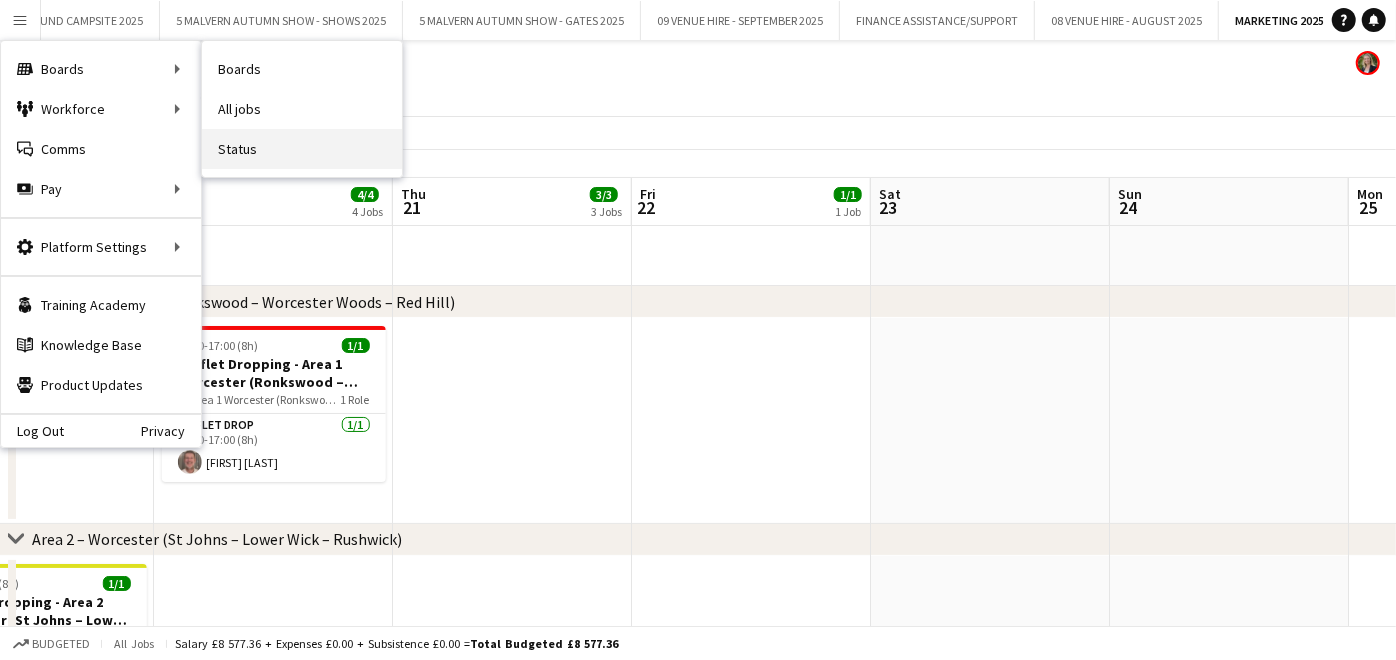 click on "Status" at bounding box center [302, 149] 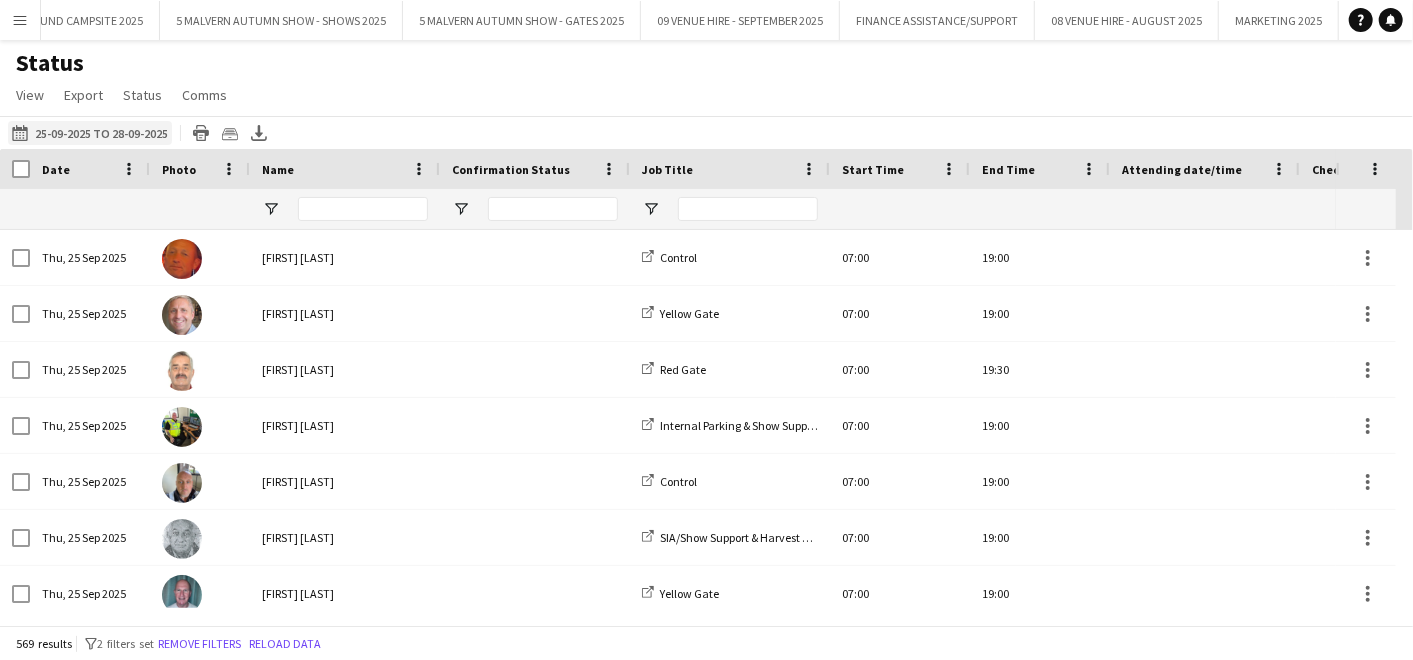 click on "[DATE] to [DATE]
[DATE] to [DATE]" 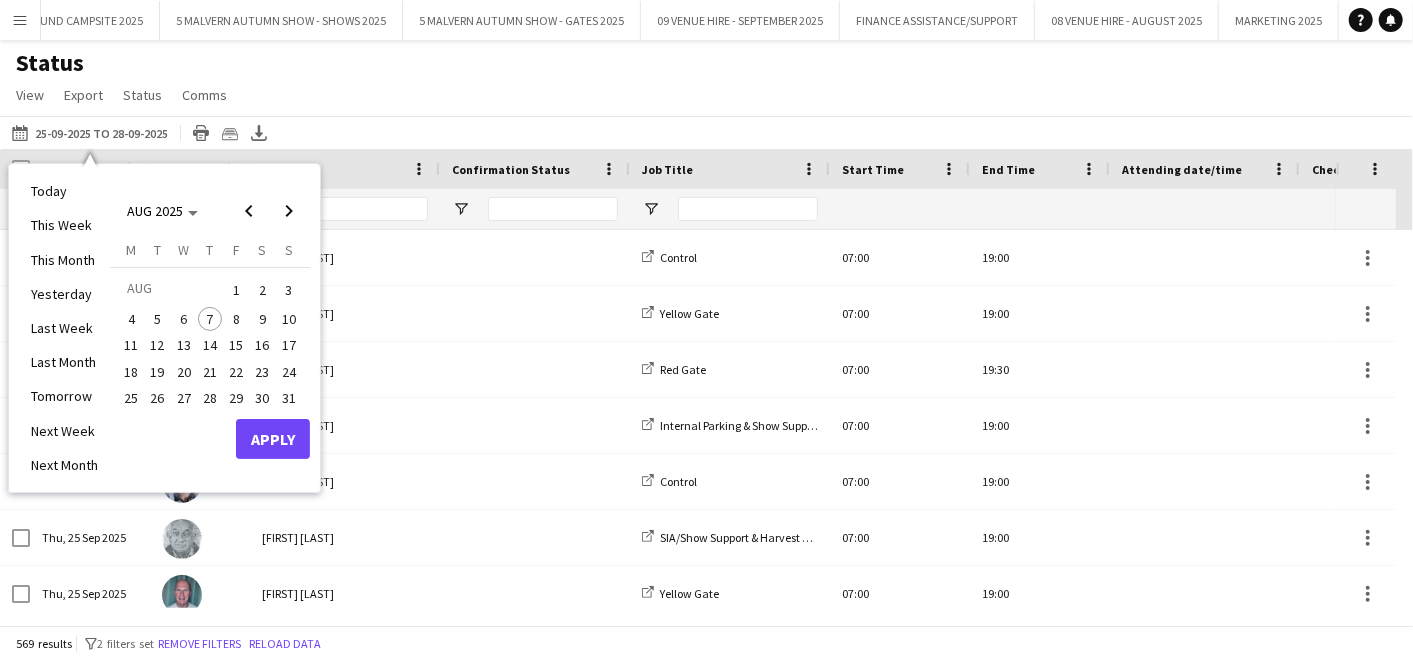 click on "1" at bounding box center [236, 290] 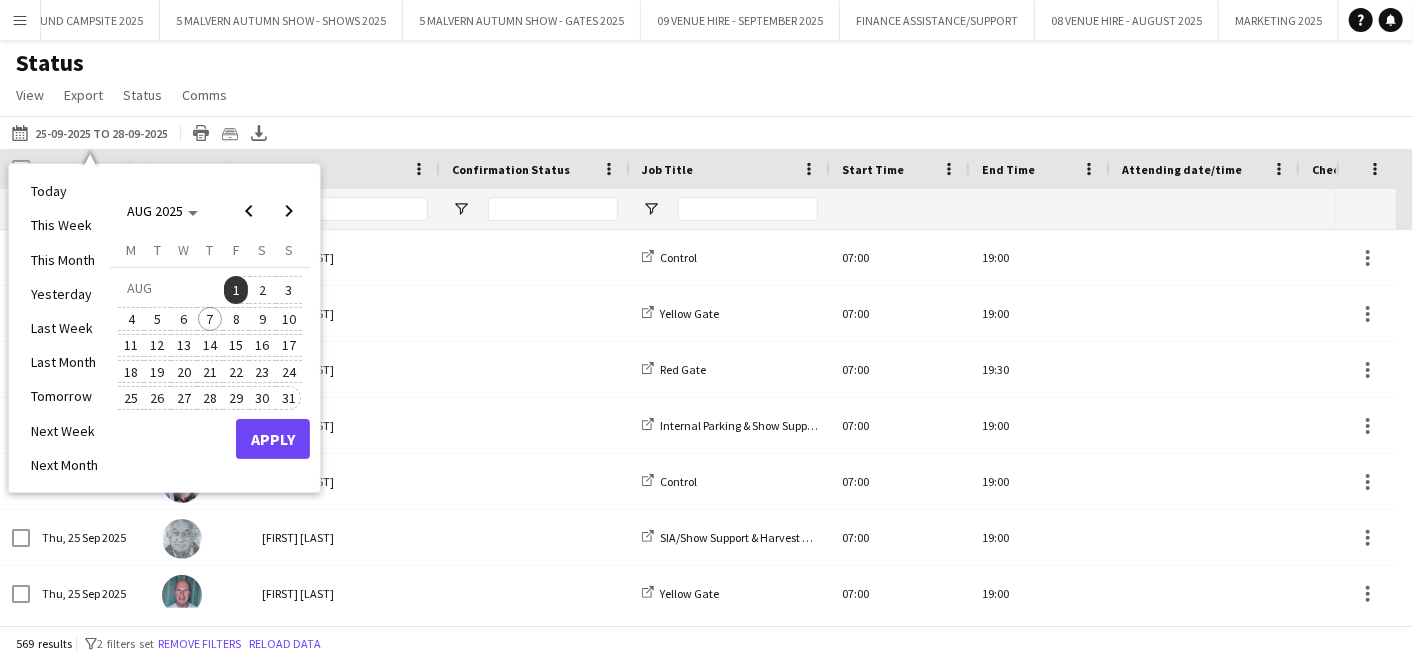 click on "31" at bounding box center [289, 398] 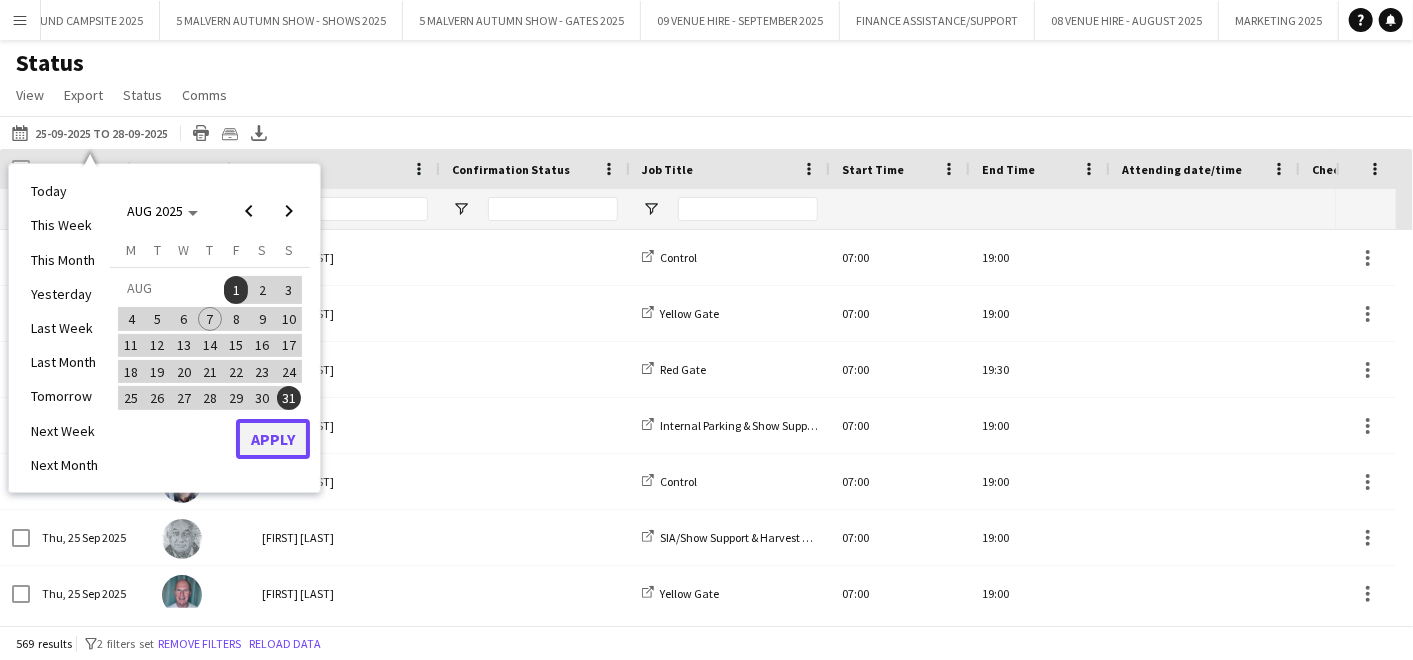 click on "Apply" at bounding box center (273, 439) 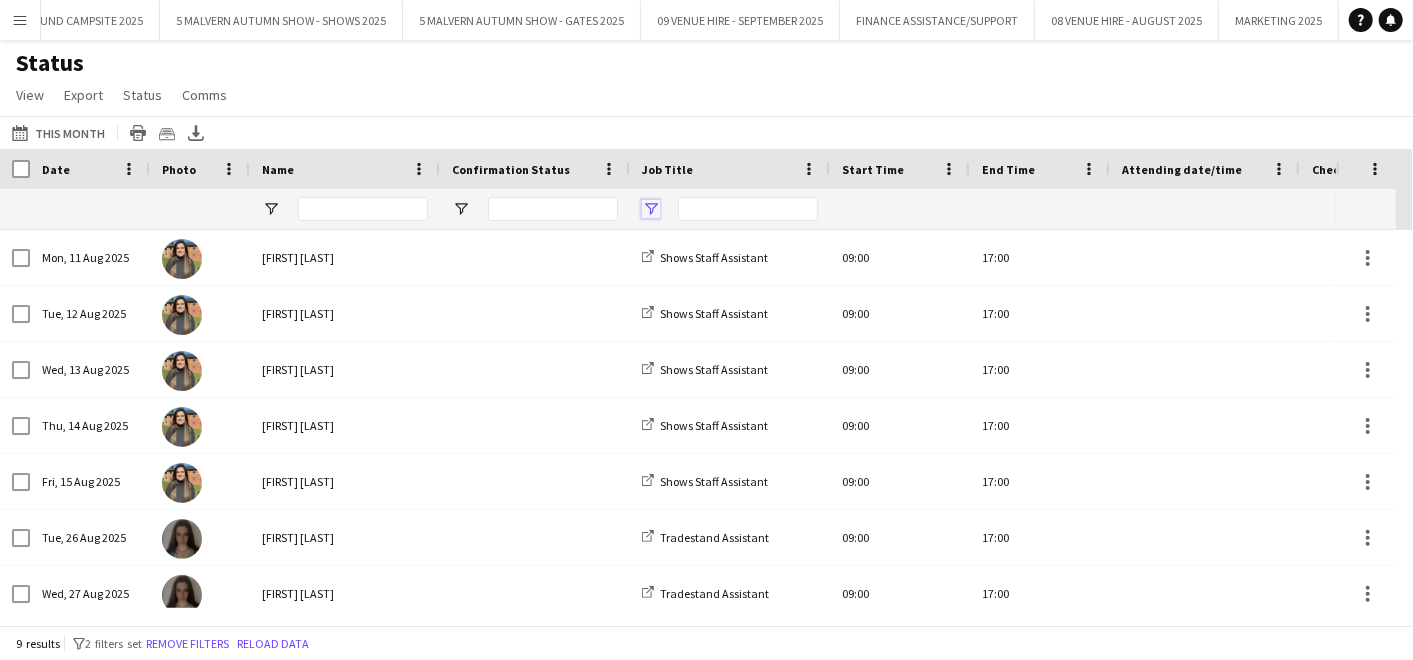 click at bounding box center [651, 209] 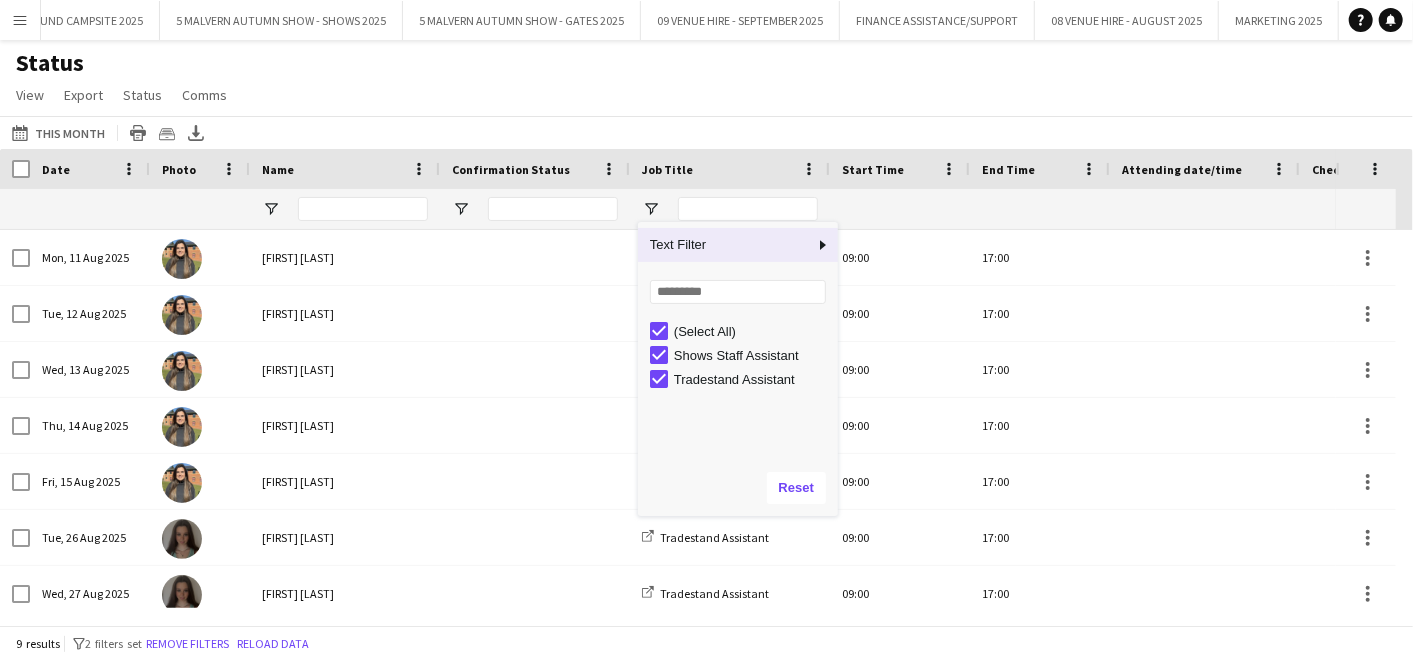 click on "Status   View   Views  Default view MAS name tags New view Update view Delete view Edit name Customise view Customise filters Reset Filters Reset View Reset All  Export  Export as XLSX Export as CSV Export as PDF Crew files as ZIP  Status  Confirm attendance Check-in Check-out Clear confirm attendance Clear check-in Clear check-out  Comms  Send notification Chat" 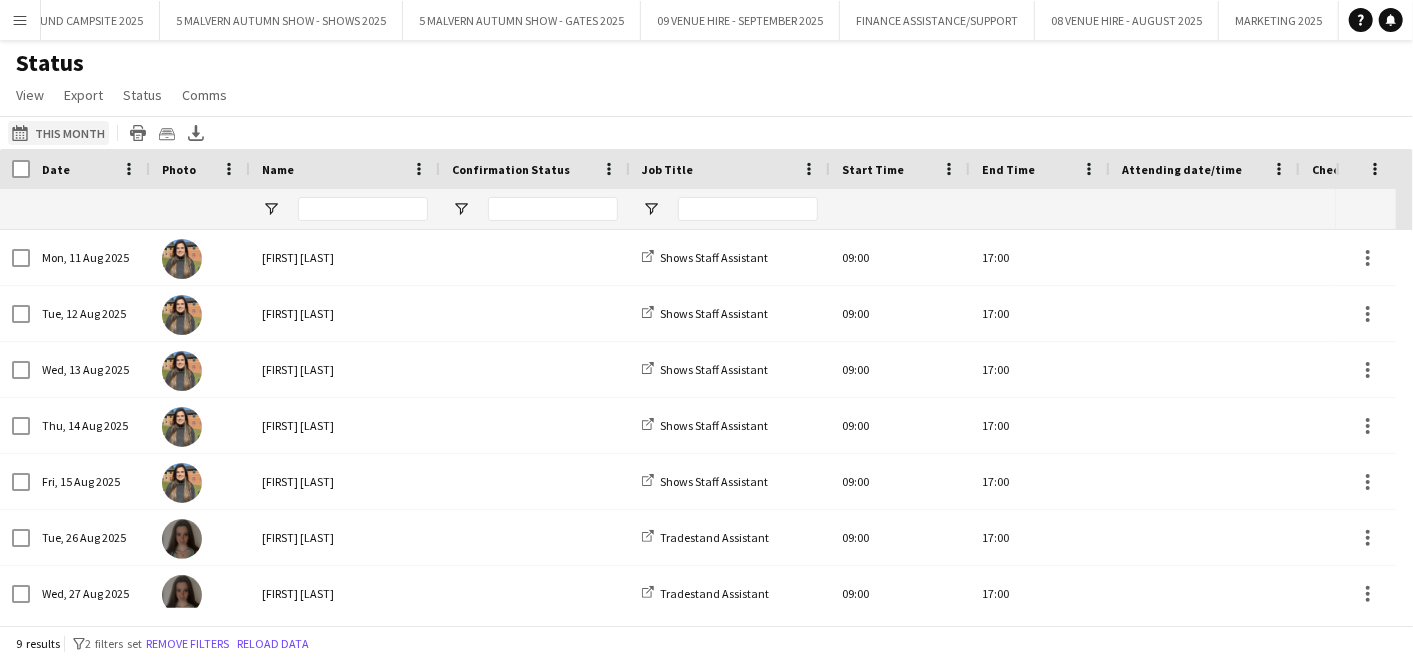 click on "07-08-2025 to 13-08-2025
This Month" 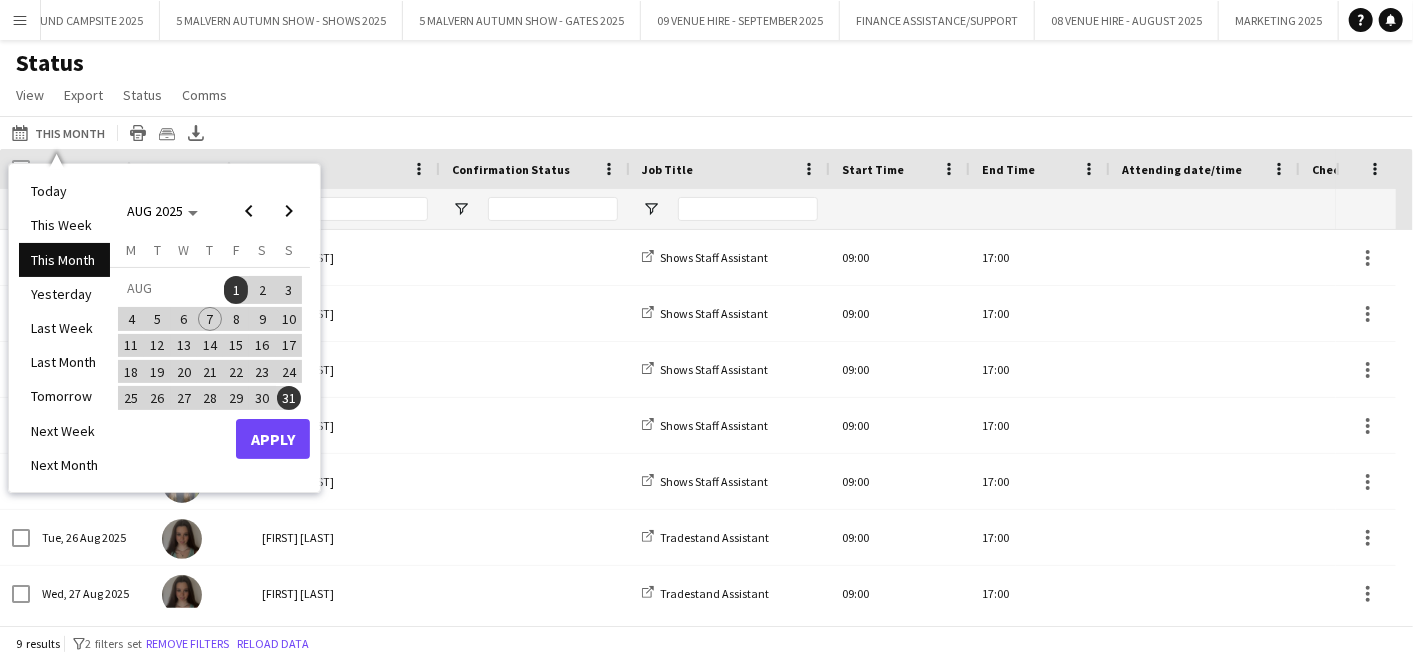 click on "Status   View   Views  Default view MAS name tags New view Update view Delete view Edit name Customise view Customise filters Reset Filters Reset View Reset All  Export  Export as XLSX Export as CSV Export as PDF Crew files as ZIP  Status  Confirm attendance Check-in Check-out Clear confirm attendance Clear check-in Clear check-out  Comms  Send notification Chat" 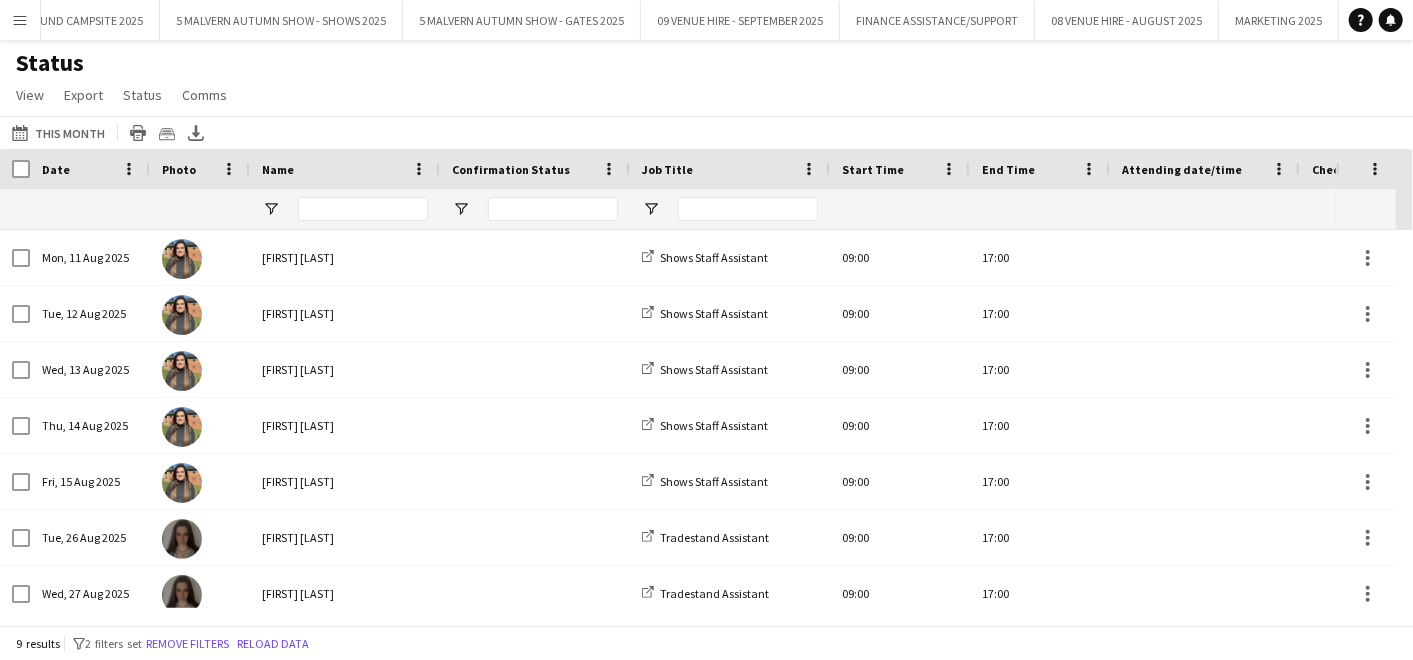scroll, scrollTop: 0, scrollLeft: 137, axis: horizontal 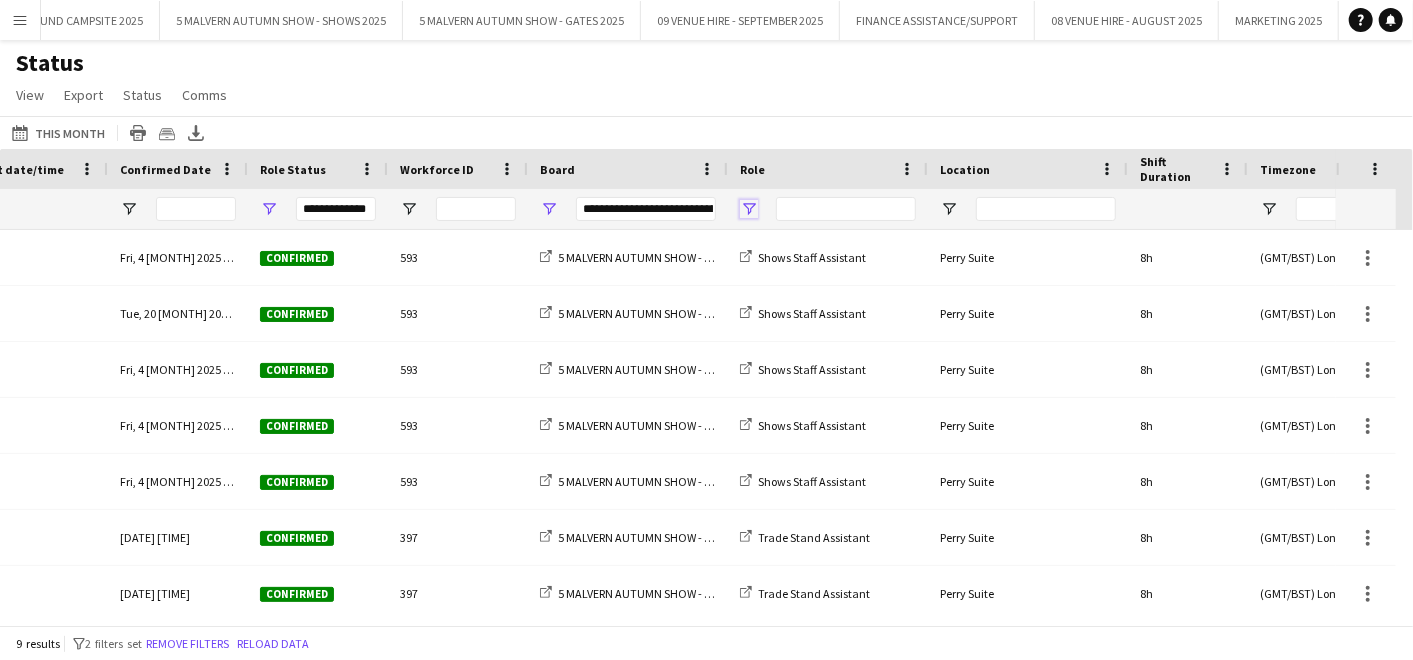 click at bounding box center (749, 209) 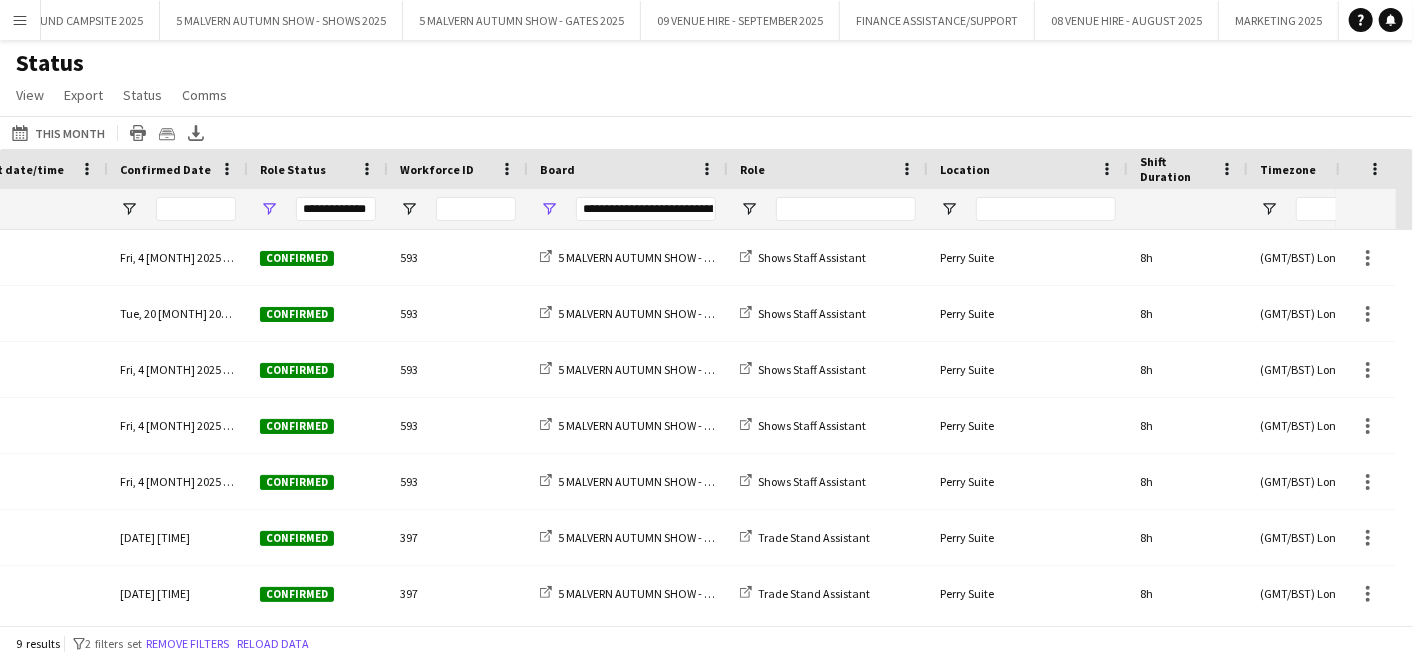 click on "07-08-2025 to 13-08-2025
This Month
Today   This Week   This Month   Yesterday   Last Week   Last Month   Tomorrow   Next Week   Next Month  AUG 2025 AUG 2025 Monday M Tuesday T Wednesday W Thursday T Friday F Saturday S Sunday S  AUG   1   2   3   4   5   6   7   8   9   10   11   12   13   14   15   16   17   18   19   20   21   22   23   24   25   26   27   28   29   30   31
Comparison range
Comparison range
Apply
Print table
Crew files as ZIP
Export XLSX" 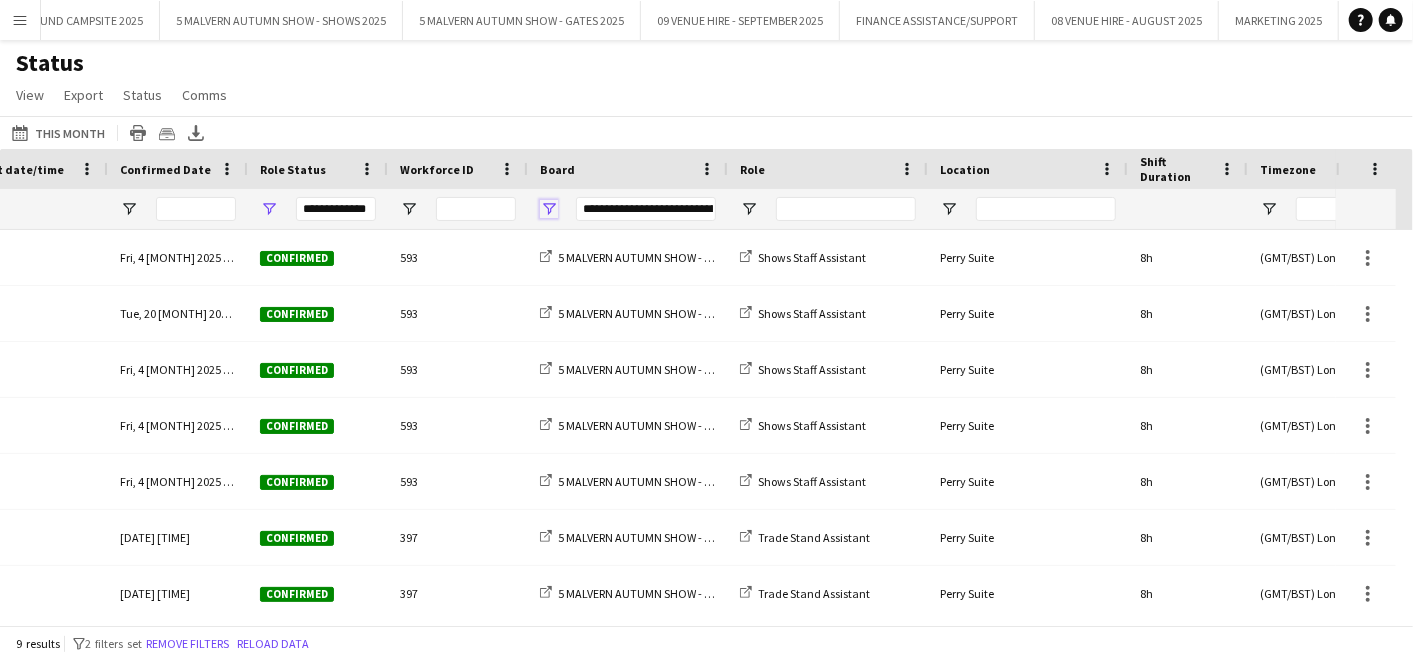 click at bounding box center [549, 209] 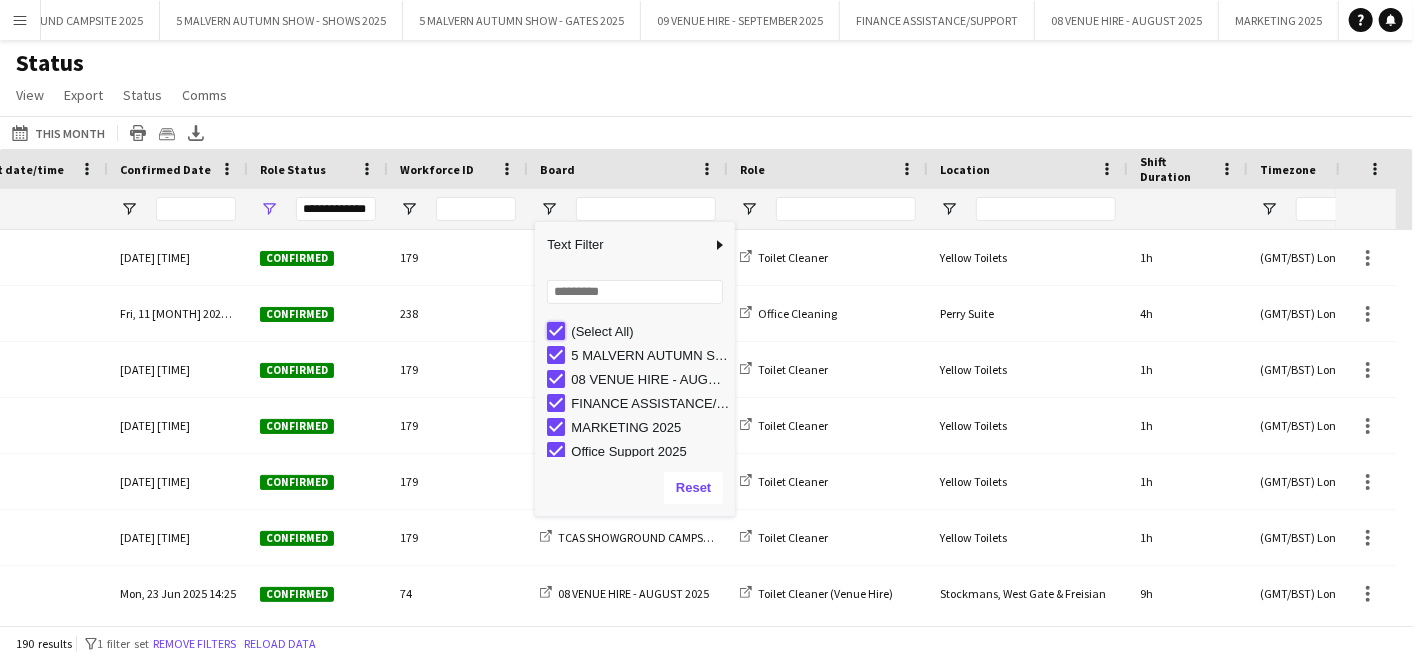 type on "***" 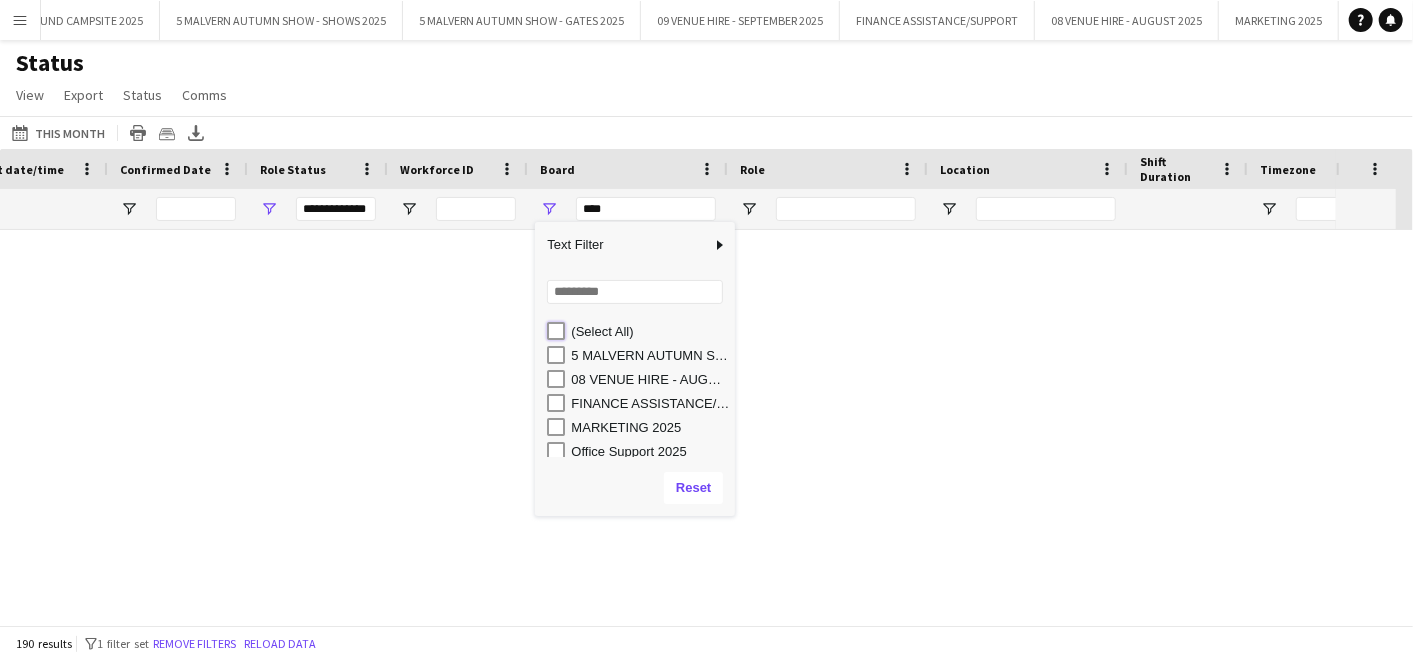 type on "***" 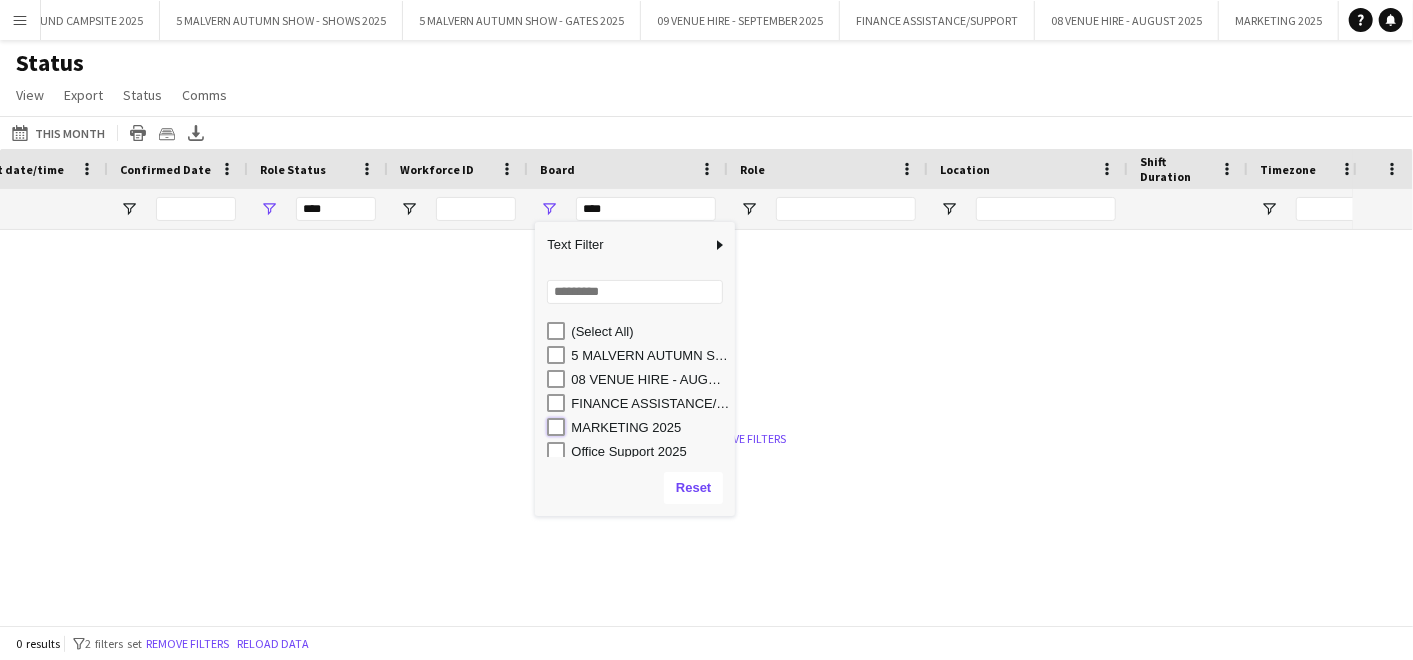 type on "**********" 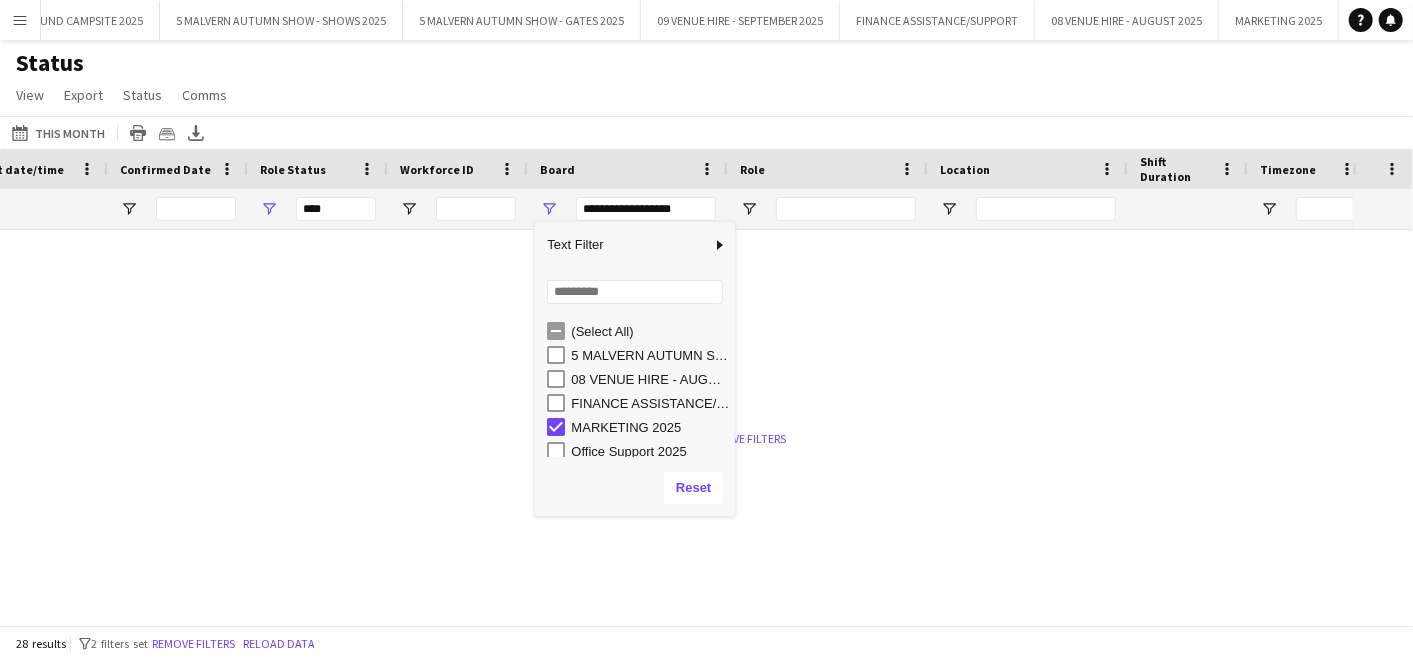 type on "**********" 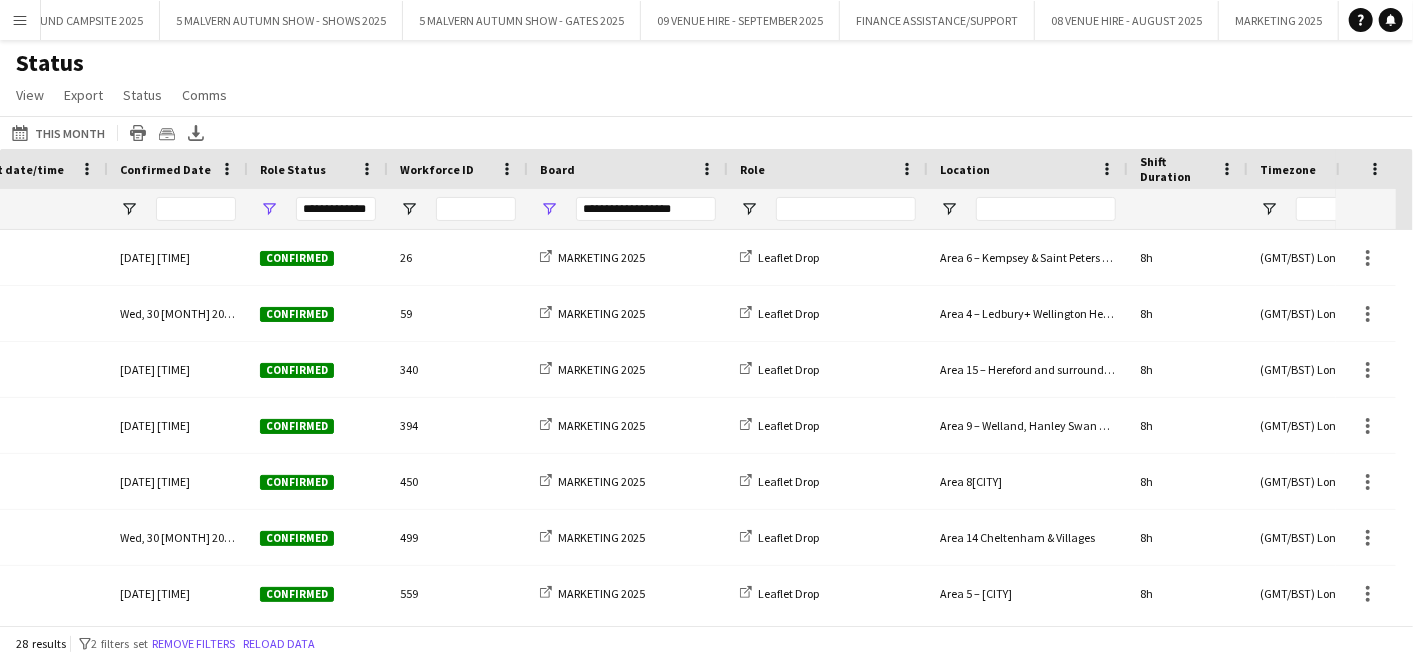 click on "Status   View   Views  Default view MAS name tags New view Update view Delete view Edit name Customise view Customise filters Reset Filters Reset View Reset All  Export  Export as XLSX Export as CSV Export as PDF Crew files as ZIP  Status  Confirm attendance Check-in Check-out Clear confirm attendance Clear check-in Clear check-out  Comms  Send notification Chat" 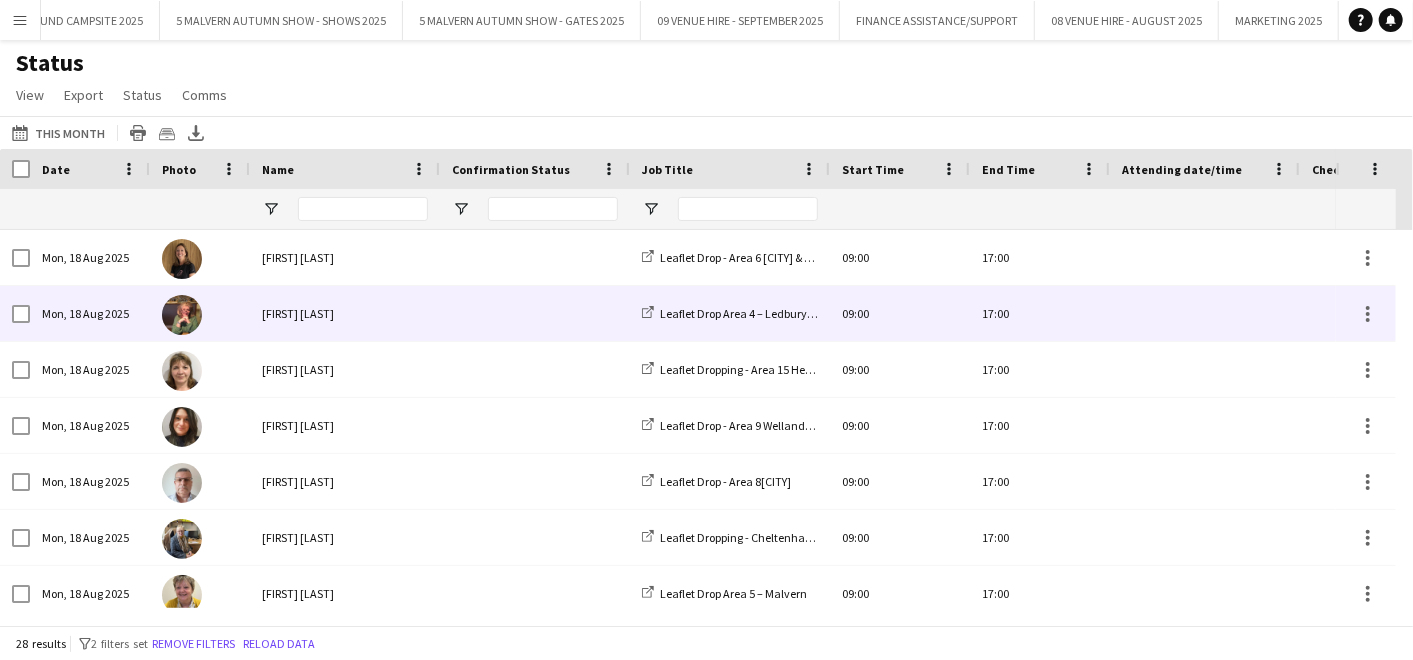 click on "17:00 09:00
Leaflet Drop - Area 6 [CITY] & Saint Peters  [CITY]
[FIRST] [LAST] Mon, 18 Aug 2025
17:00 09:00
Leaflet Drop Area 4 – Ledbury+ Wellington Heath
[FIRST] [LAST] Mon, 18 Aug 2025
17:00 09:00" at bounding box center (1860, 1014) 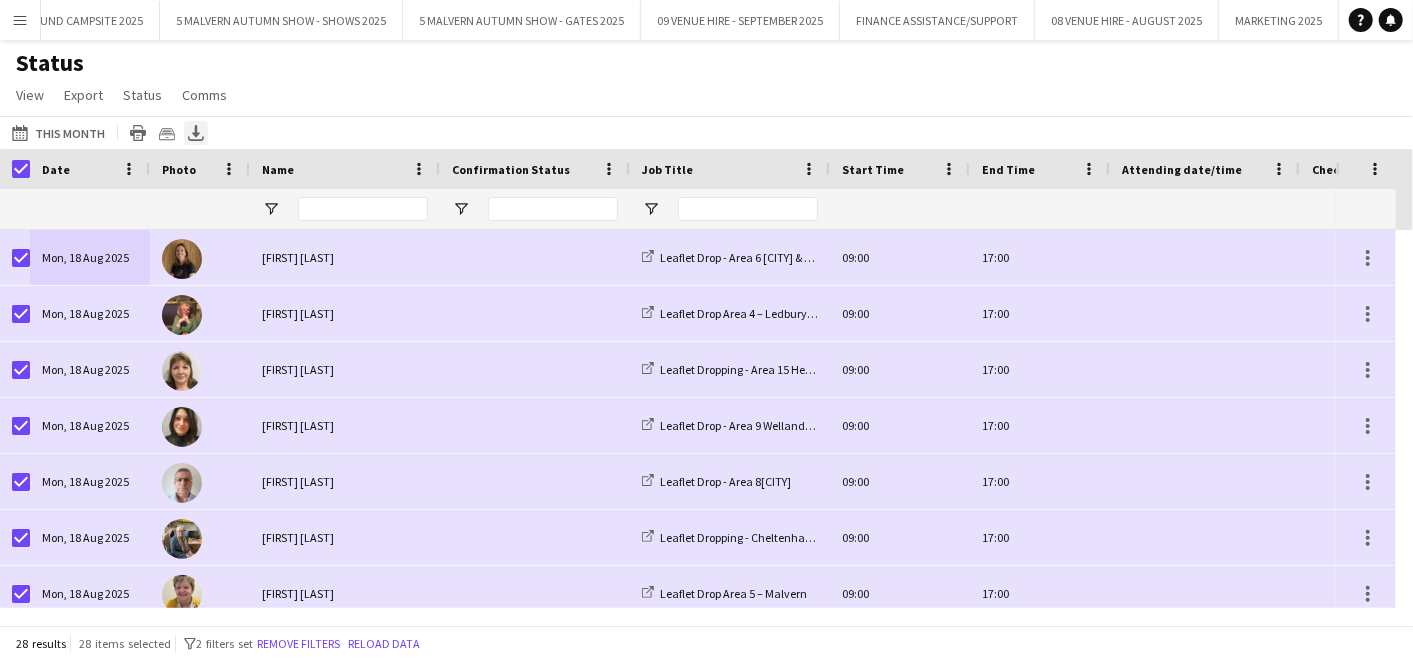 click on "Export XLSX" 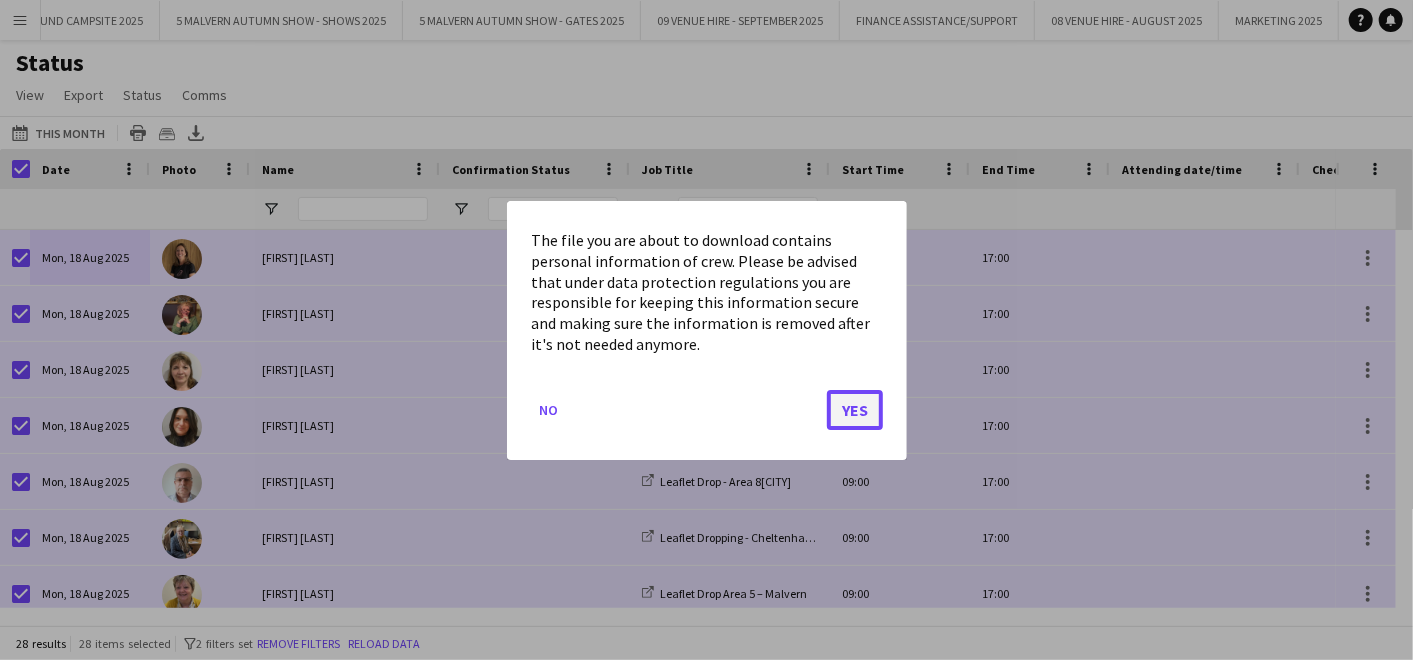 click on "Yes" 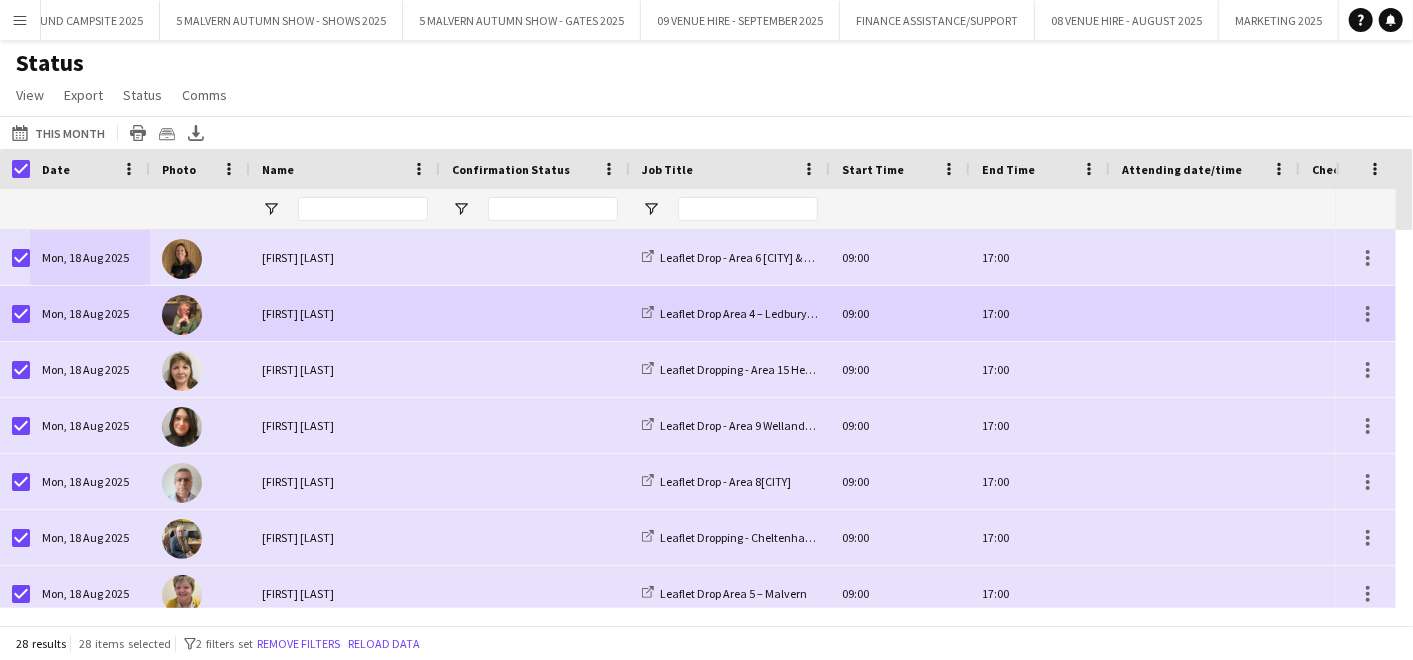 click at bounding box center [535, 313] 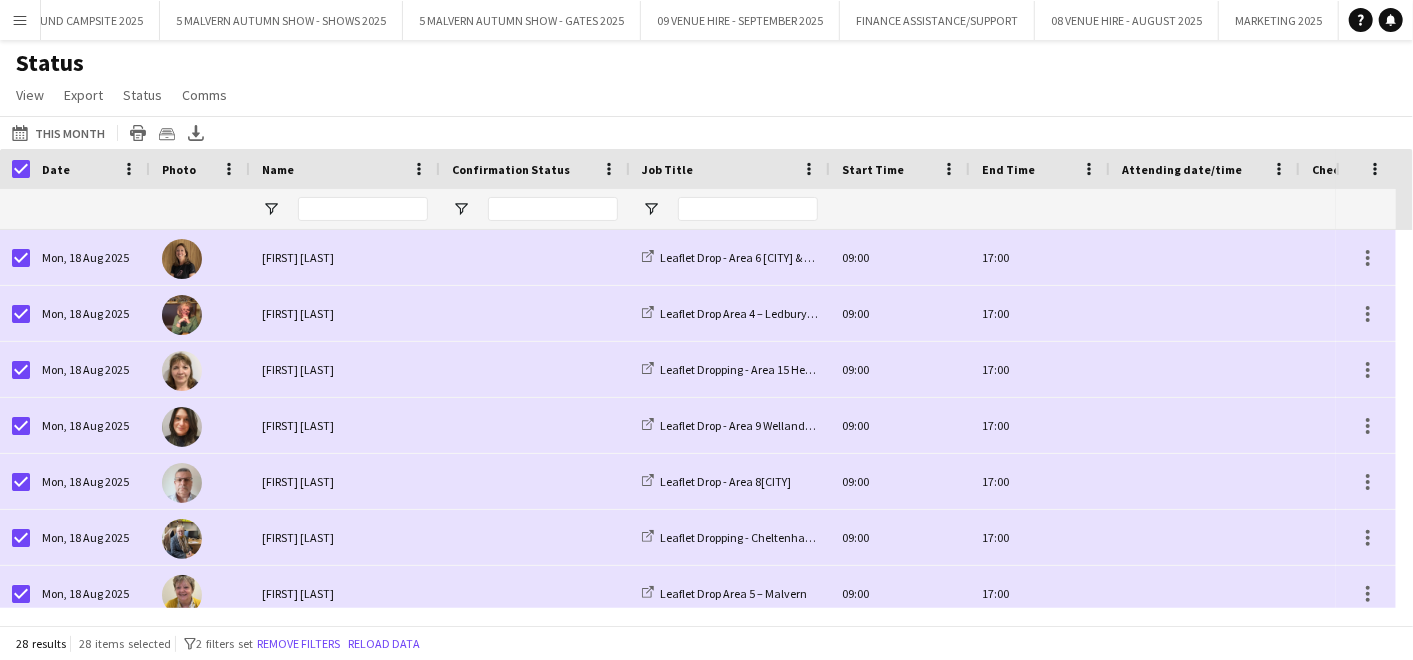 click on "Status   View   Views  Default view MAS name tags New view Update view Delete view Edit name Customise view Customise filters Reset Filters Reset View Reset All  Export  Export as XLSX Export as CSV Export as PDF Crew files as ZIP  Status  Confirm attendance Check-in Check-out Clear confirm attendance Clear check-in Clear check-out  Comms  Send notification Chat" 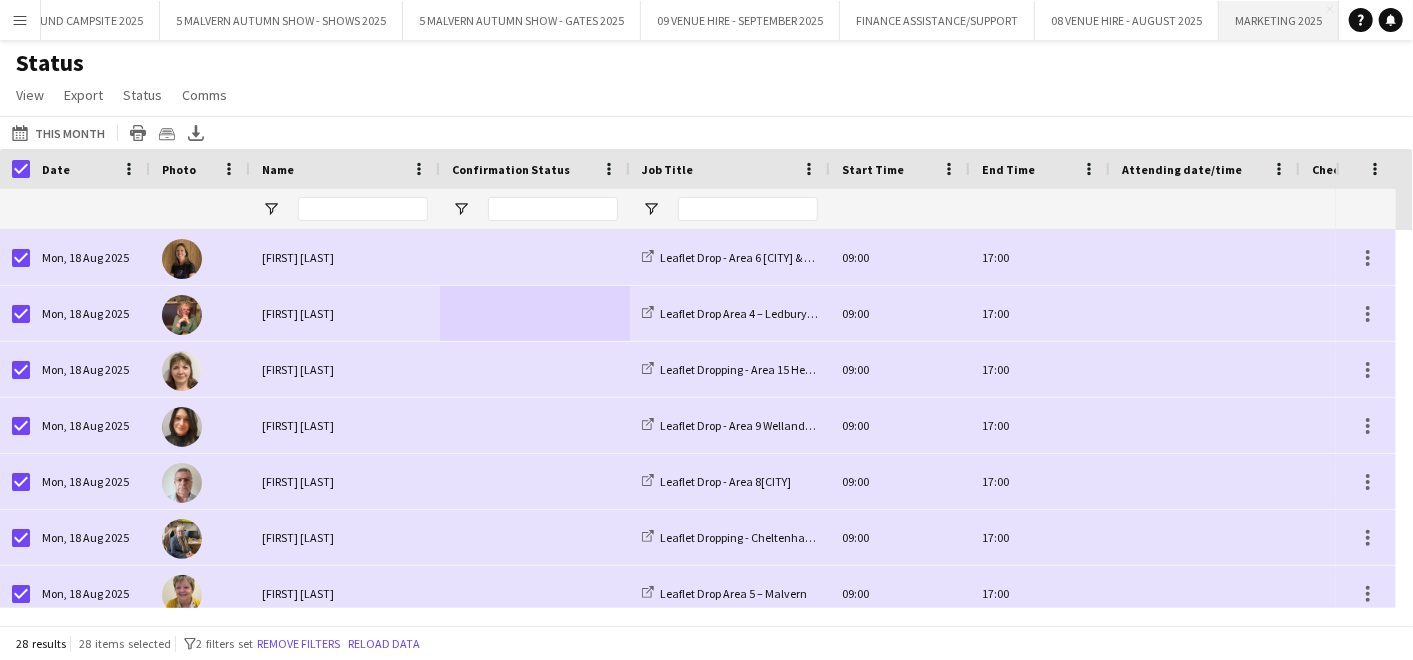 click on "MARKETING 2025
Close" at bounding box center (1279, 20) 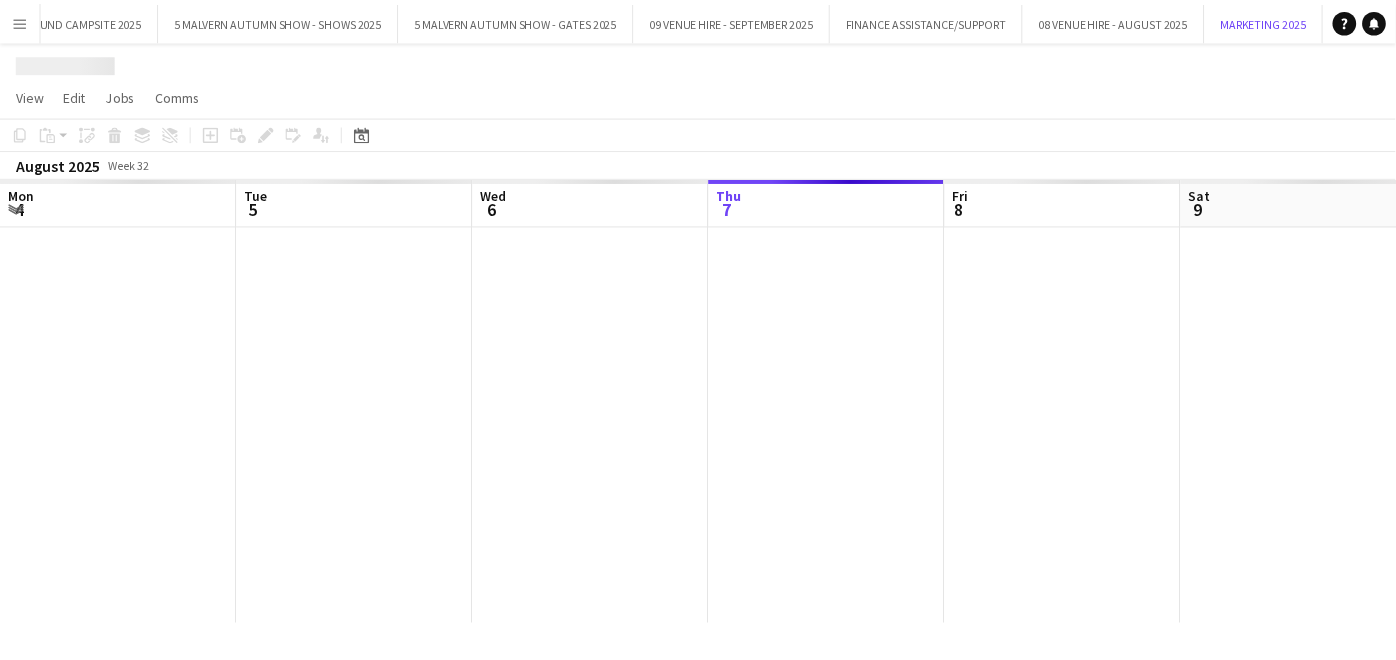 scroll, scrollTop: 0, scrollLeft: 477, axis: horizontal 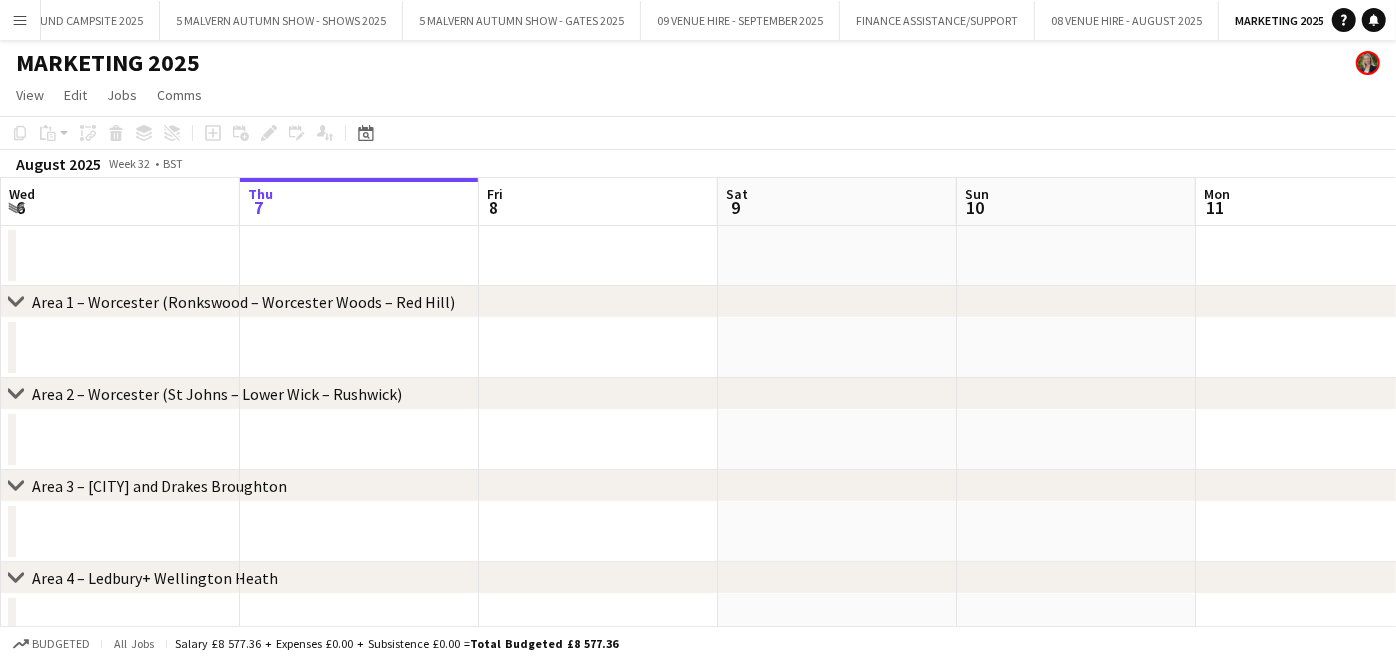 drag, startPoint x: 782, startPoint y: 285, endPoint x: 225, endPoint y: 342, distance: 559.90894 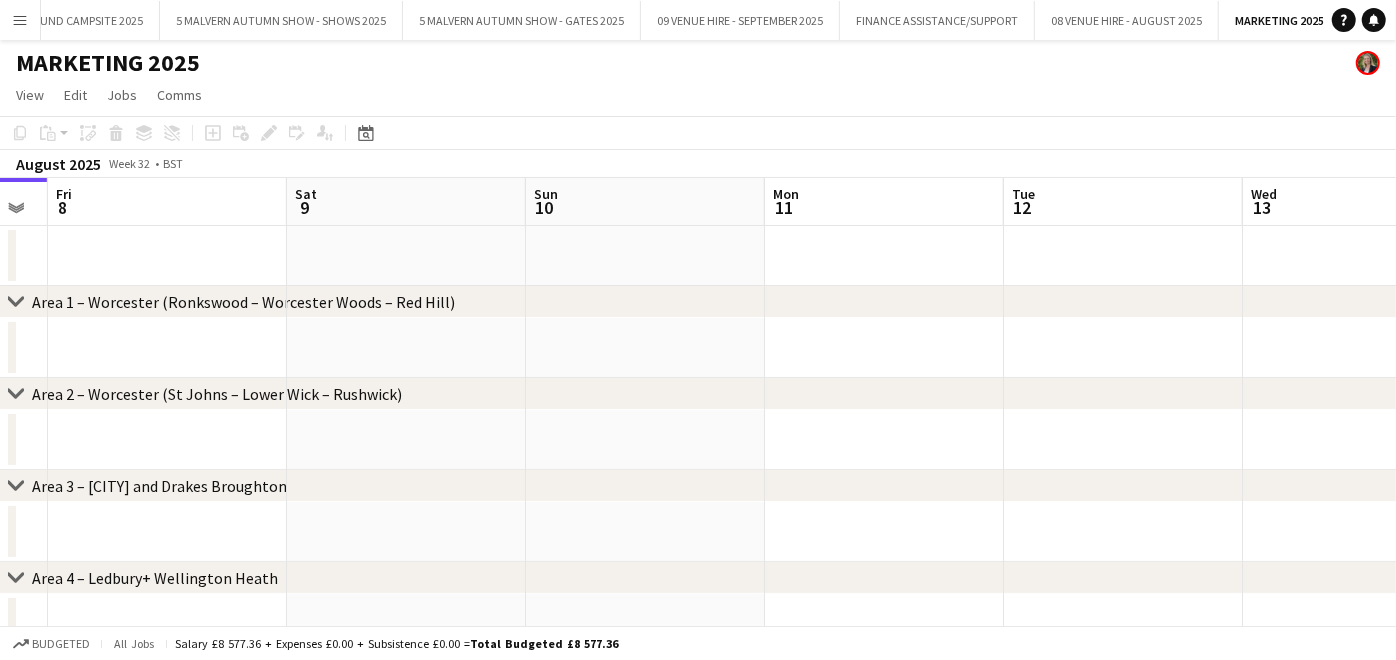 drag, startPoint x: 962, startPoint y: 205, endPoint x: 525, endPoint y: 240, distance: 438.39935 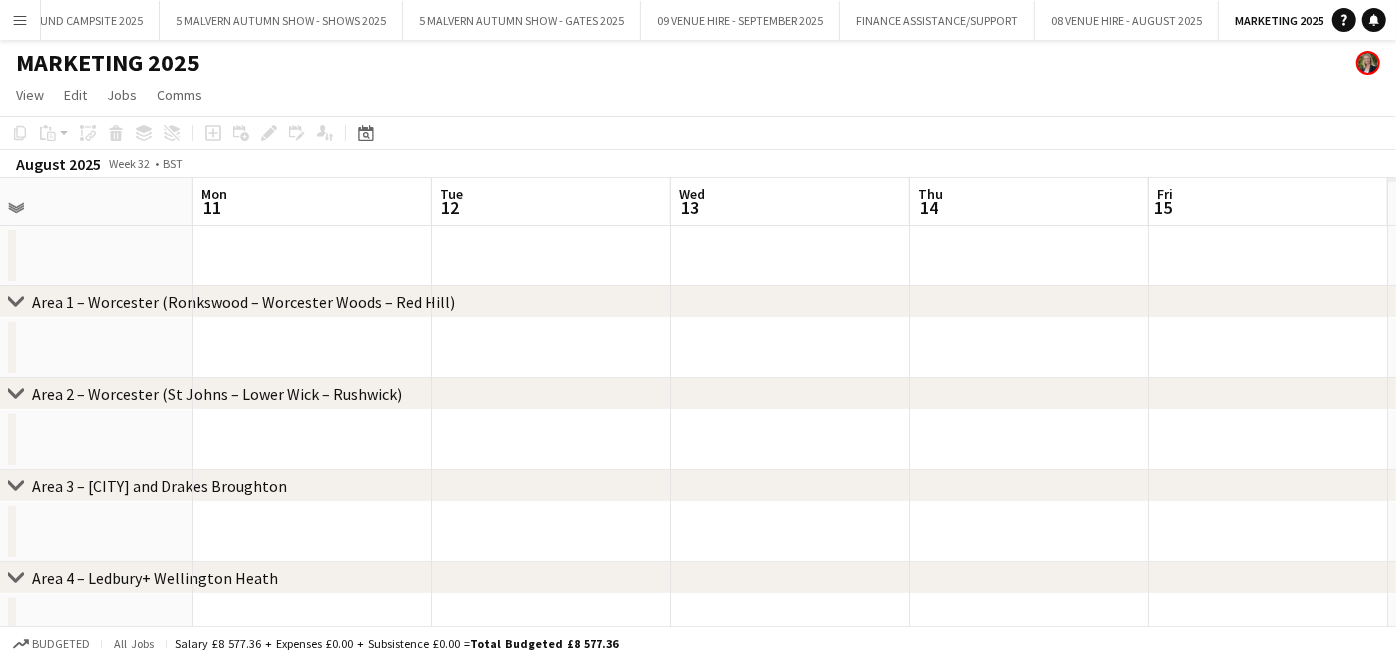 drag, startPoint x: 1235, startPoint y: 185, endPoint x: 654, endPoint y: 251, distance: 584.7367 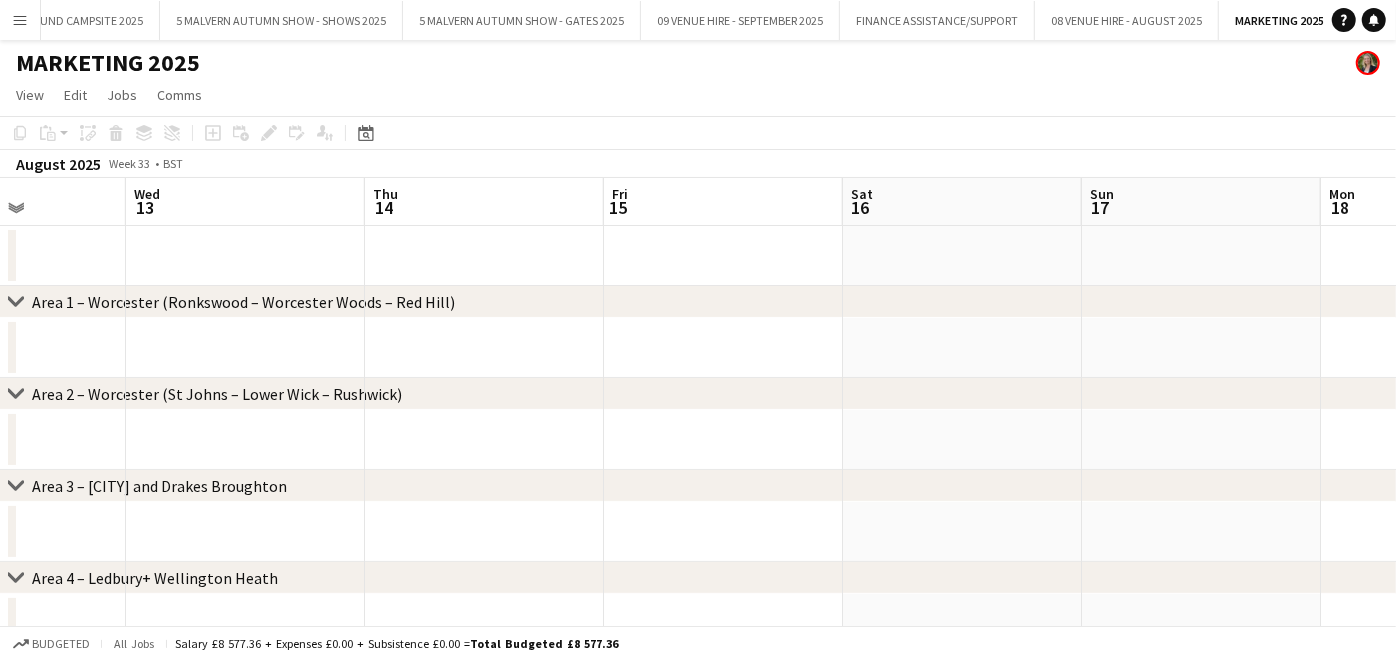 drag, startPoint x: 1284, startPoint y: 202, endPoint x: 679, endPoint y: 231, distance: 605.69464 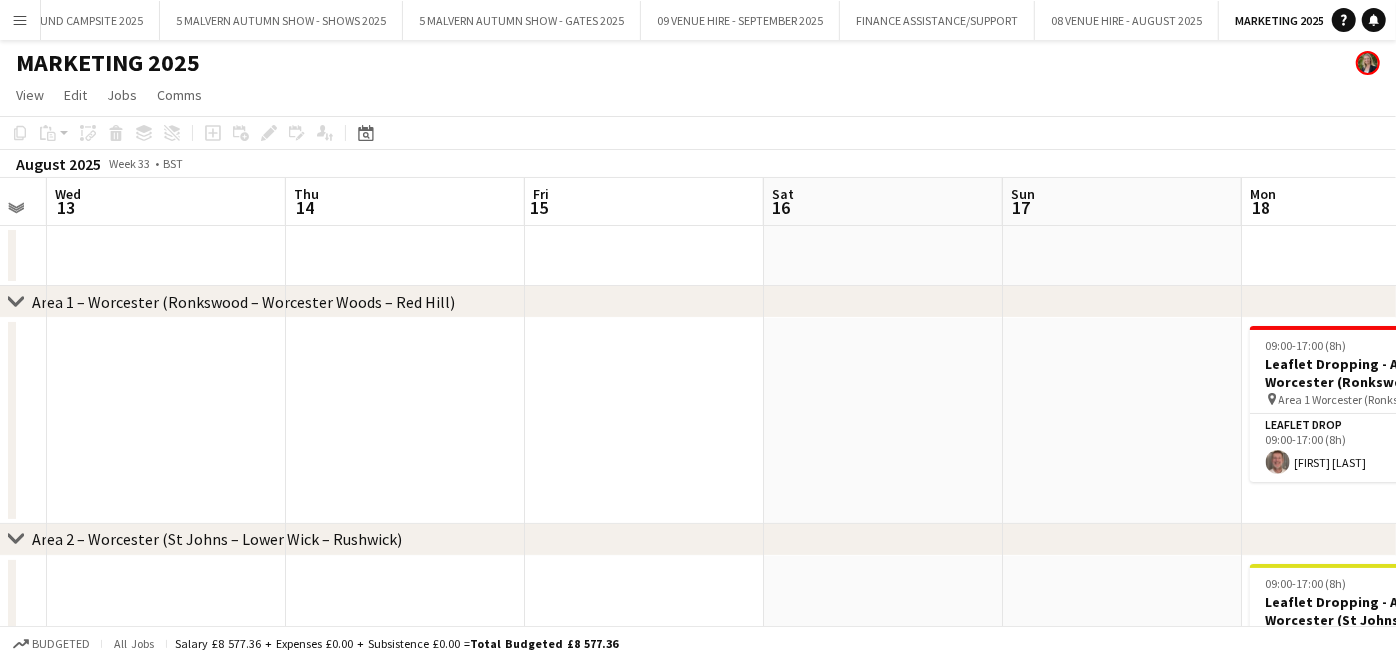 drag, startPoint x: 1163, startPoint y: 157, endPoint x: 631, endPoint y: 209, distance: 534.53534 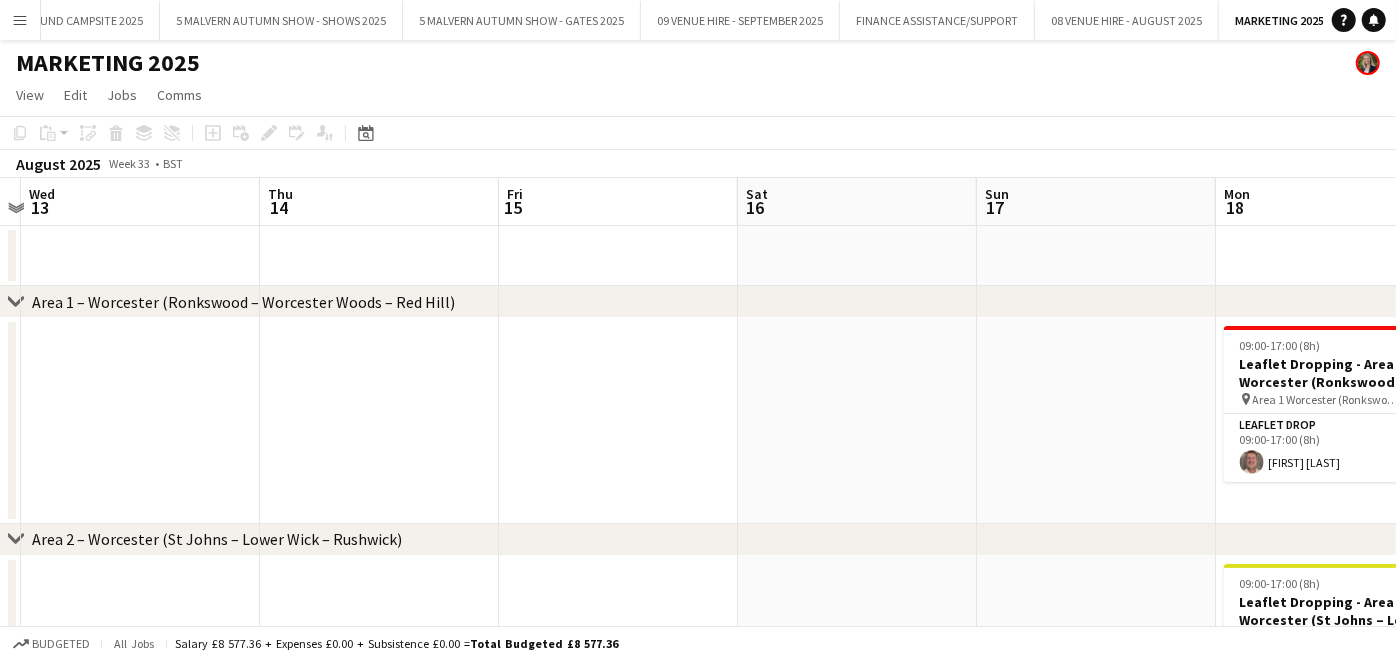 scroll, scrollTop: 0, scrollLeft: 718, axis: horizontal 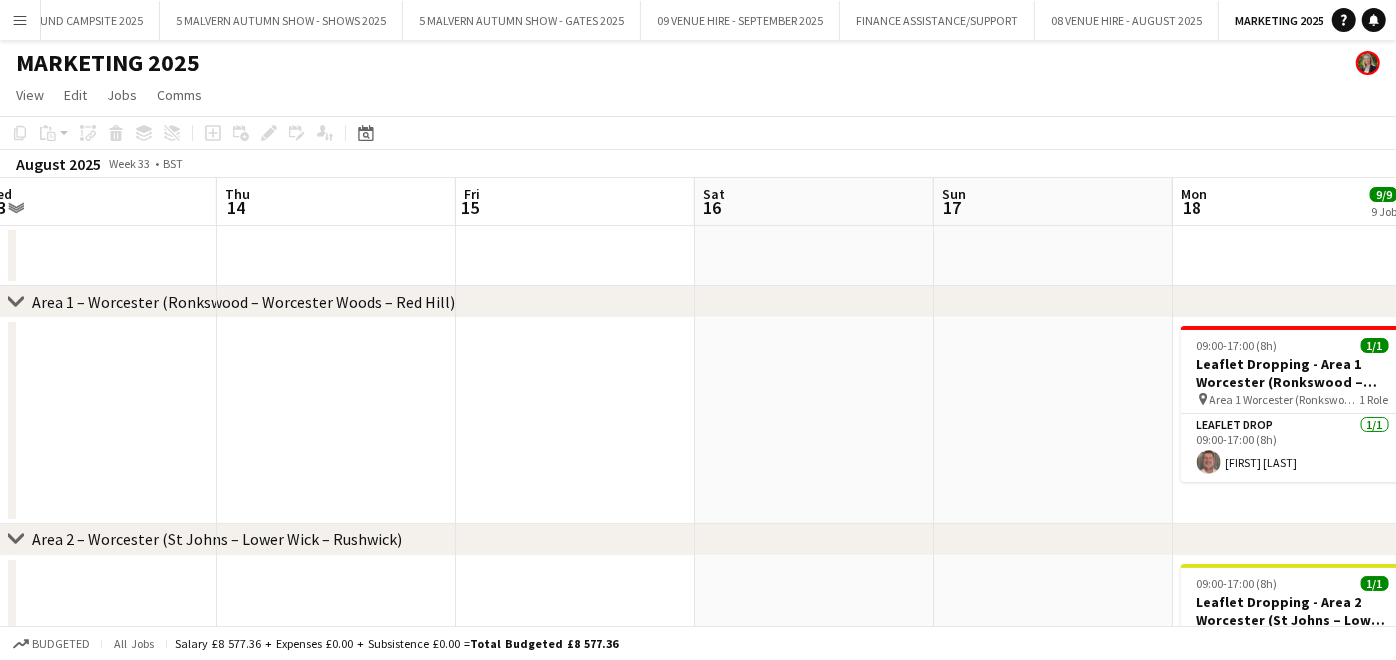 click at bounding box center [814, 421] 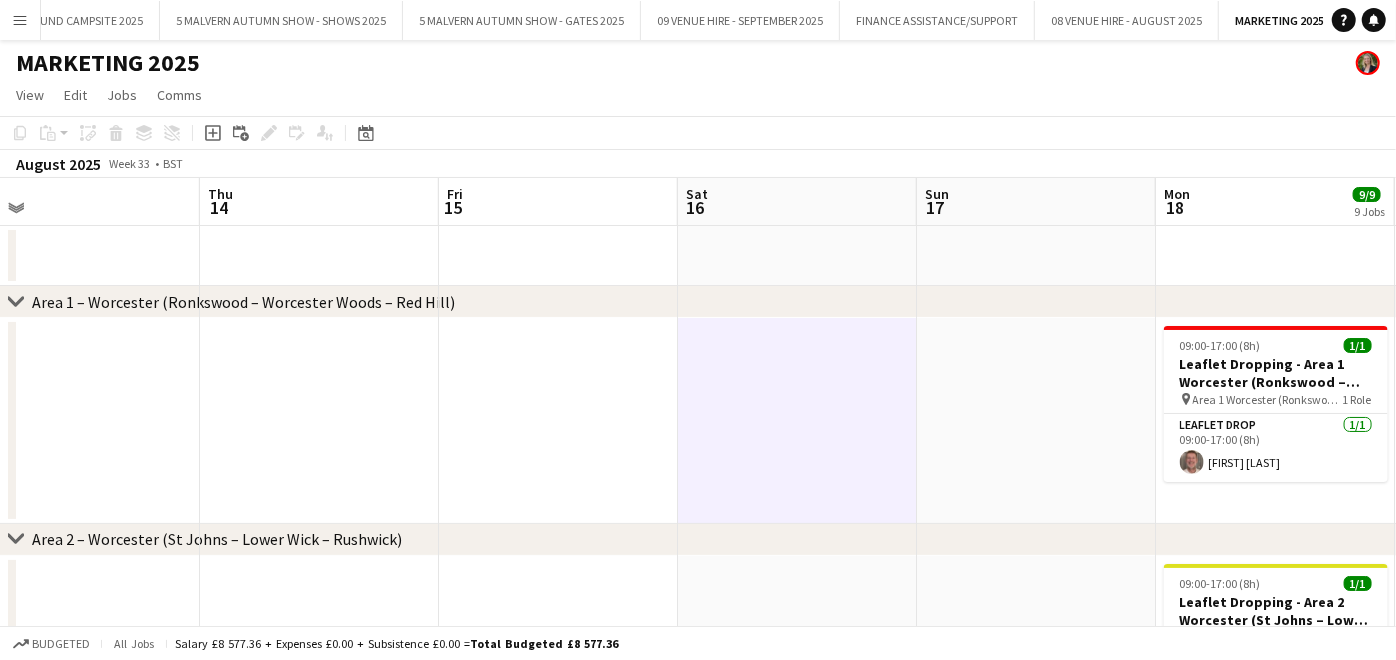 scroll, scrollTop: 0, scrollLeft: 759, axis: horizontal 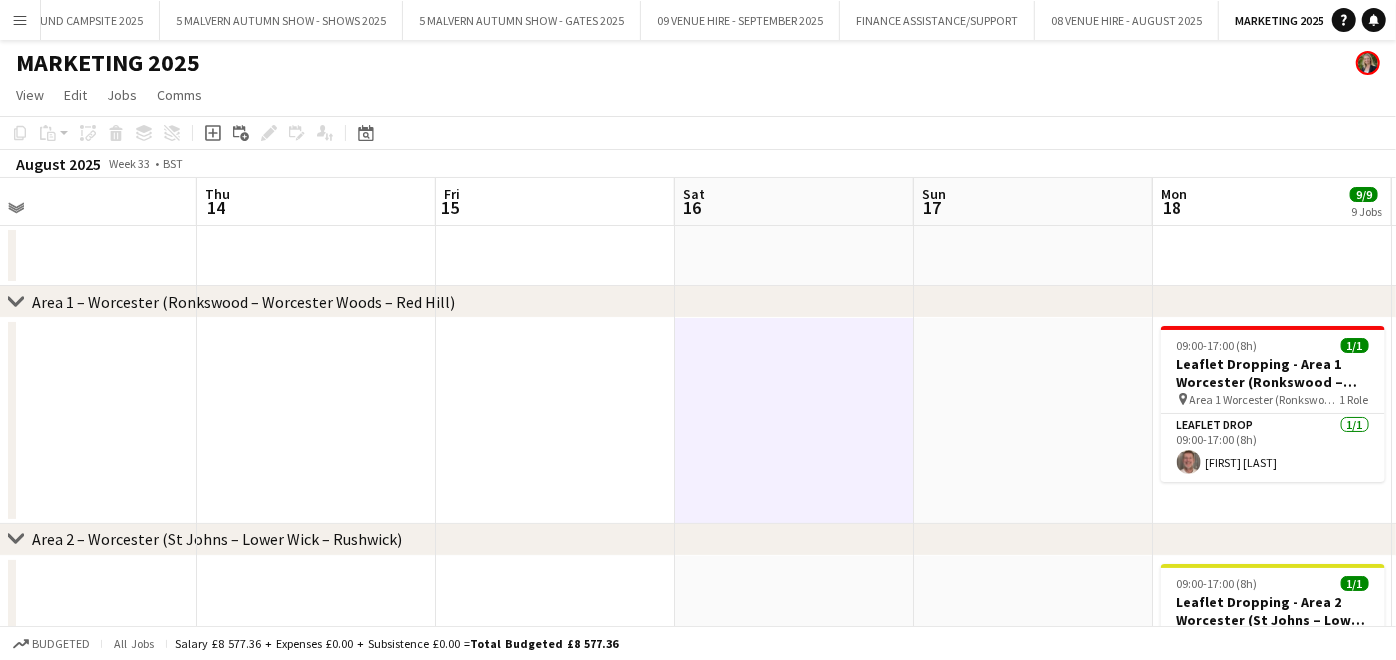 click at bounding box center (1033, 256) 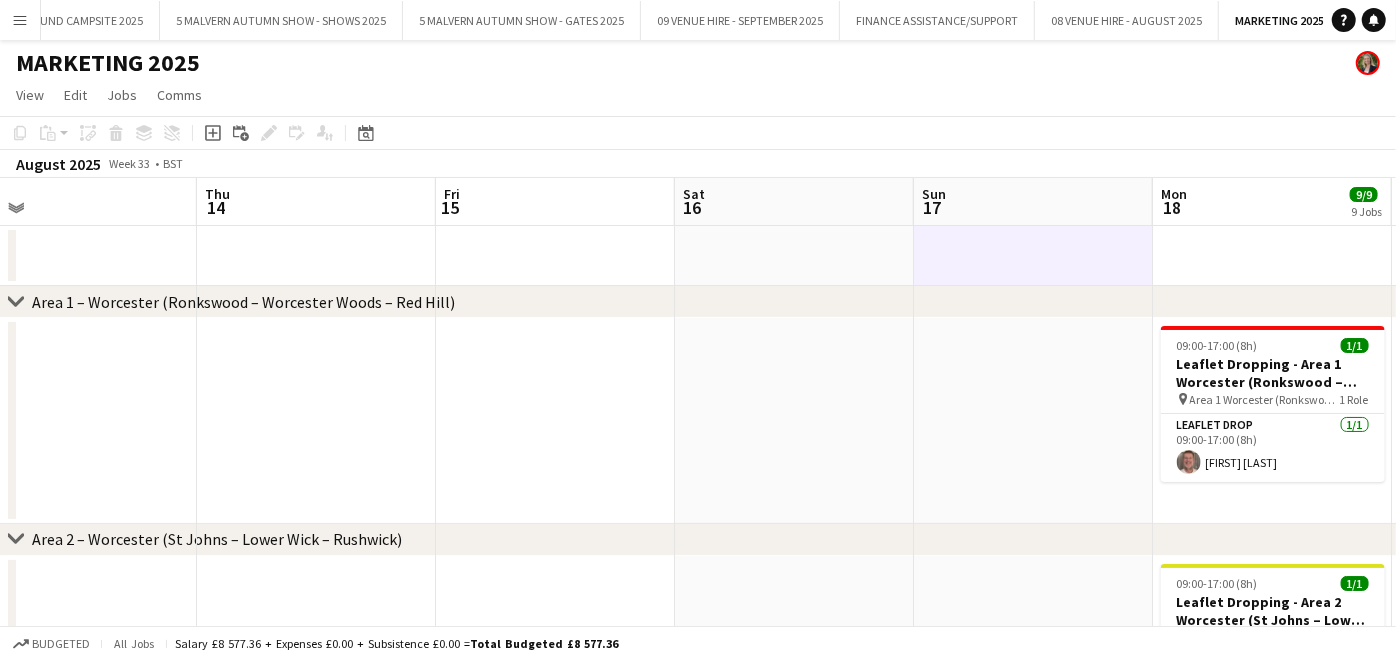 scroll, scrollTop: 0, scrollLeft: 768, axis: horizontal 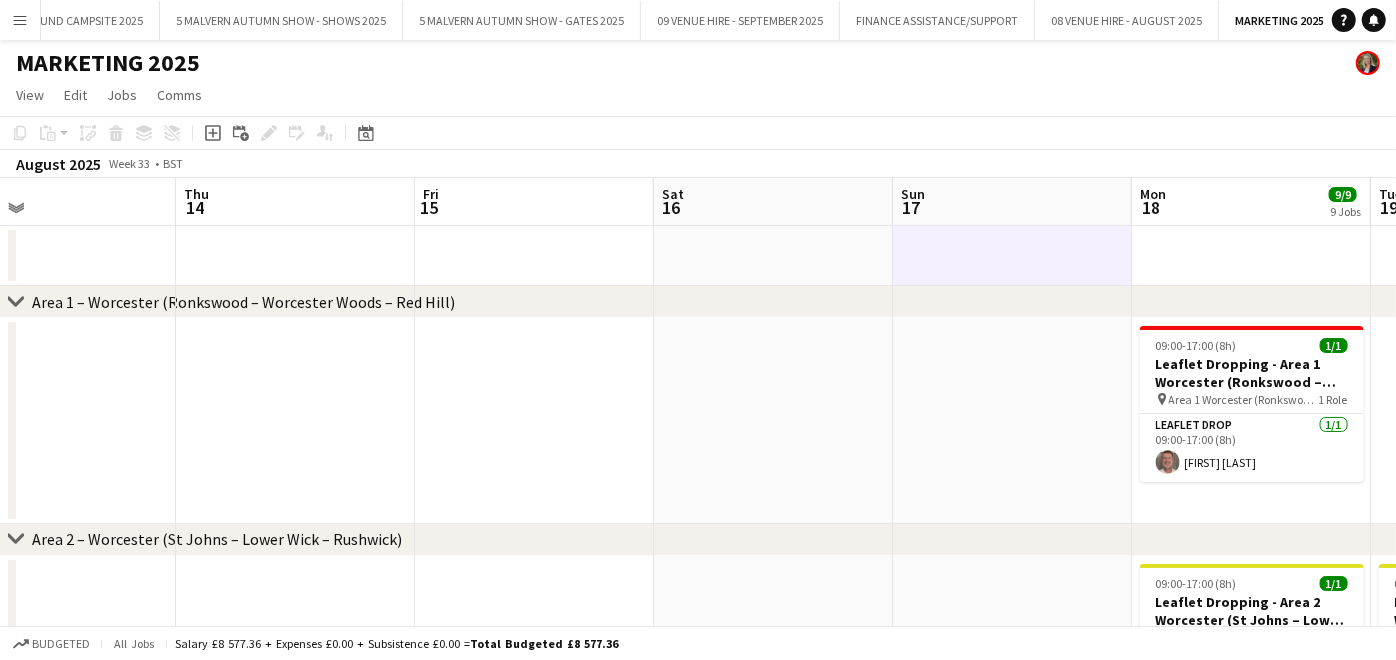 click at bounding box center [1012, 421] 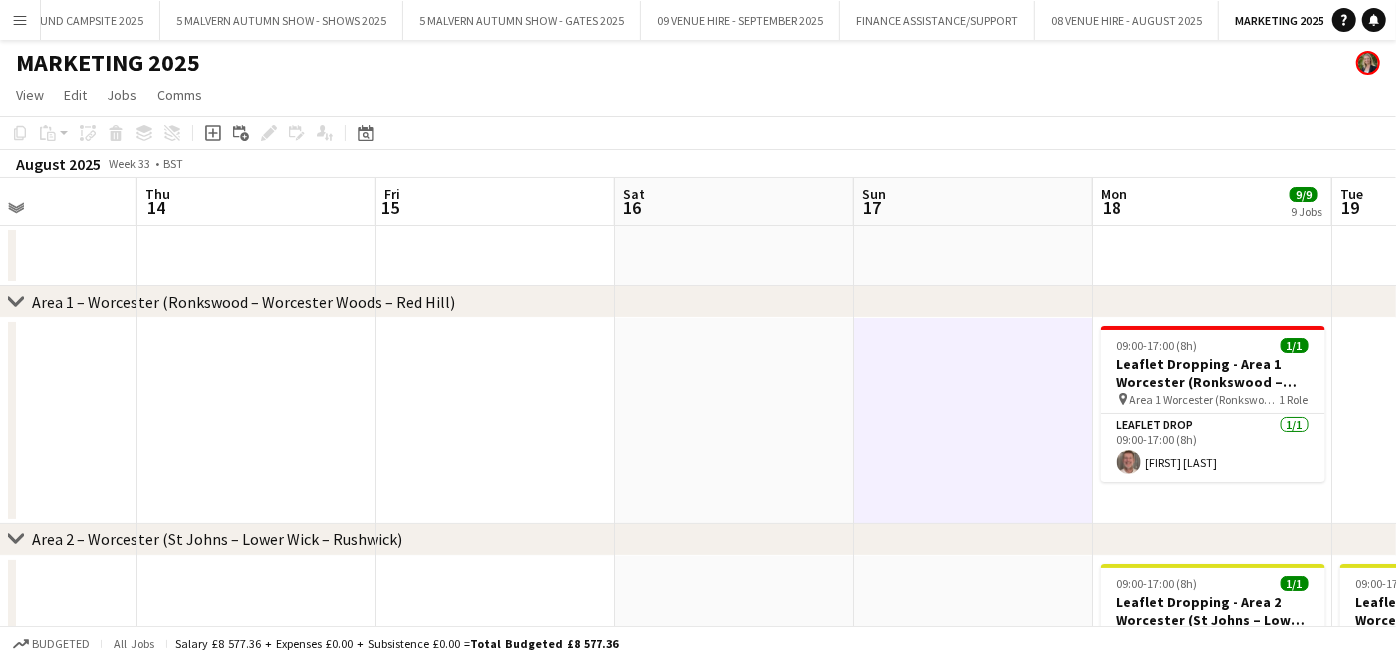 scroll, scrollTop: 0, scrollLeft: 822, axis: horizontal 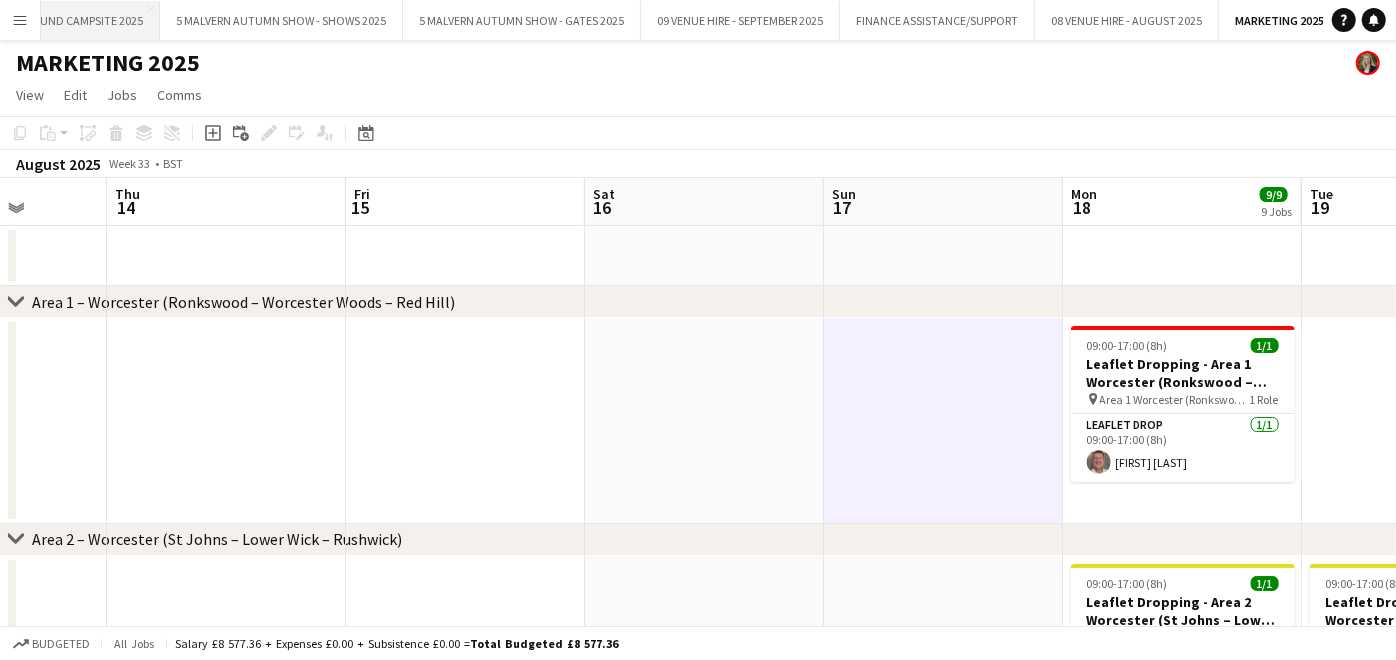 click on "TCAS SHOWGROUND CAMPSITE 2025
Close" at bounding box center [50, 20] 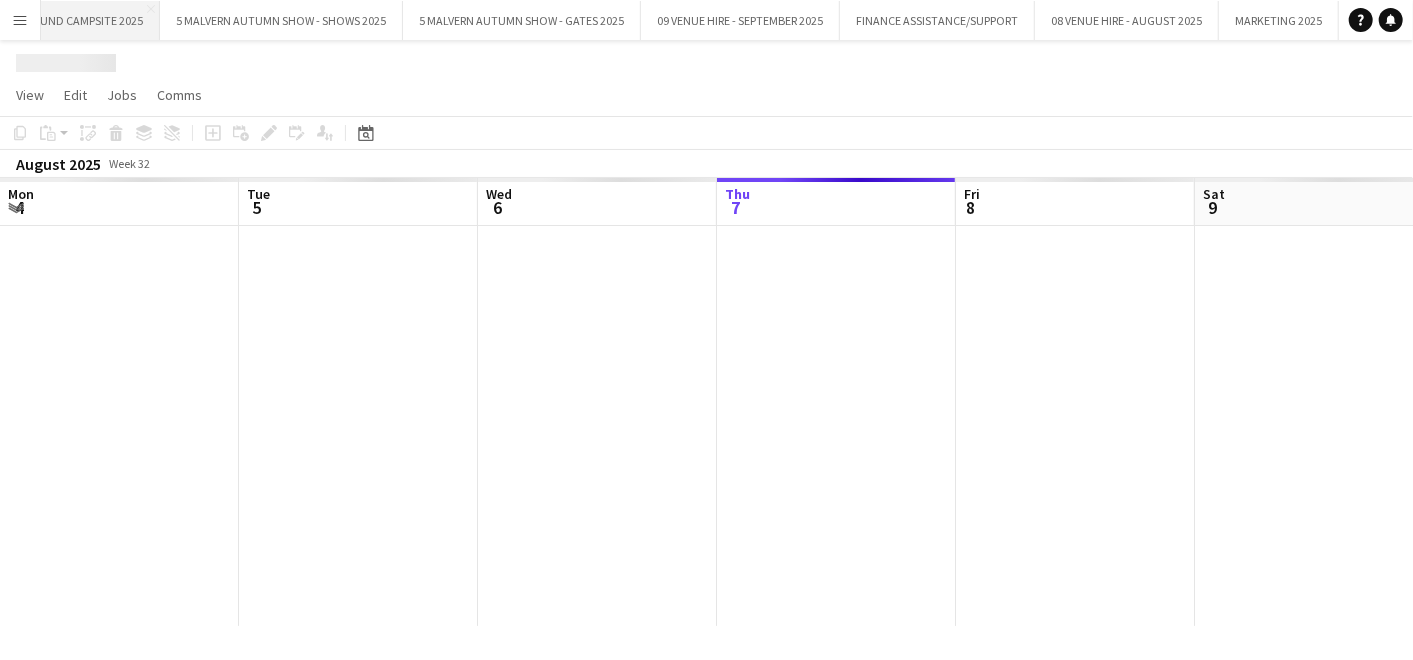 scroll, scrollTop: 0, scrollLeft: 477, axis: horizontal 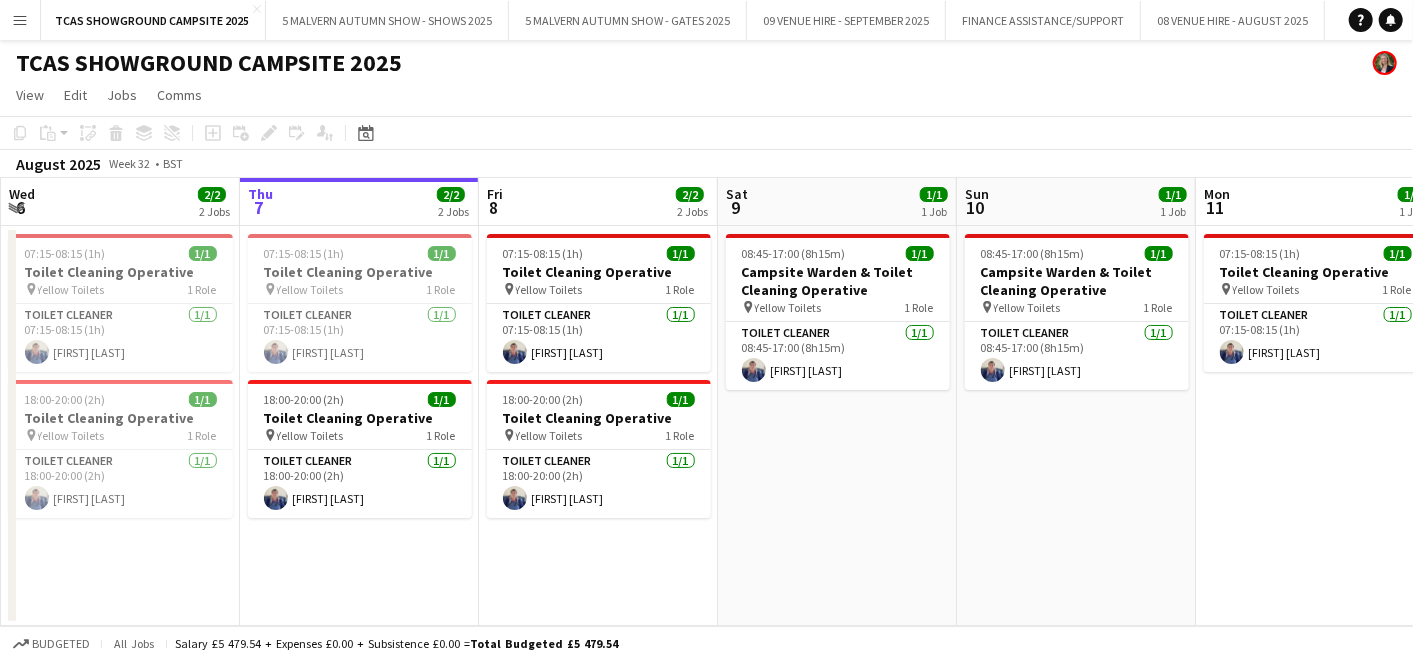 click on "Menu" at bounding box center [20, 20] 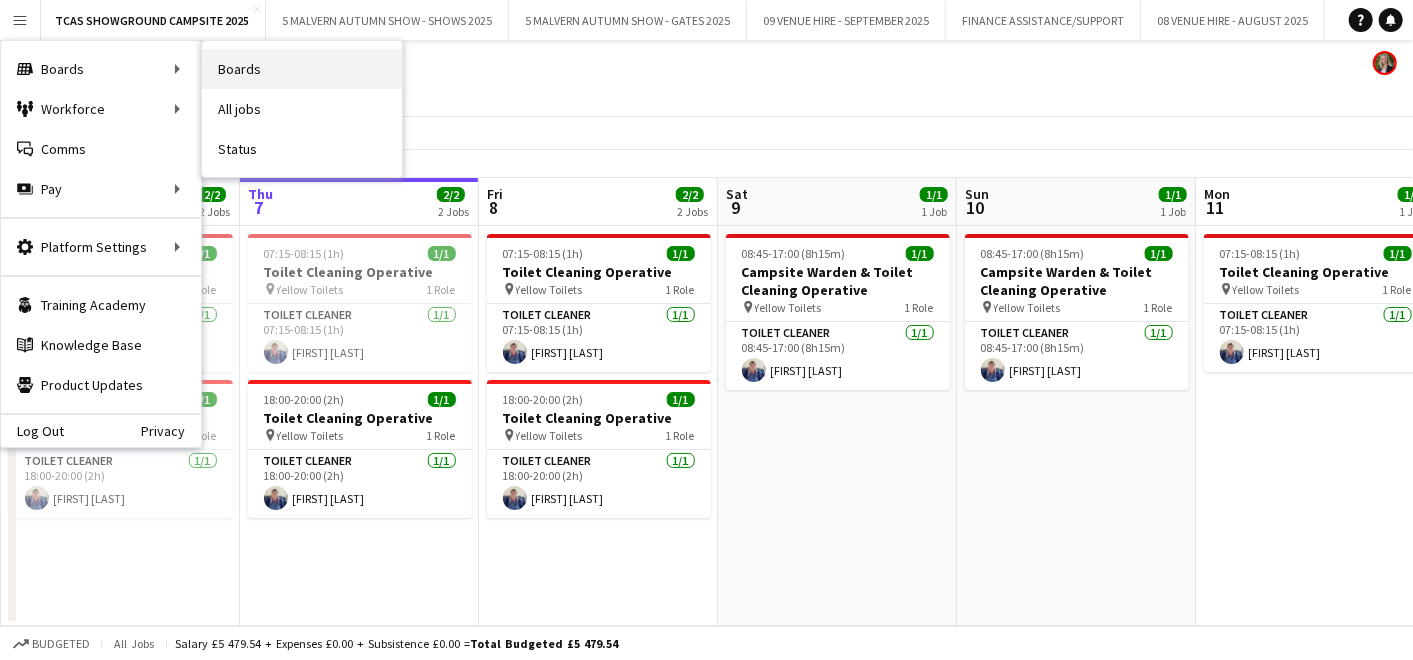 click on "Boards" at bounding box center (302, 69) 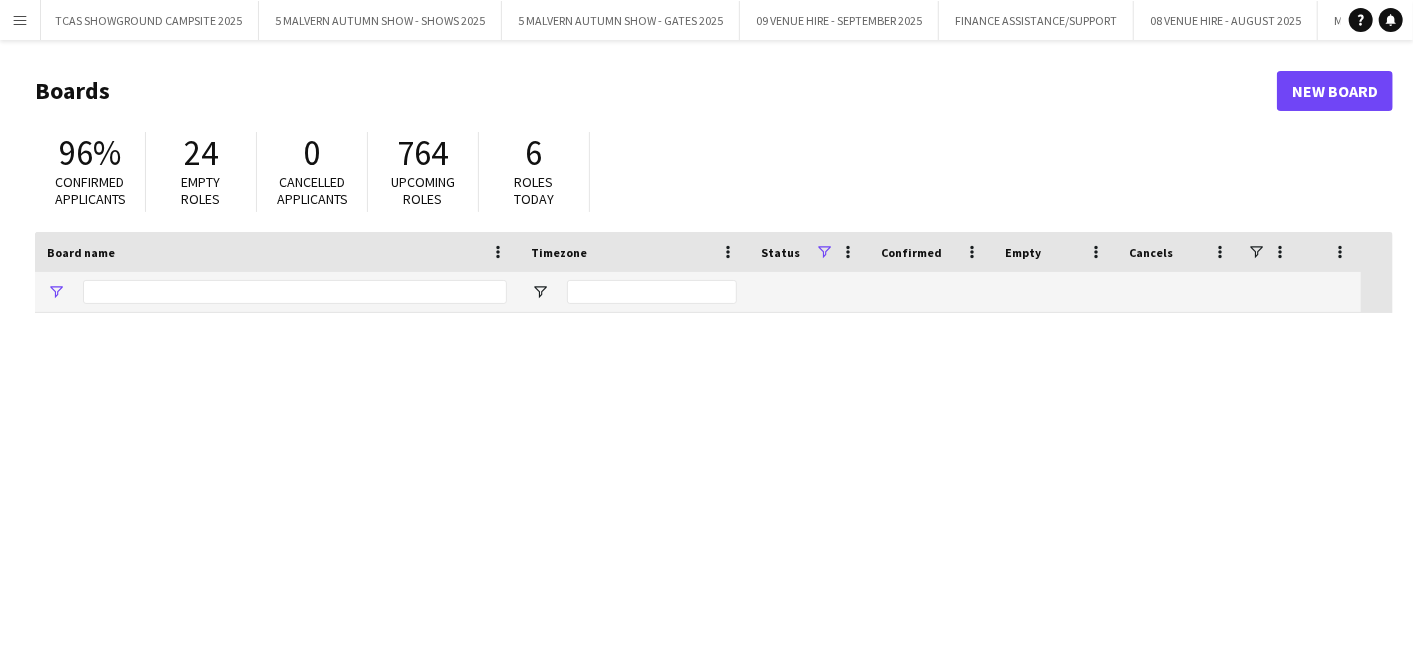 type on "*********" 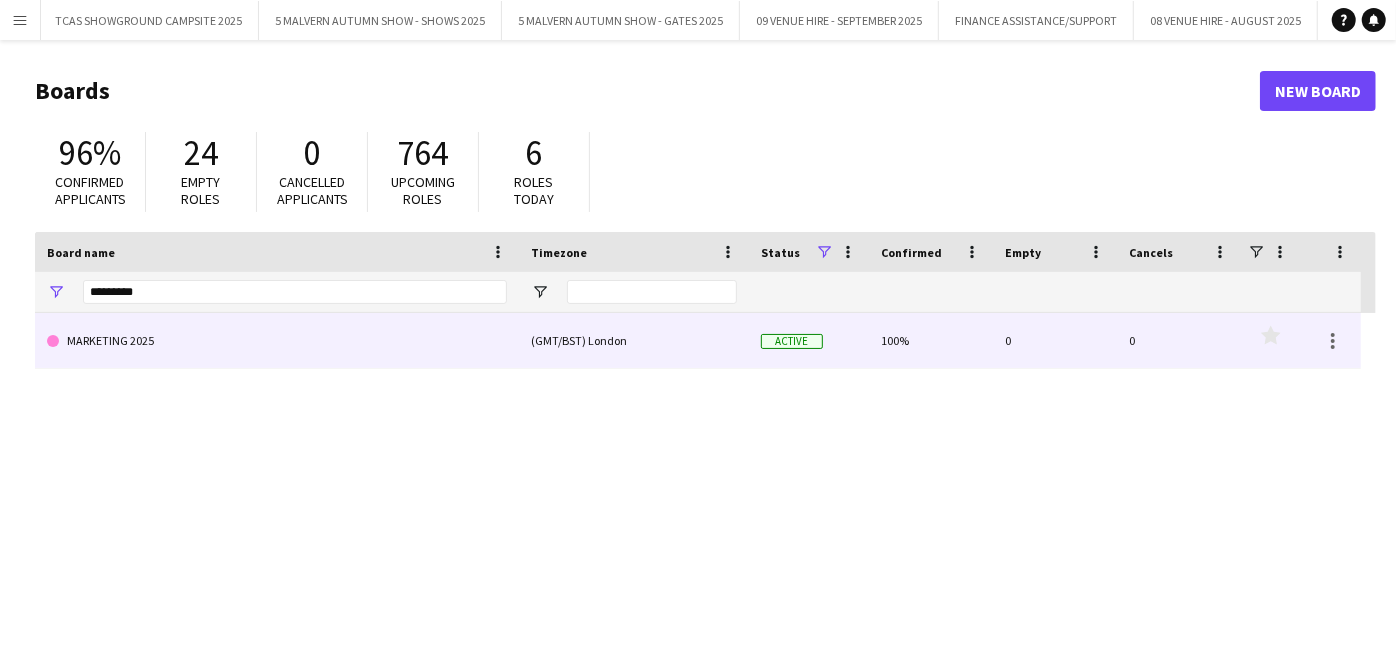 click on "MARKETING 2025" 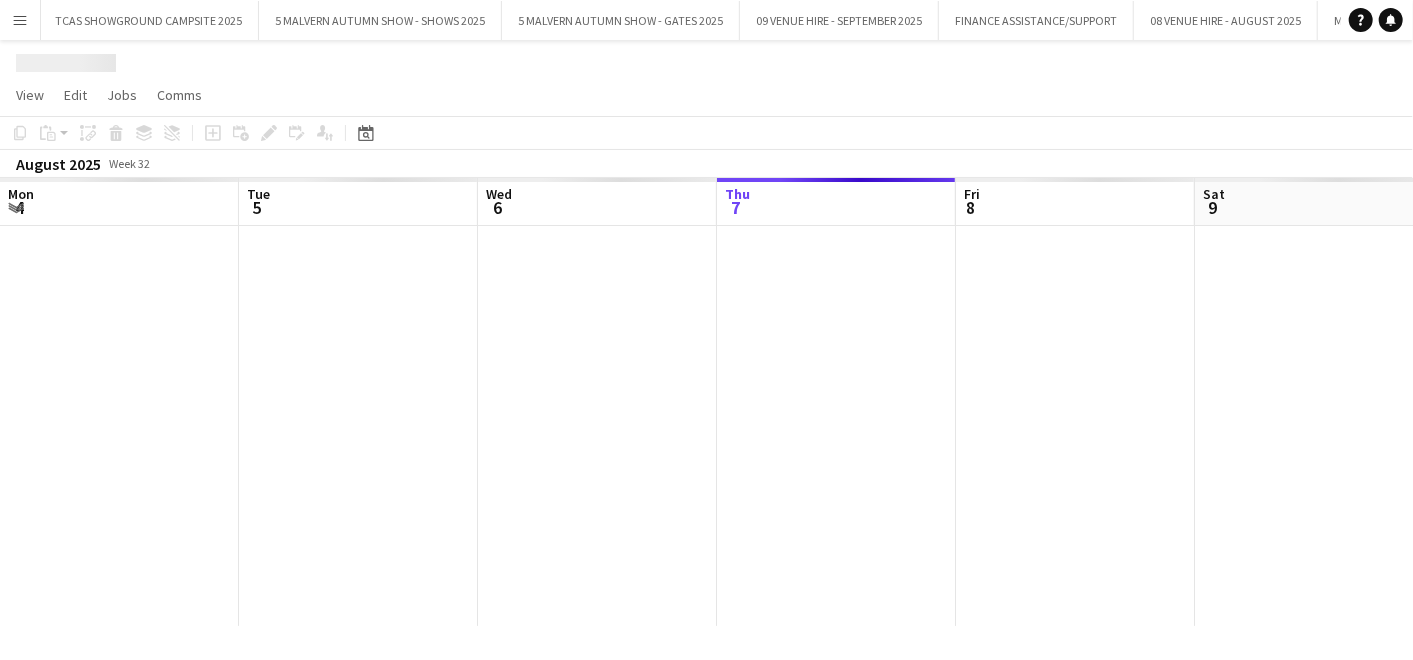 scroll, scrollTop: 0, scrollLeft: 477, axis: horizontal 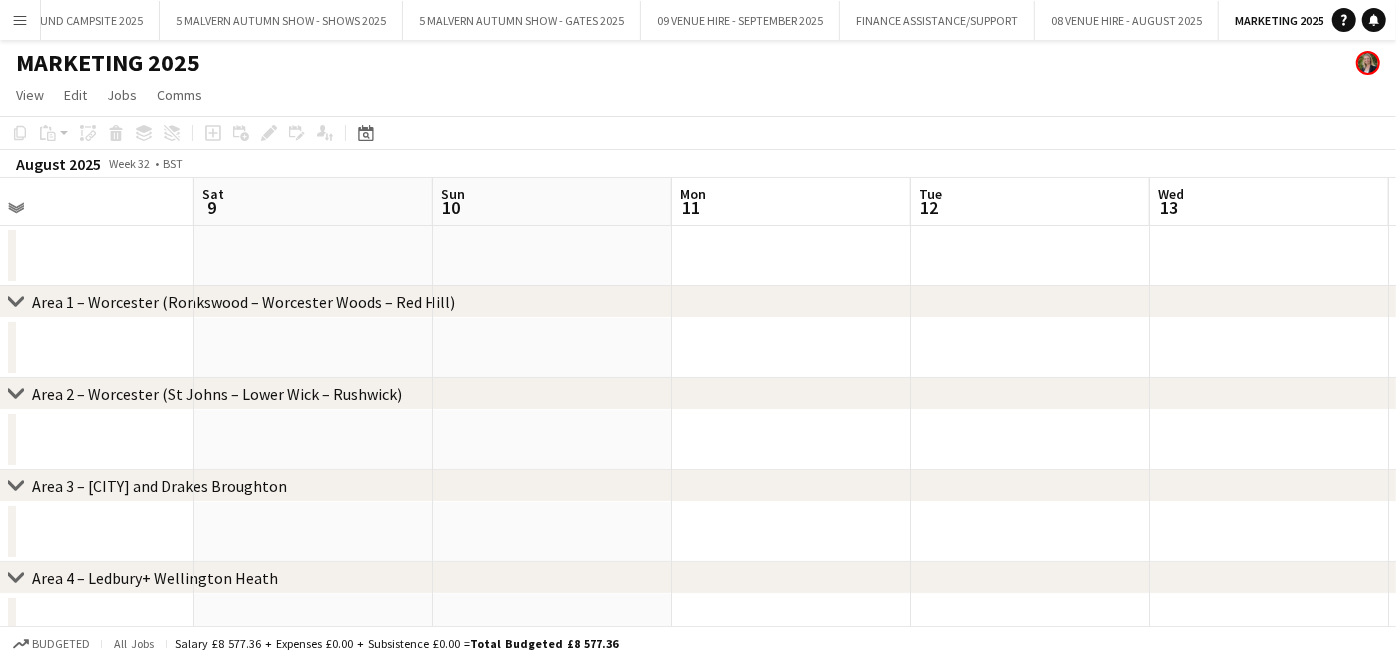 drag, startPoint x: 1054, startPoint y: 240, endPoint x: 521, endPoint y: 243, distance: 533.0084 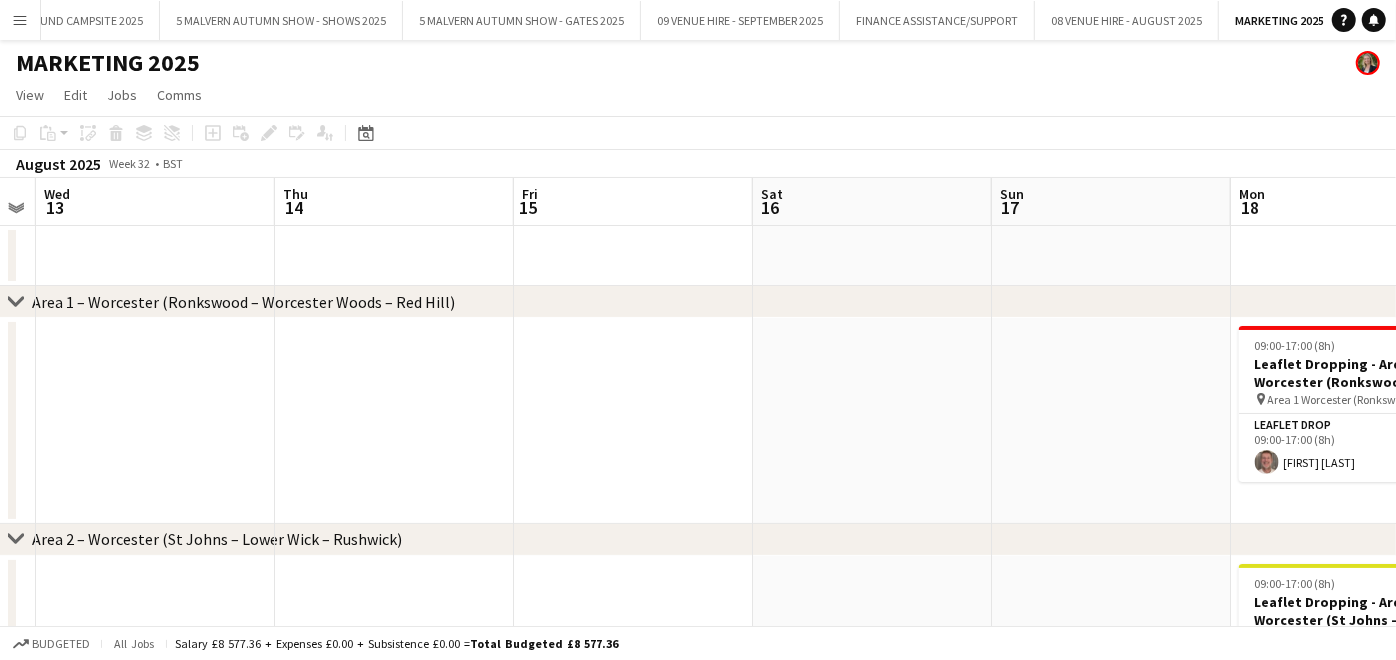scroll, scrollTop: 0, scrollLeft: 823, axis: horizontal 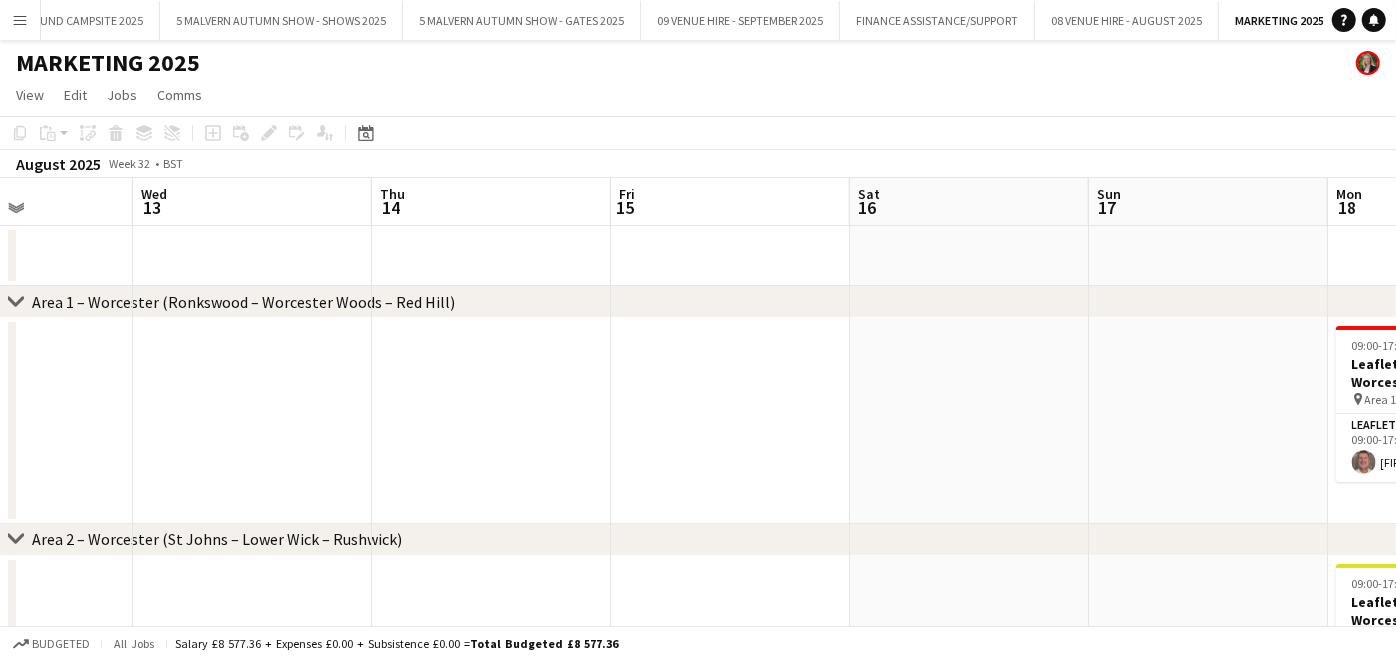drag, startPoint x: 1204, startPoint y: 214, endPoint x: 197, endPoint y: 182, distance: 1007.5083 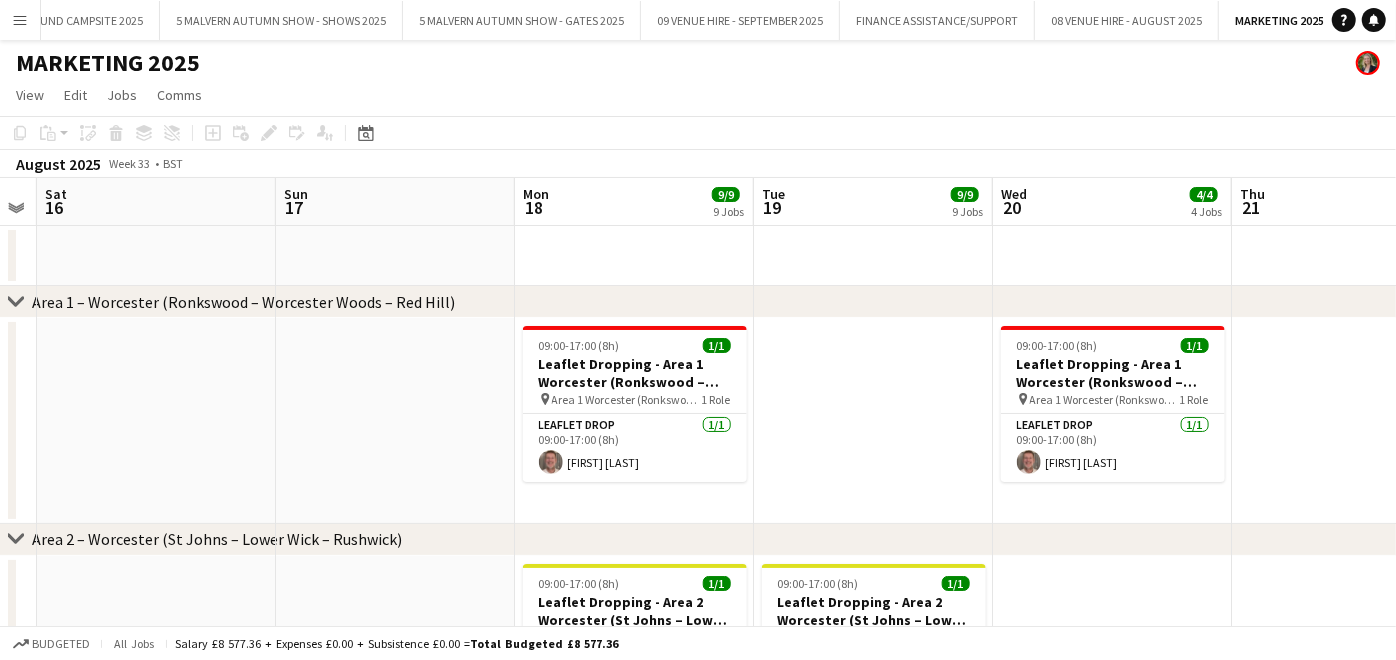 scroll, scrollTop: 0, scrollLeft: 740, axis: horizontal 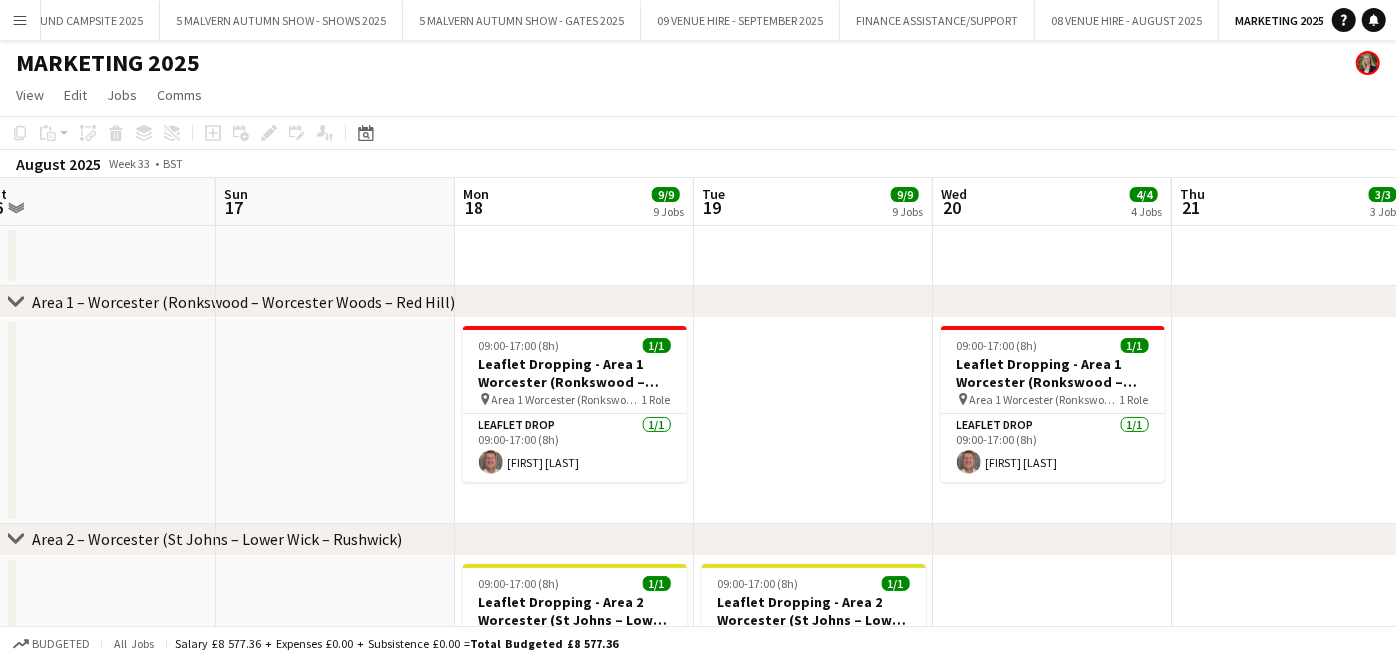 drag, startPoint x: 1248, startPoint y: 199, endPoint x: 376, endPoint y: 222, distance: 872.3033 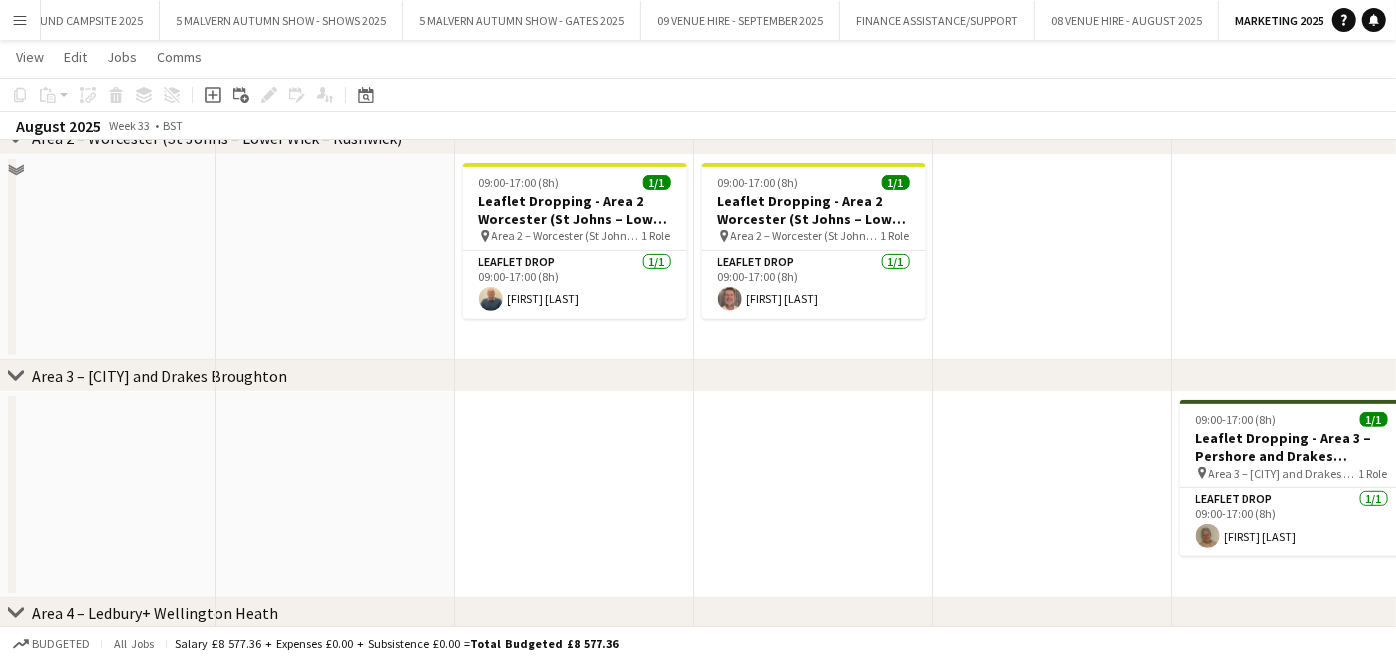 scroll, scrollTop: 444, scrollLeft: 0, axis: vertical 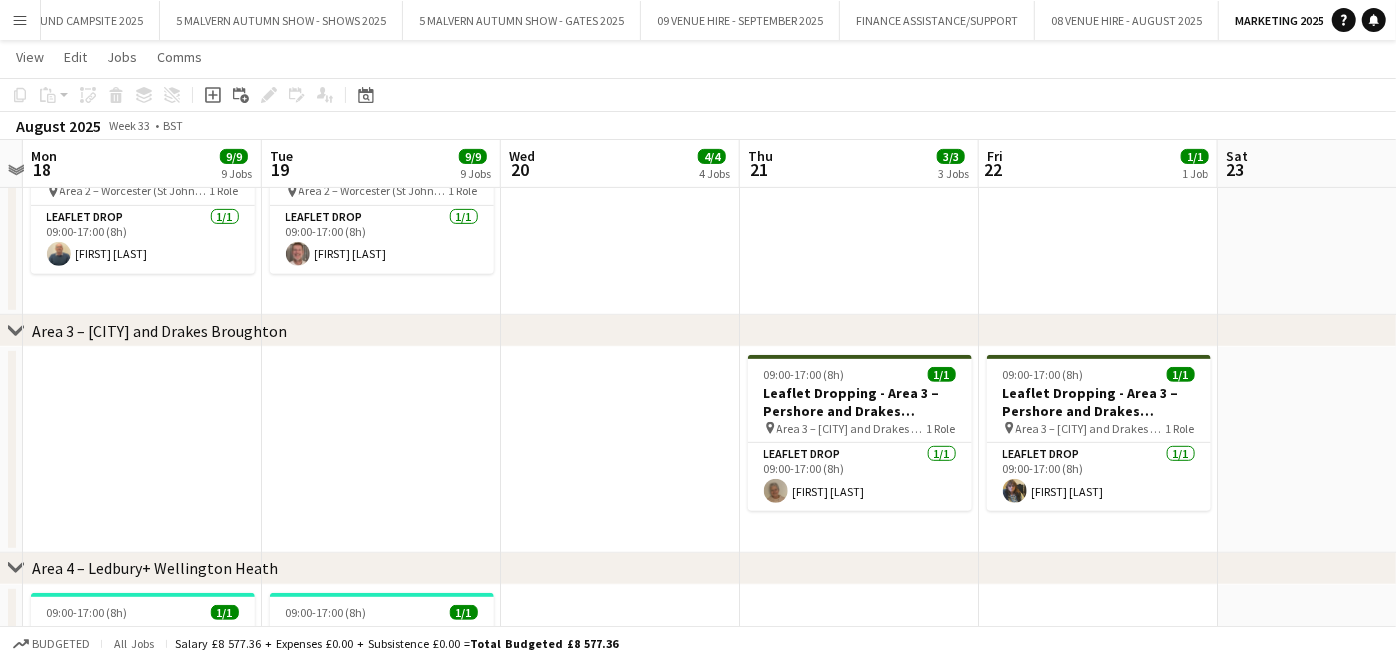 drag, startPoint x: 1234, startPoint y: 405, endPoint x: 789, endPoint y: 399, distance: 445.04044 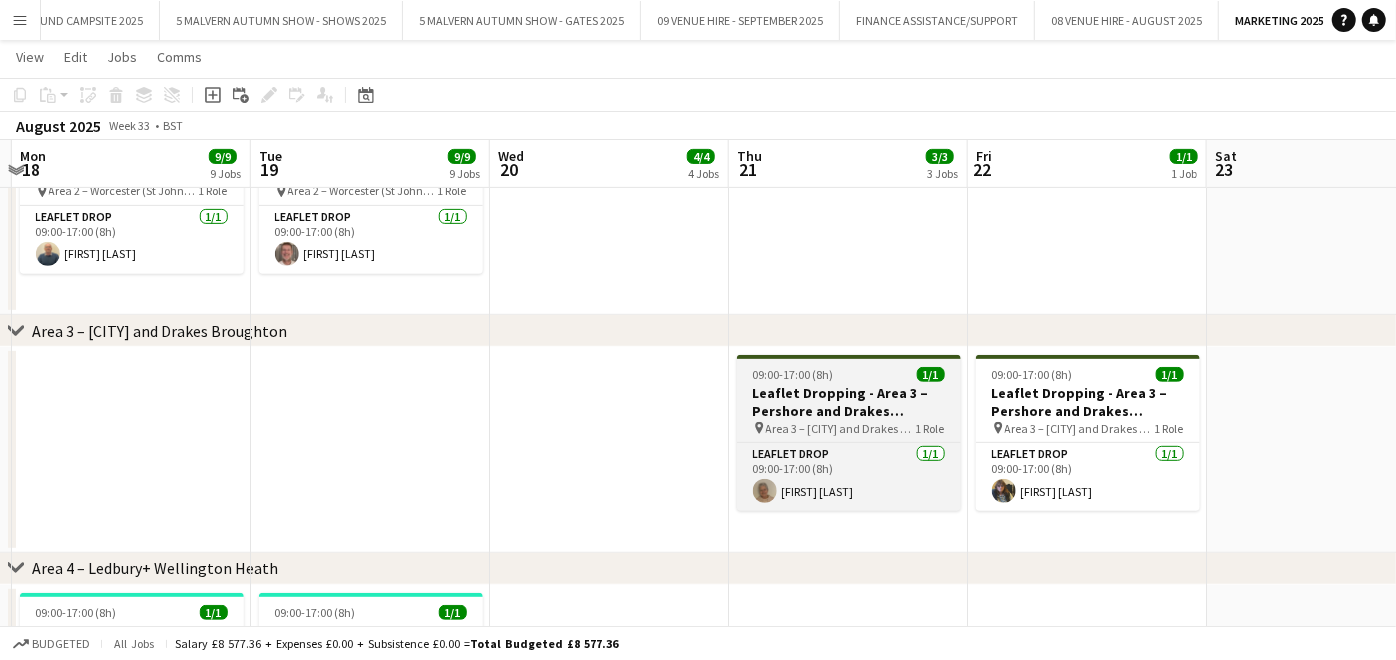 click on "Leaflet Dropping - Area 3 – Pershore and Drakes Broughton" at bounding box center (849, 402) 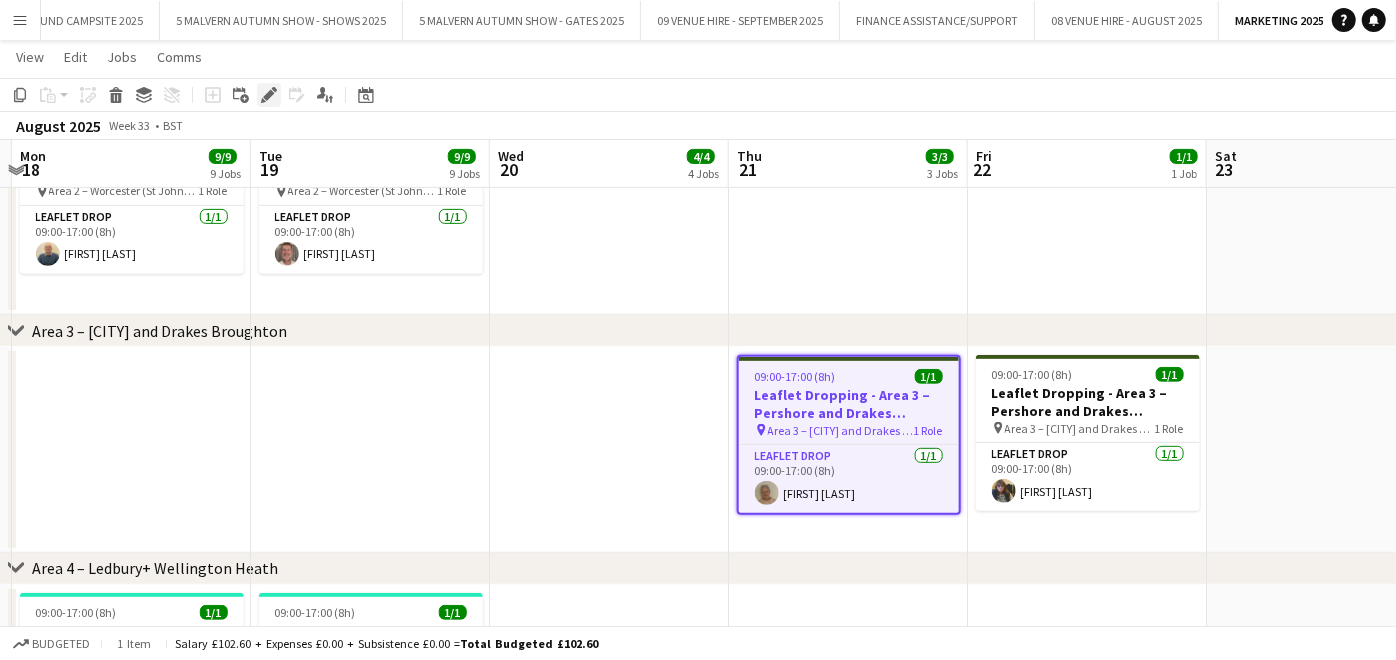click on "Edit" at bounding box center [269, 95] 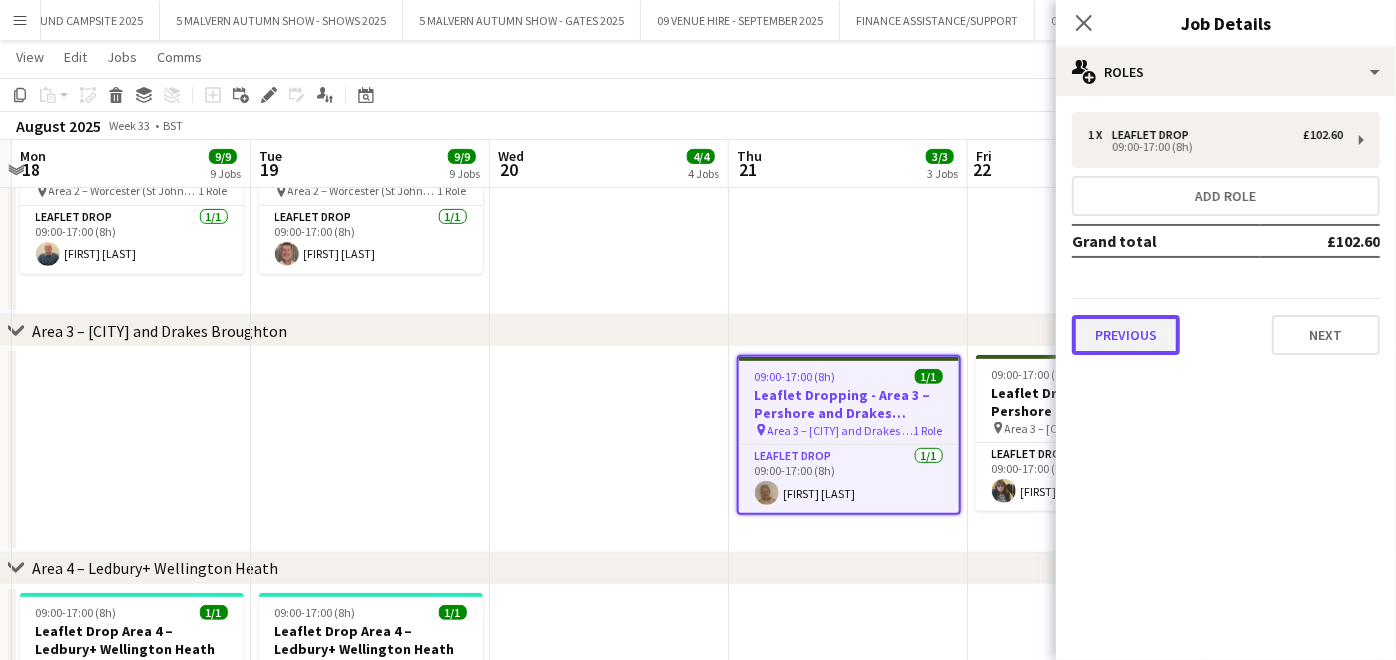 click on "Previous" at bounding box center [1126, 335] 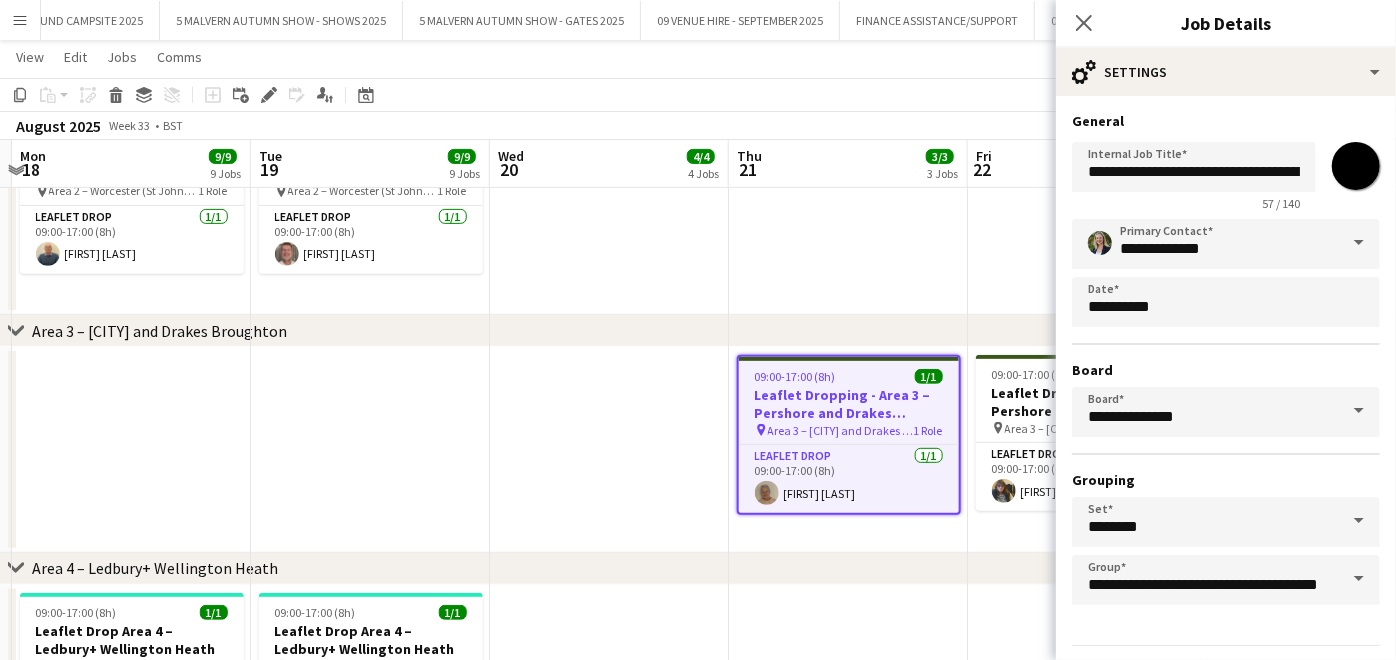 scroll, scrollTop: 52, scrollLeft: 0, axis: vertical 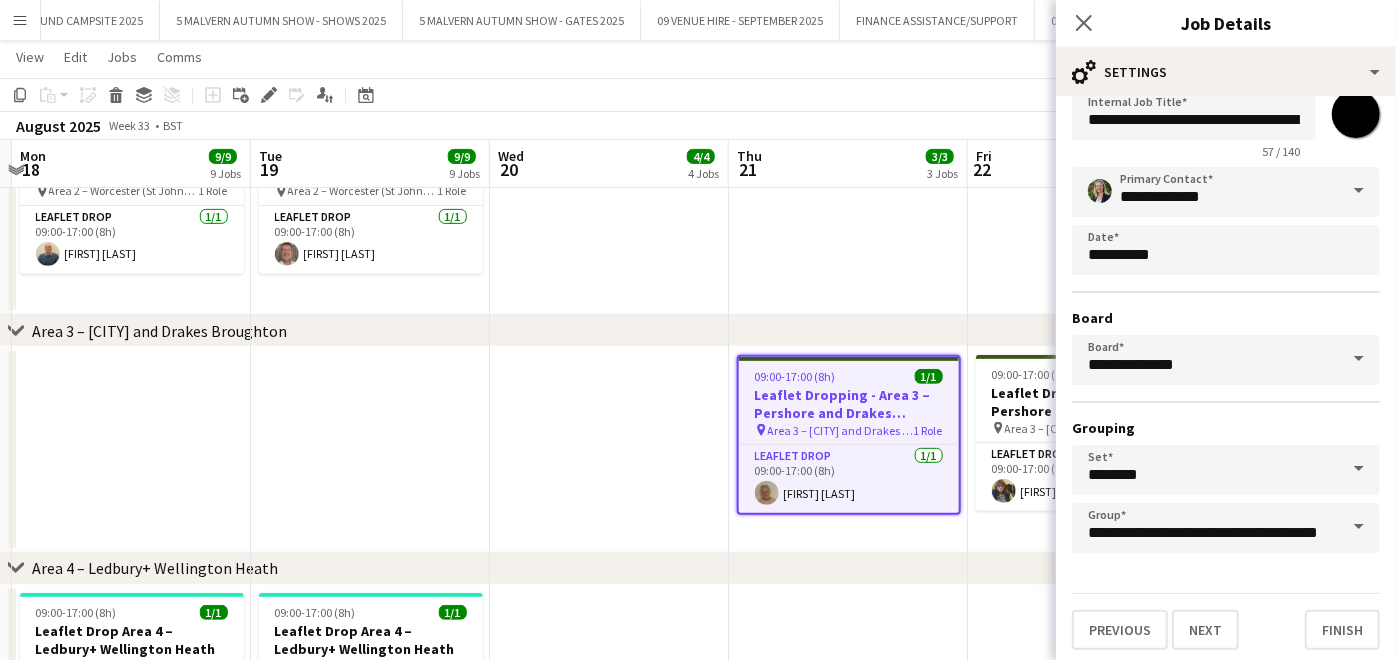 drag, startPoint x: 712, startPoint y: 475, endPoint x: 695, endPoint y: 474, distance: 17.029387 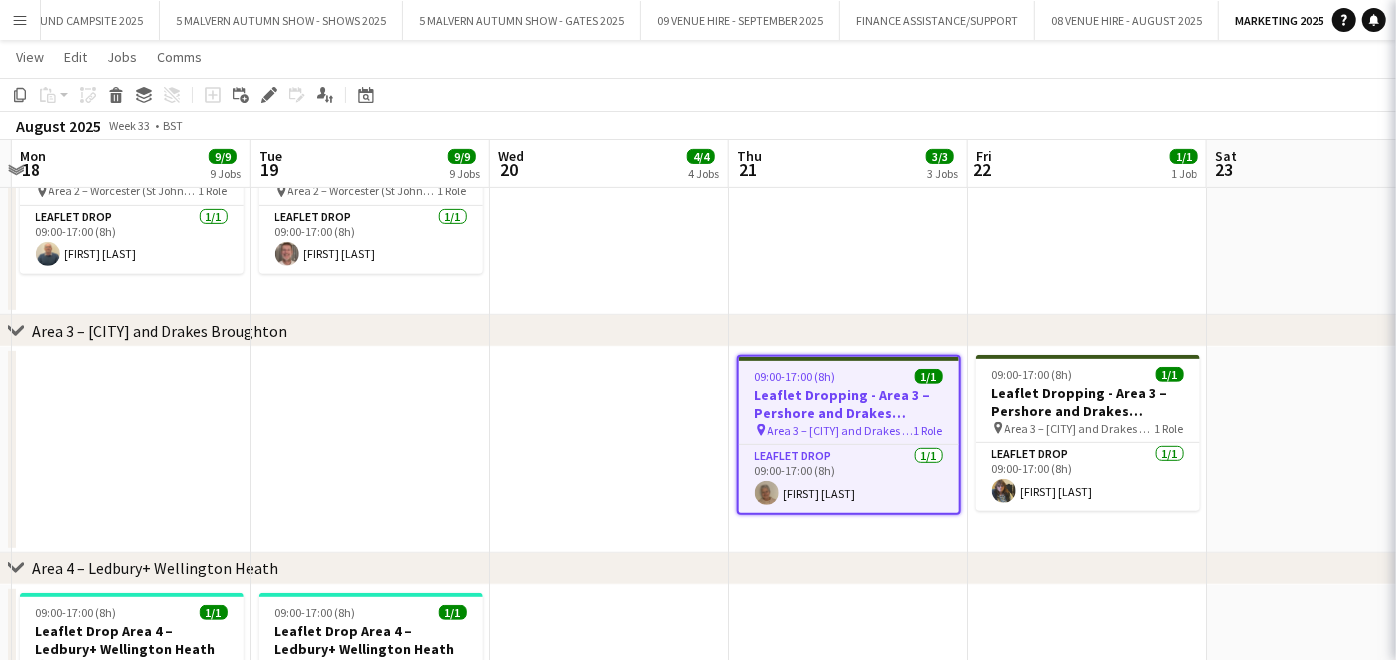 scroll, scrollTop: 0, scrollLeft: 705, axis: horizontal 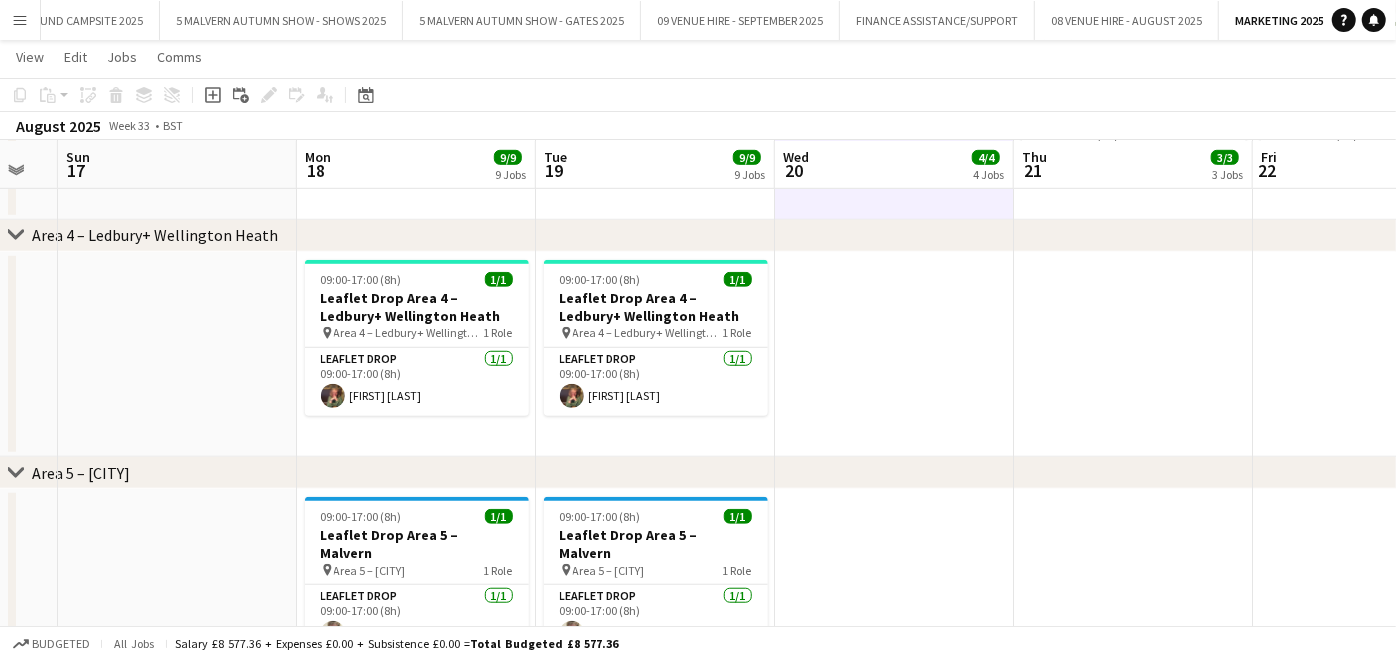 drag, startPoint x: 680, startPoint y: 408, endPoint x: 966, endPoint y: 402, distance: 286.06293 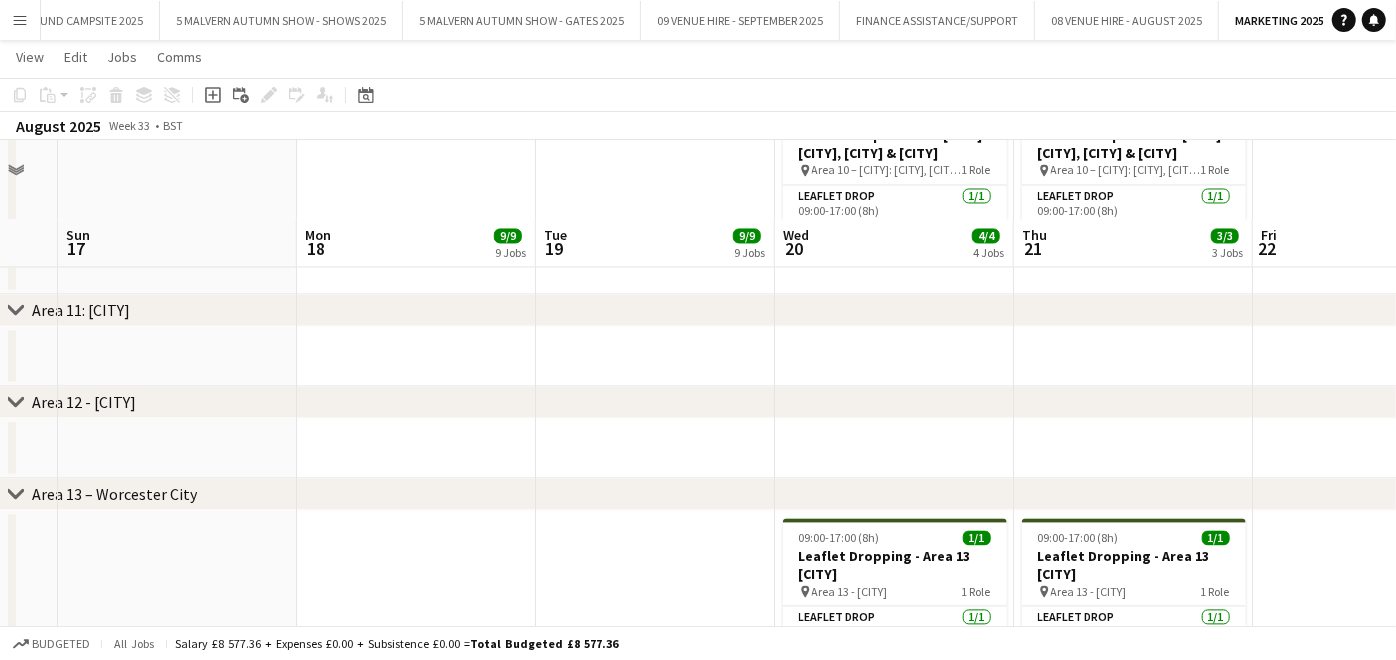 scroll, scrollTop: 2333, scrollLeft: 0, axis: vertical 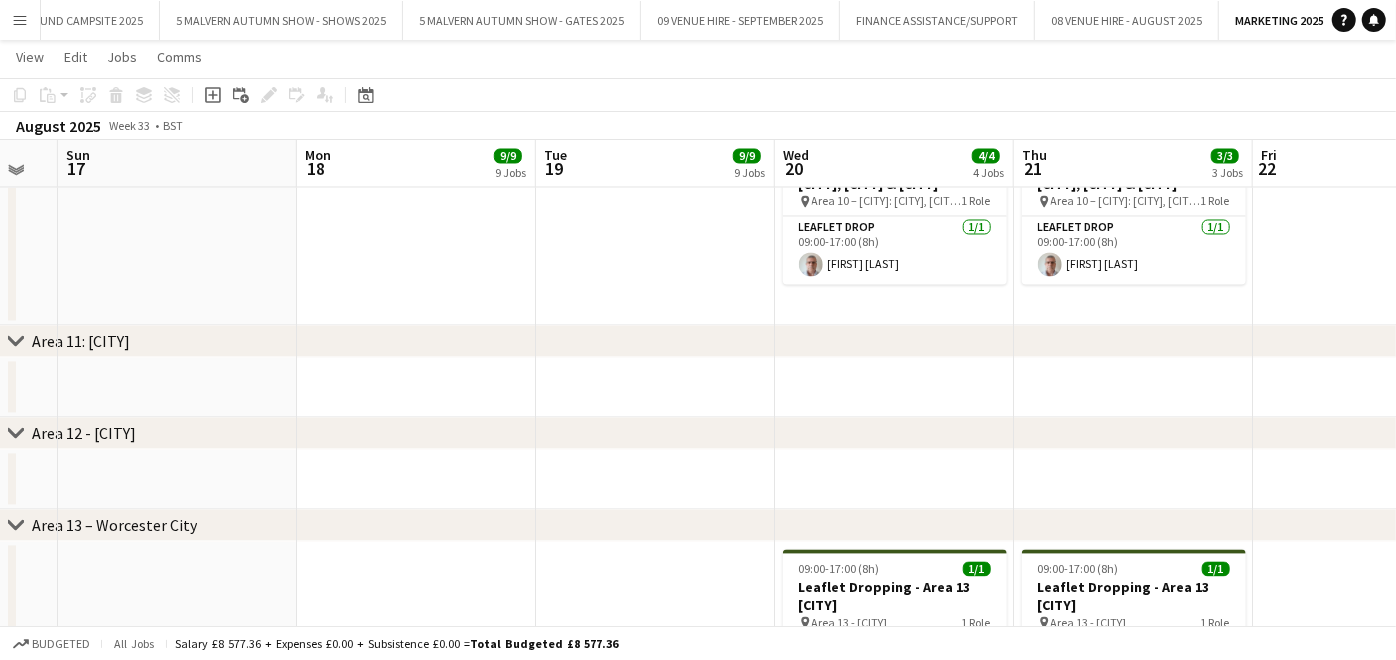 drag, startPoint x: 1071, startPoint y: 420, endPoint x: 457, endPoint y: 419, distance: 614.0008 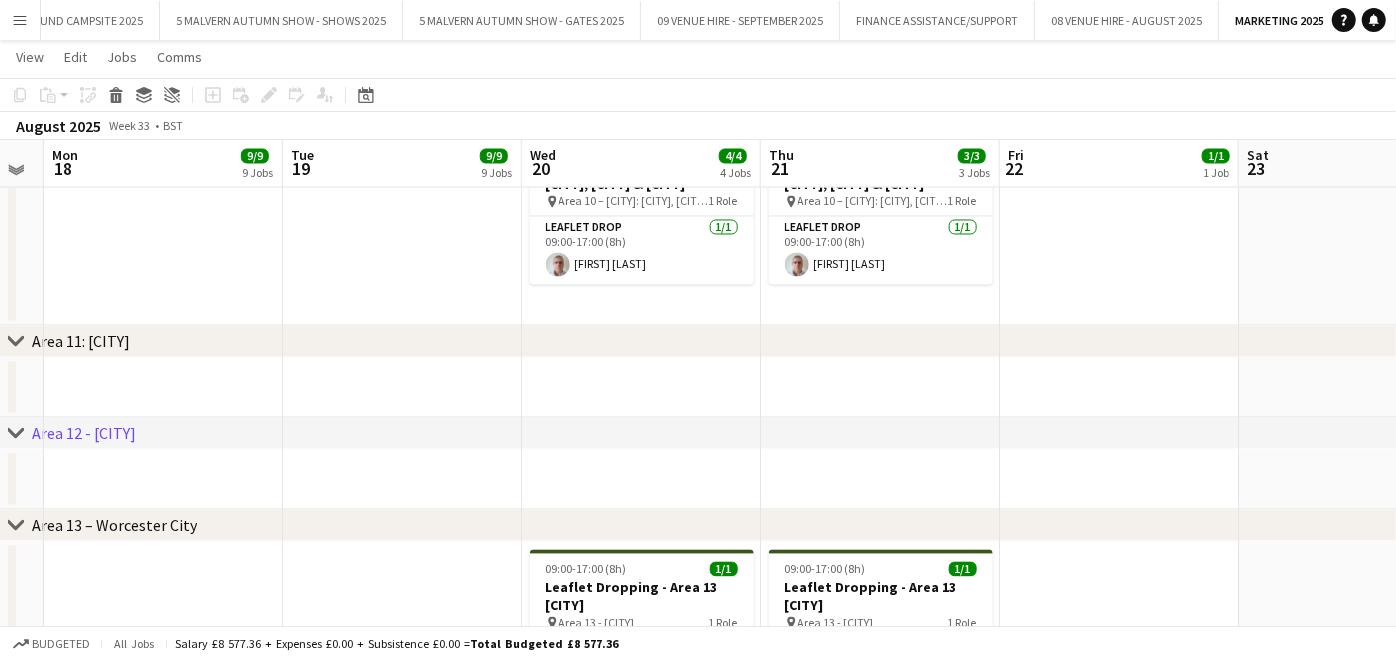 drag, startPoint x: 1105, startPoint y: 294, endPoint x: 598, endPoint y: 322, distance: 507.77258 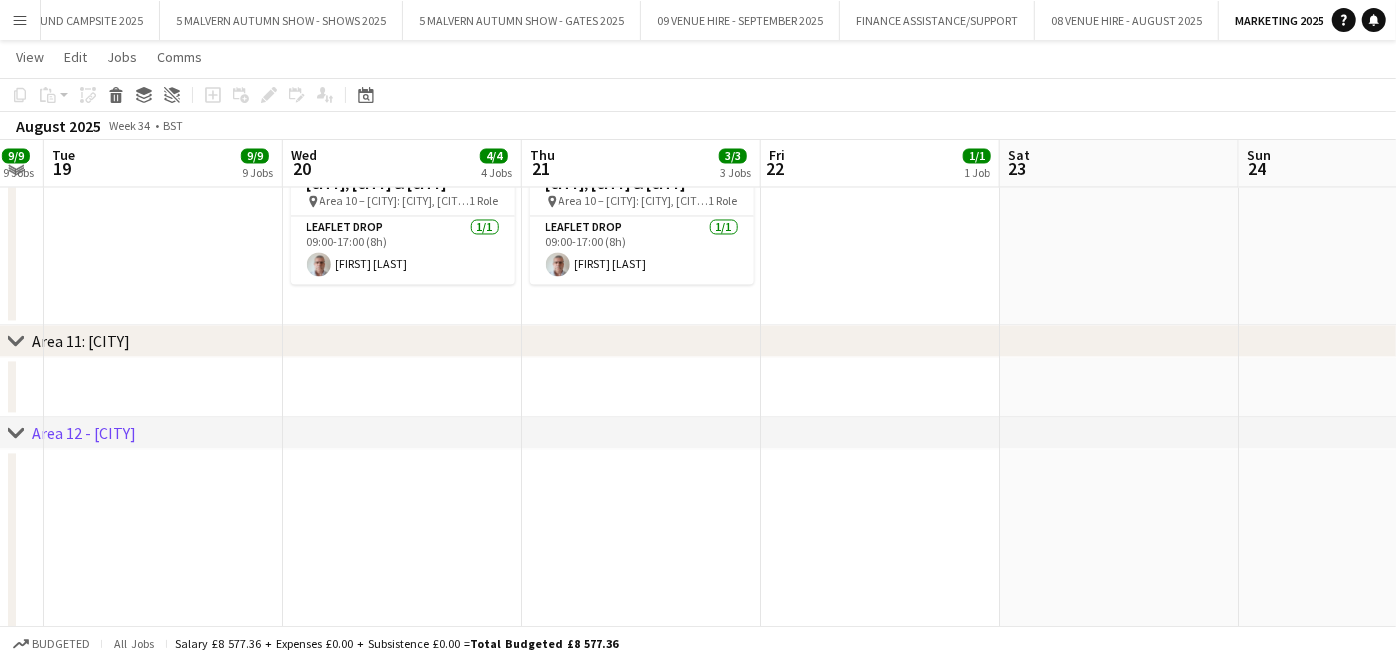 scroll, scrollTop: 0, scrollLeft: 682, axis: horizontal 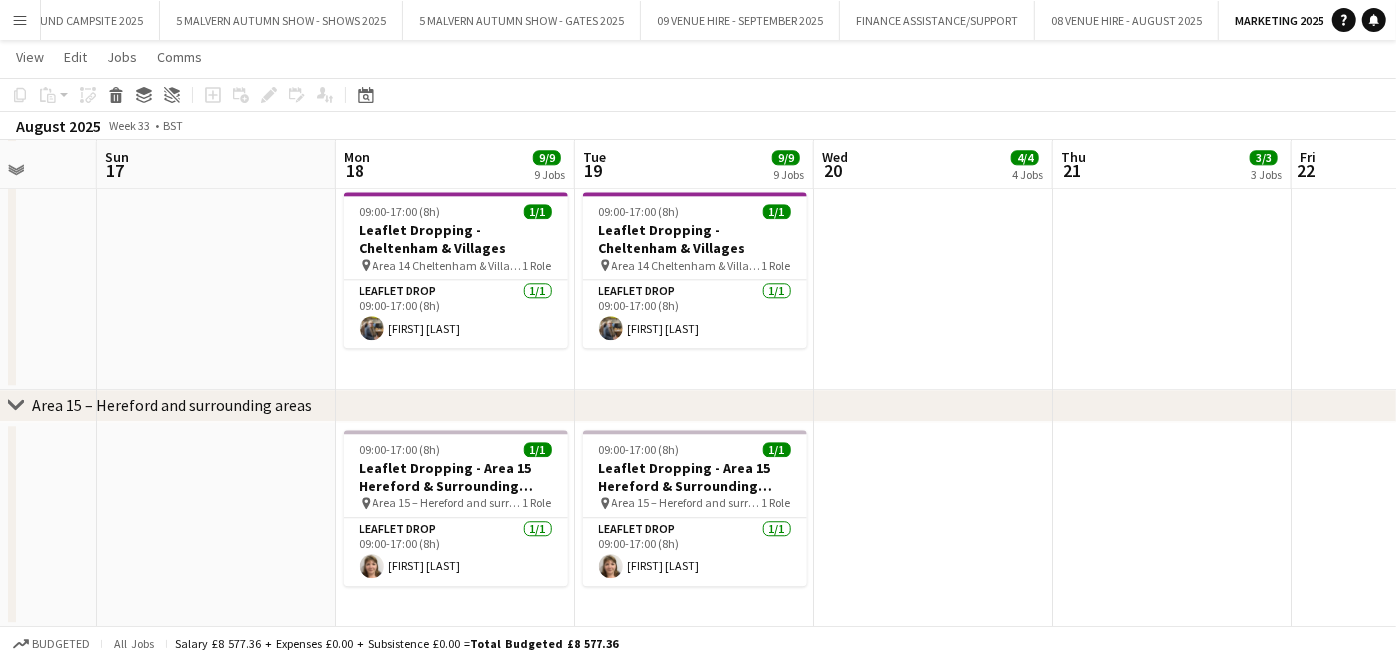 drag, startPoint x: 600, startPoint y: 337, endPoint x: 1141, endPoint y: 354, distance: 541.267 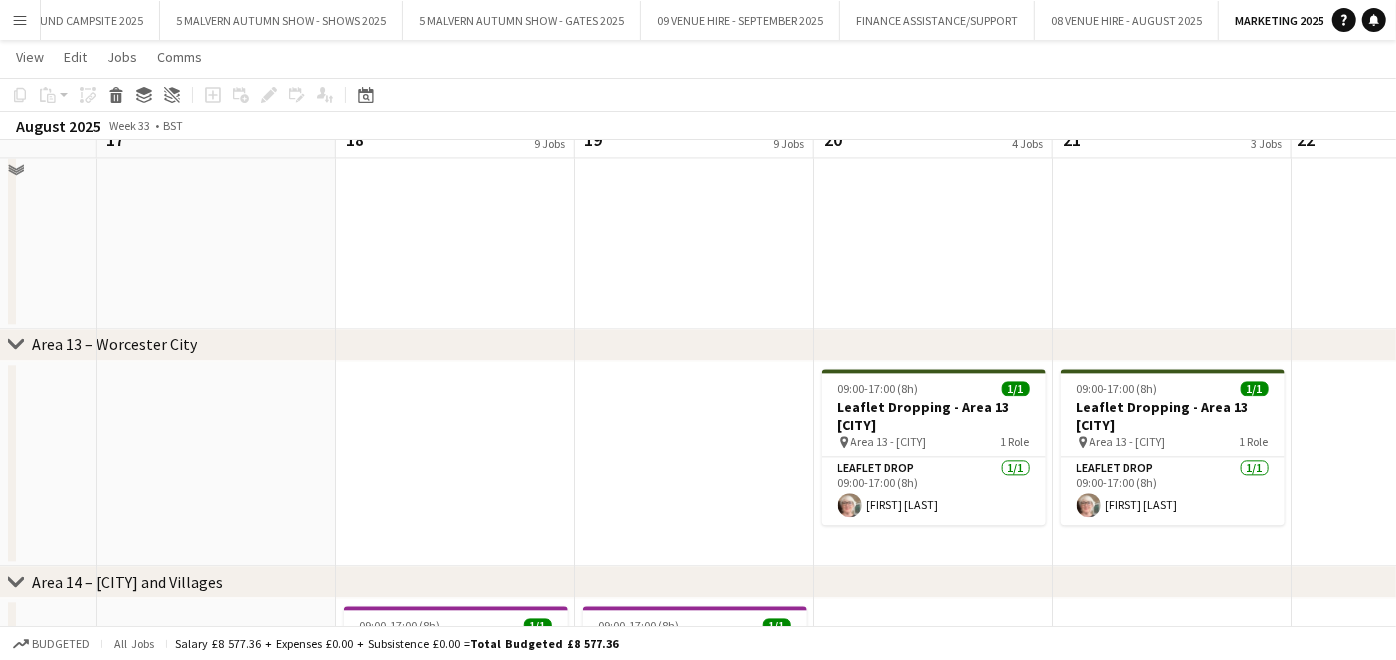 scroll, scrollTop: 2630, scrollLeft: 0, axis: vertical 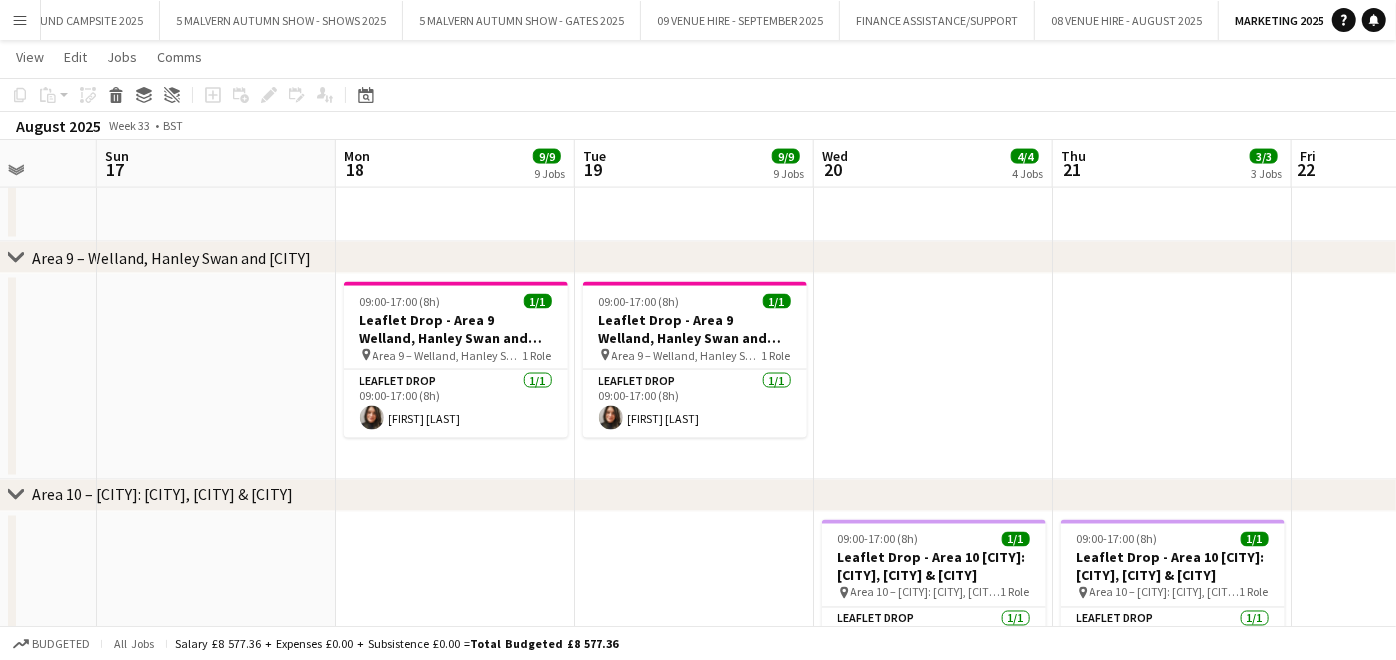 click at bounding box center (1411, 377) 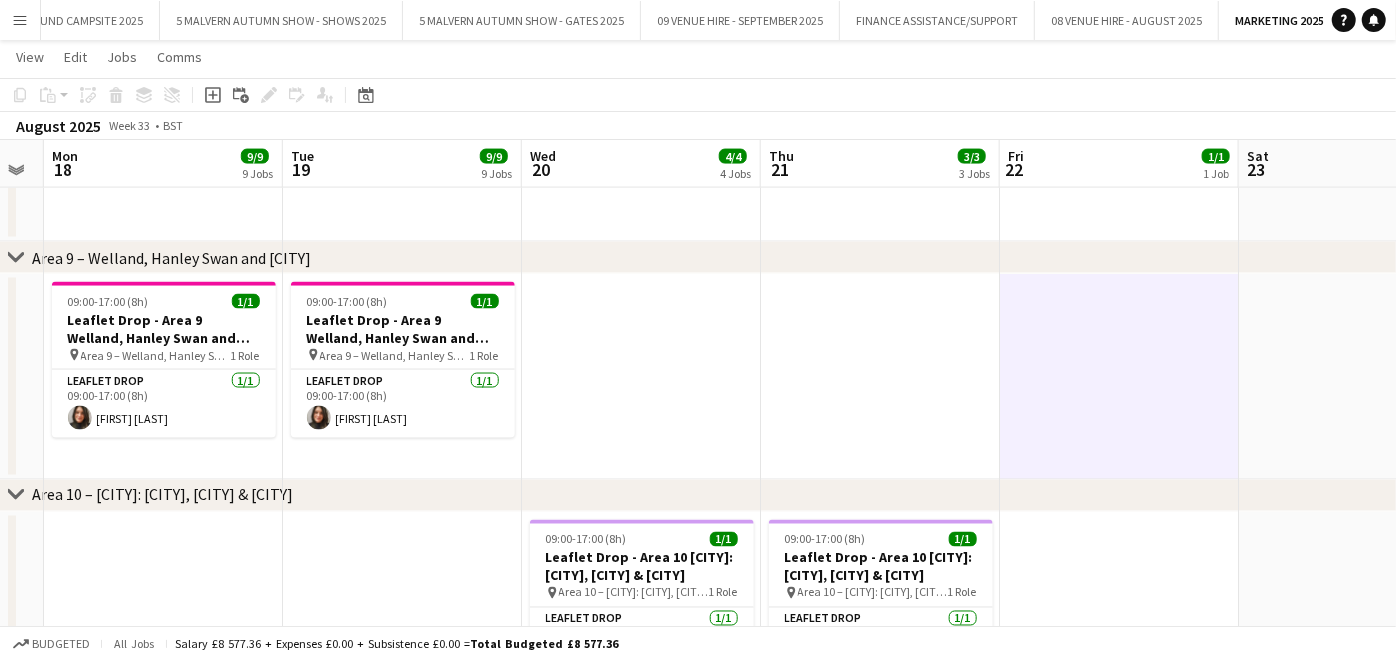 drag, startPoint x: 1296, startPoint y: 414, endPoint x: 1003, endPoint y: 419, distance: 293.04266 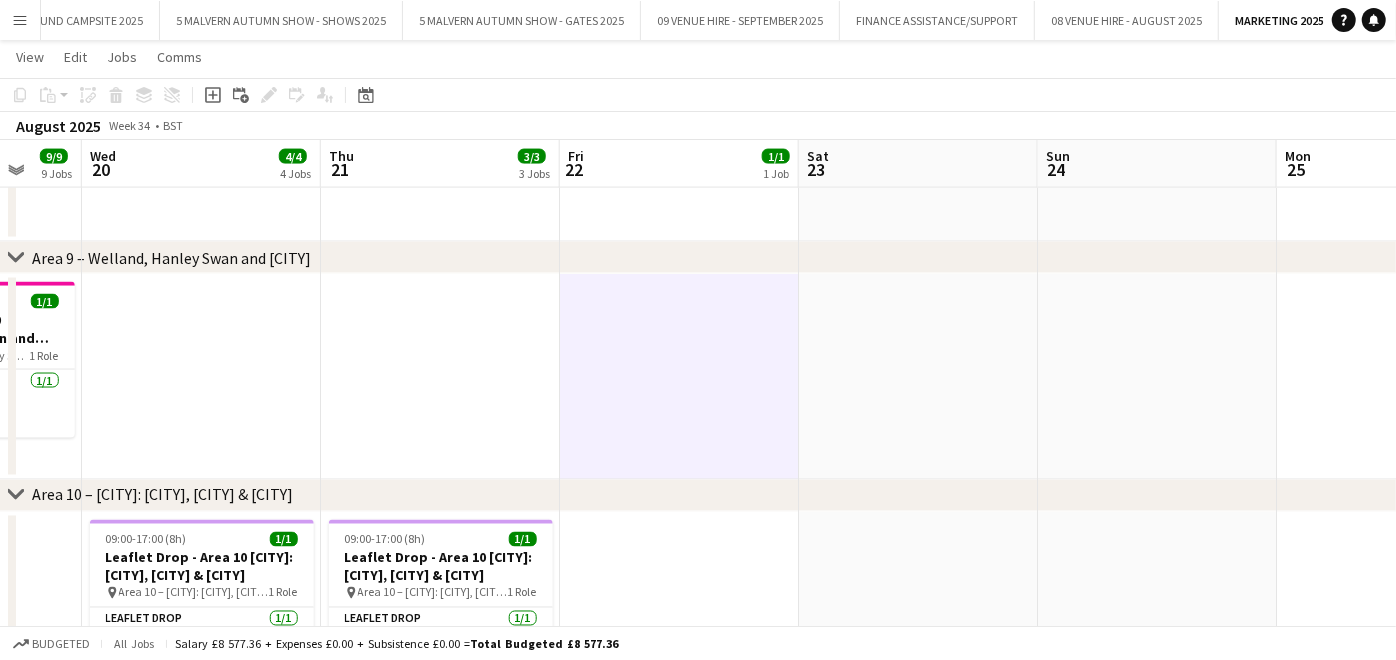 scroll, scrollTop: 0, scrollLeft: 685, axis: horizontal 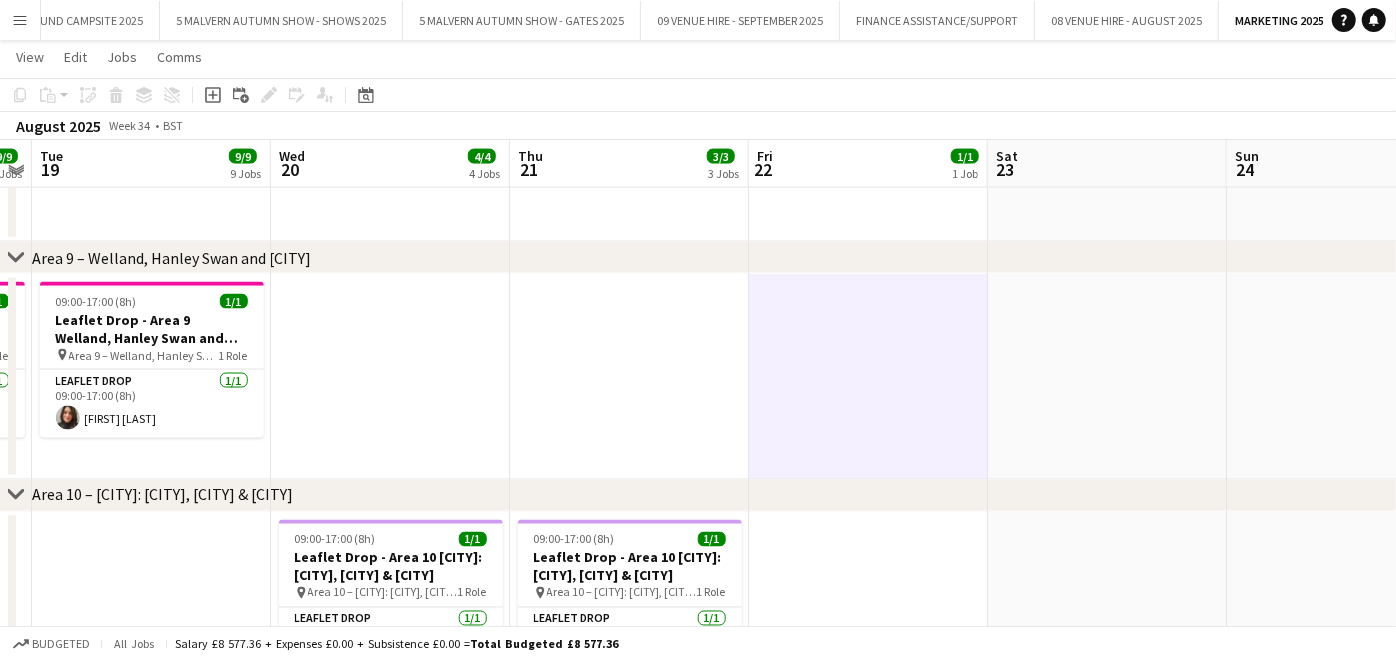 drag, startPoint x: 1177, startPoint y: 414, endPoint x: 927, endPoint y: 408, distance: 250.07199 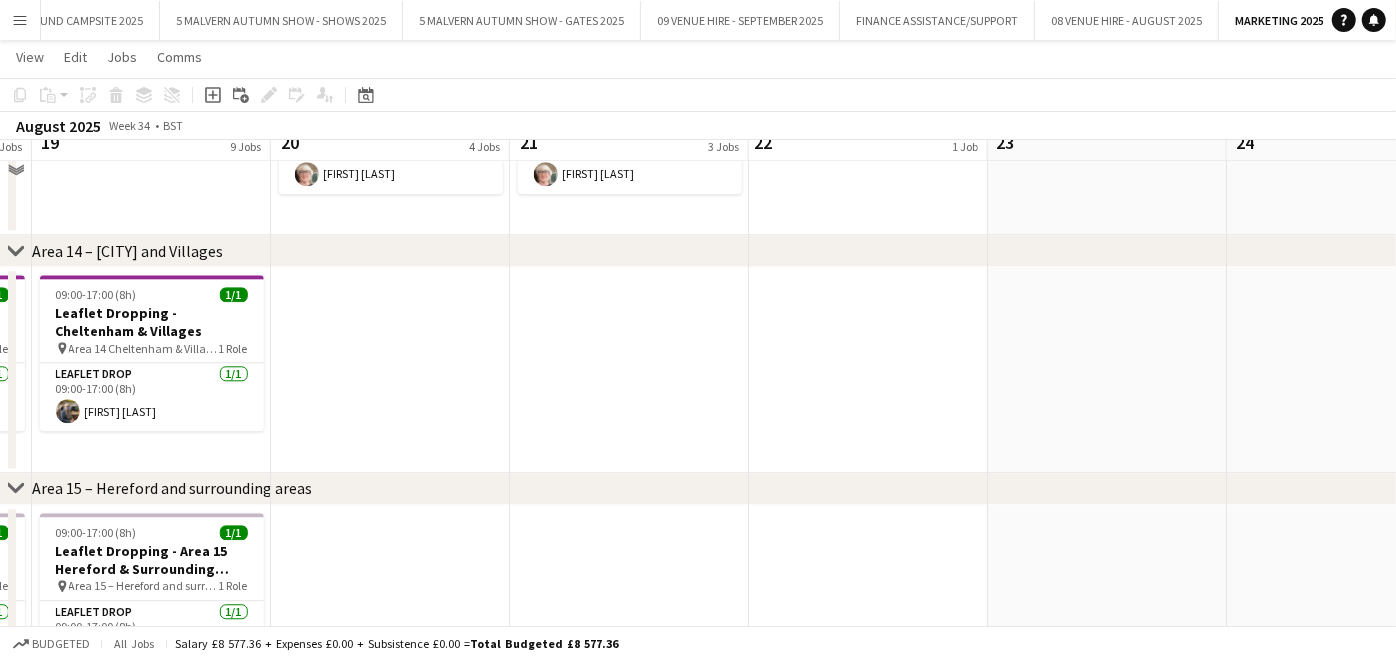 scroll, scrollTop: 2963, scrollLeft: 0, axis: vertical 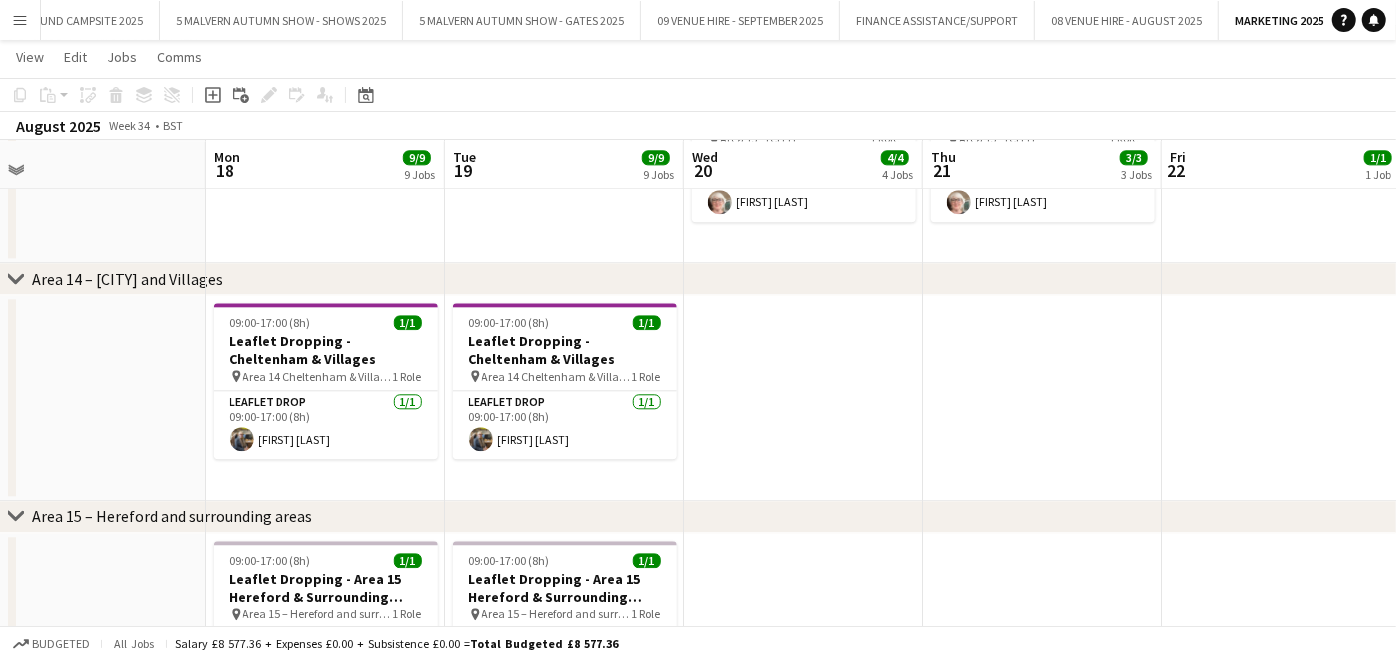 drag, startPoint x: 189, startPoint y: 326, endPoint x: 602, endPoint y: 340, distance: 413.2372 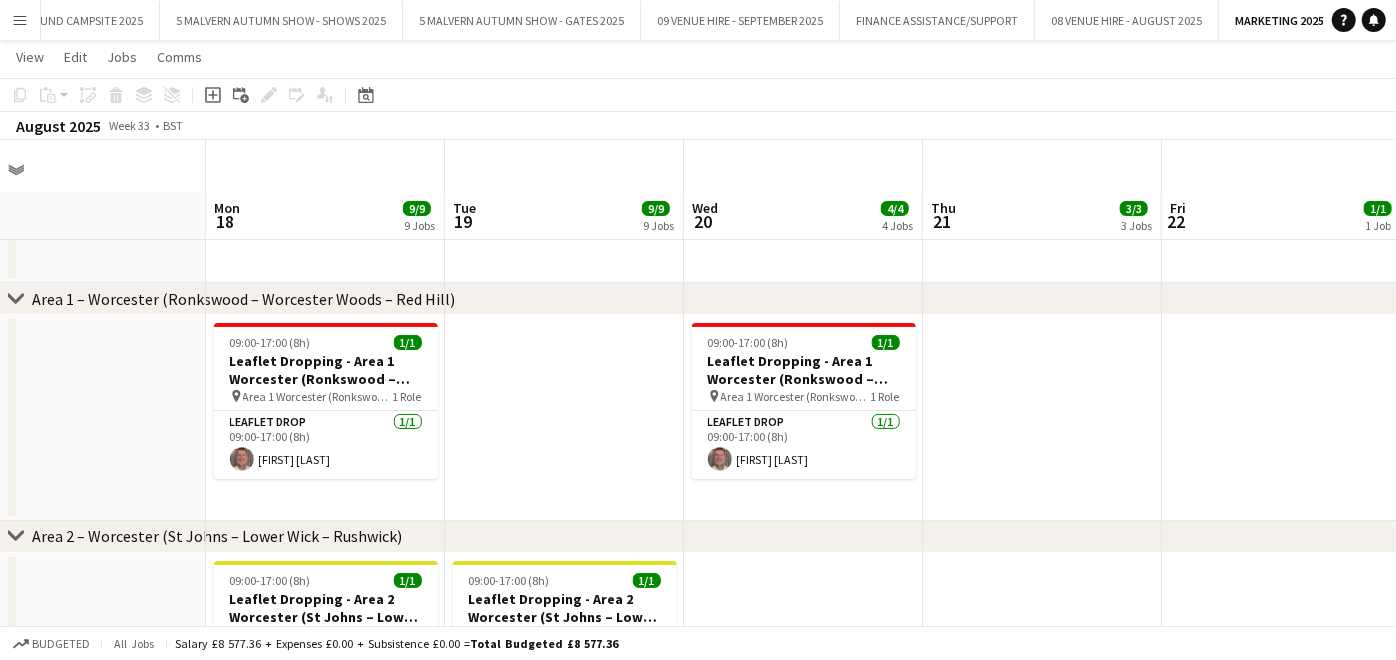 scroll, scrollTop: 0, scrollLeft: 0, axis: both 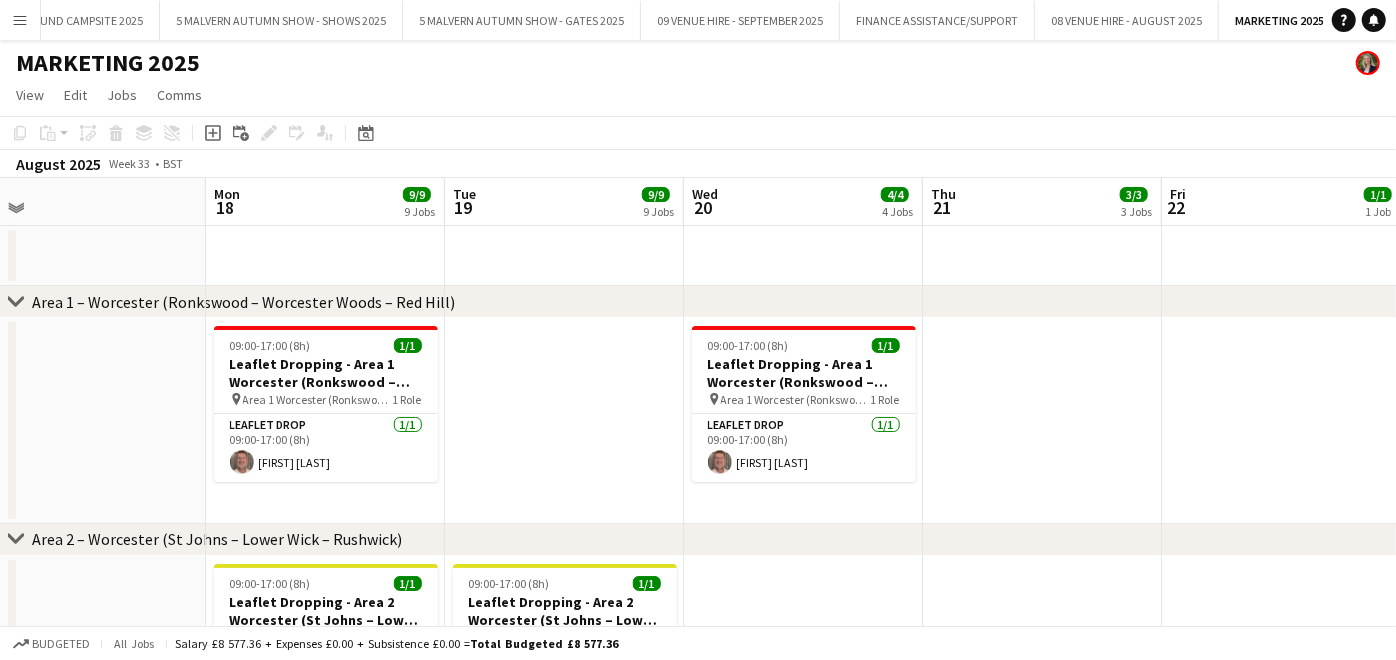 drag, startPoint x: 937, startPoint y: 554, endPoint x: 751, endPoint y: 578, distance: 187.54199 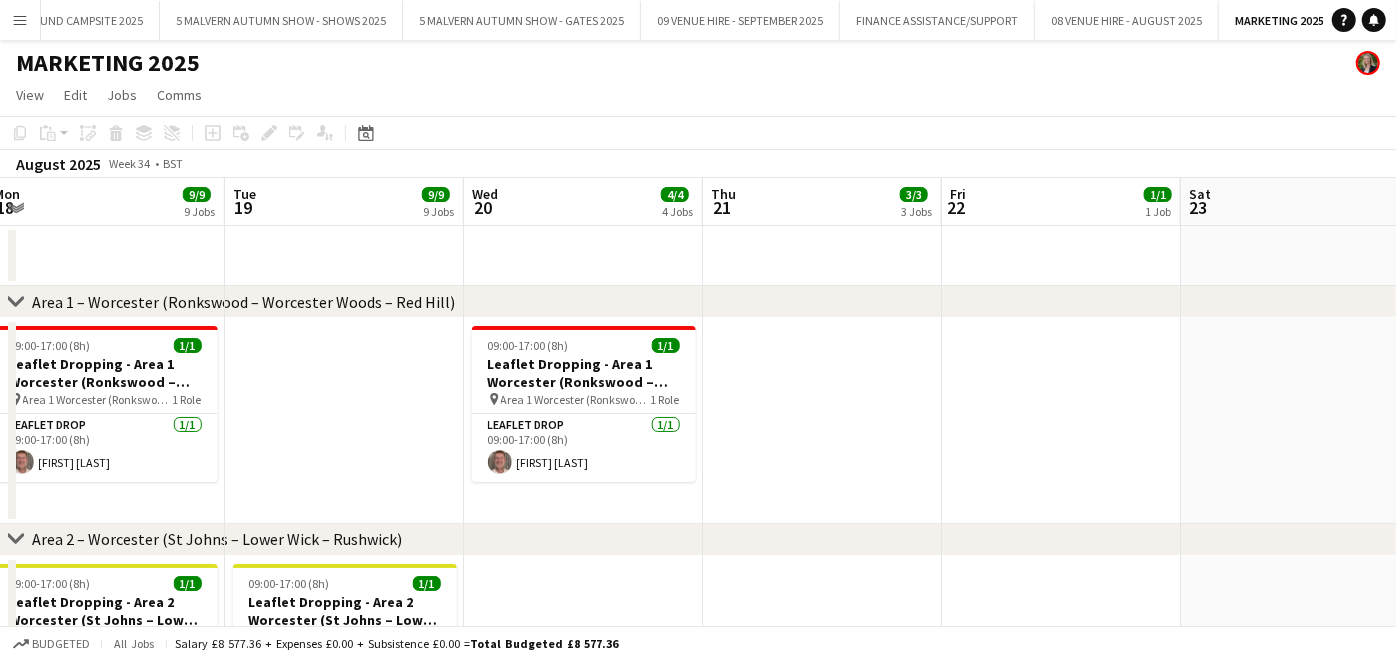 drag, startPoint x: 982, startPoint y: 560, endPoint x: 742, endPoint y: 625, distance: 248.64633 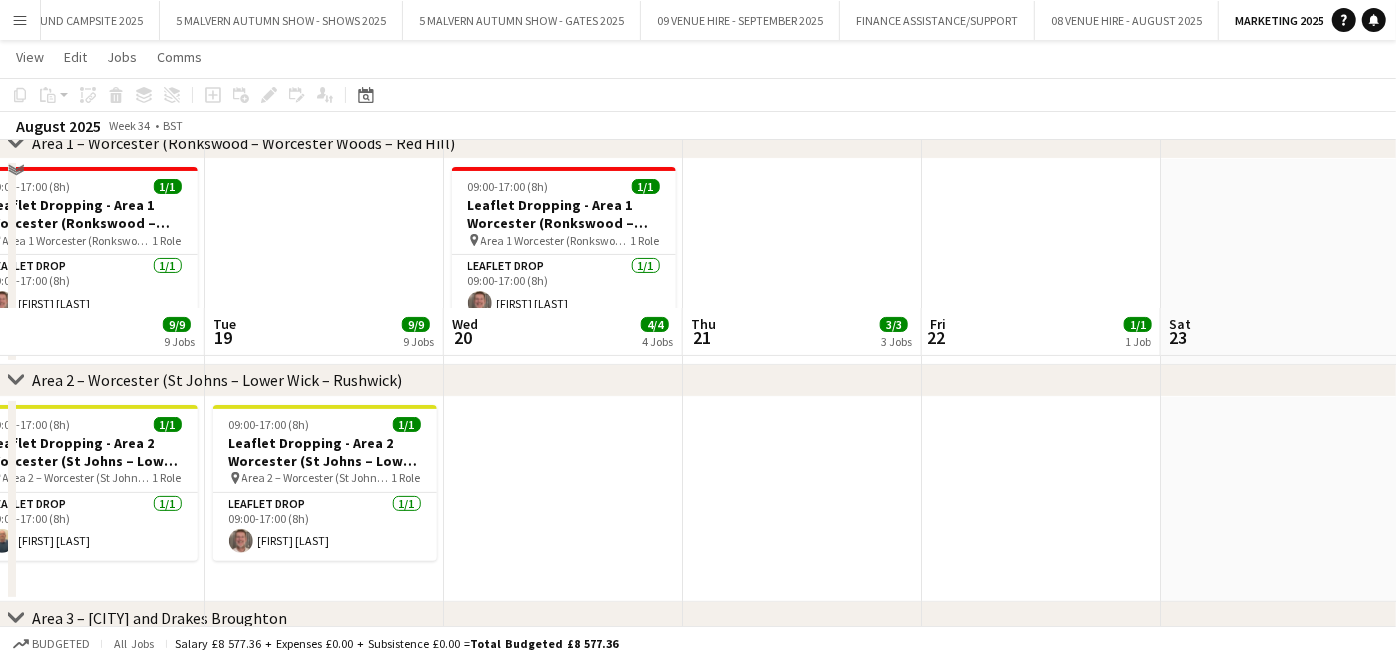scroll, scrollTop: 333, scrollLeft: 0, axis: vertical 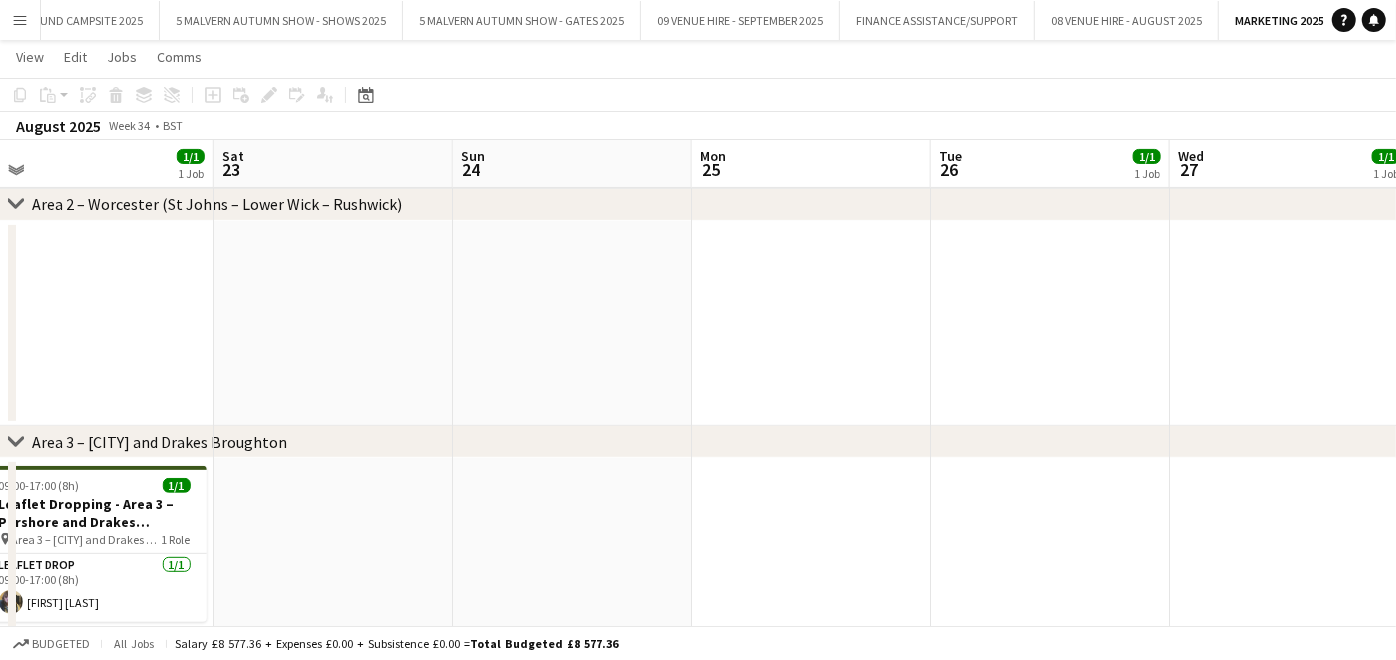 drag, startPoint x: 1350, startPoint y: 459, endPoint x: 373, endPoint y: 488, distance: 977.4303 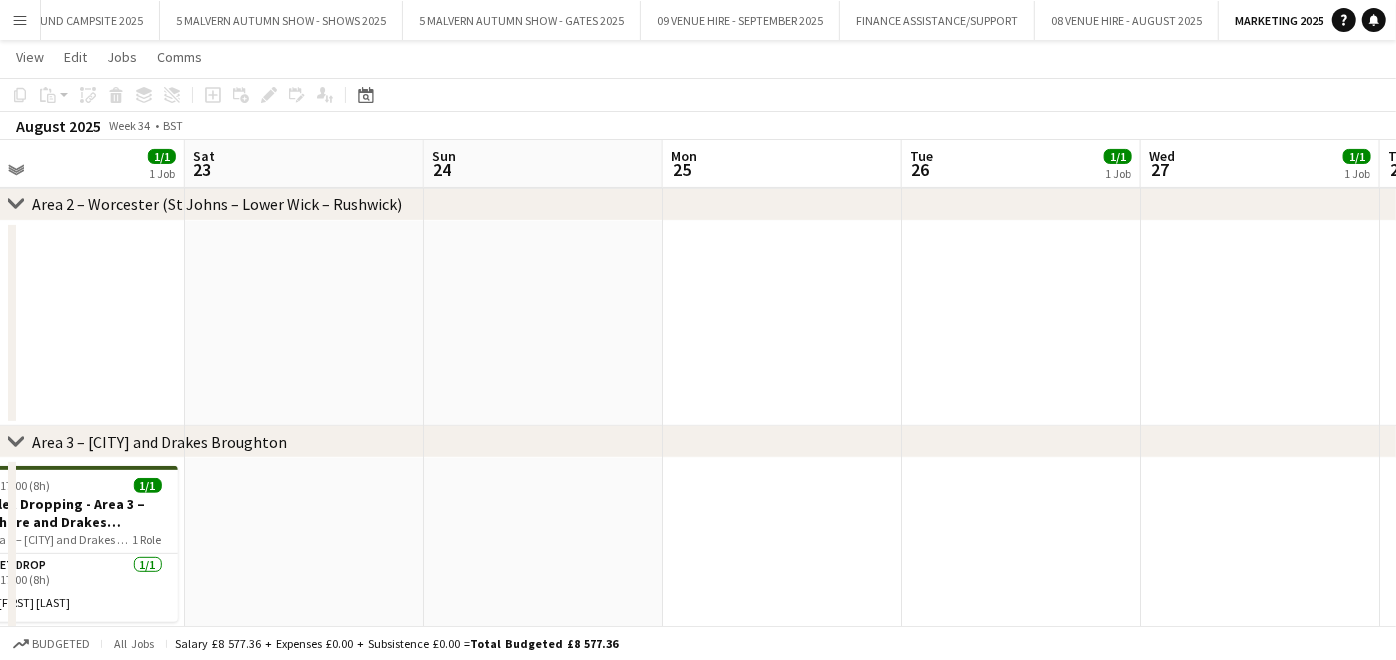 drag, startPoint x: 902, startPoint y: 437, endPoint x: 720, endPoint y: 462, distance: 183.70901 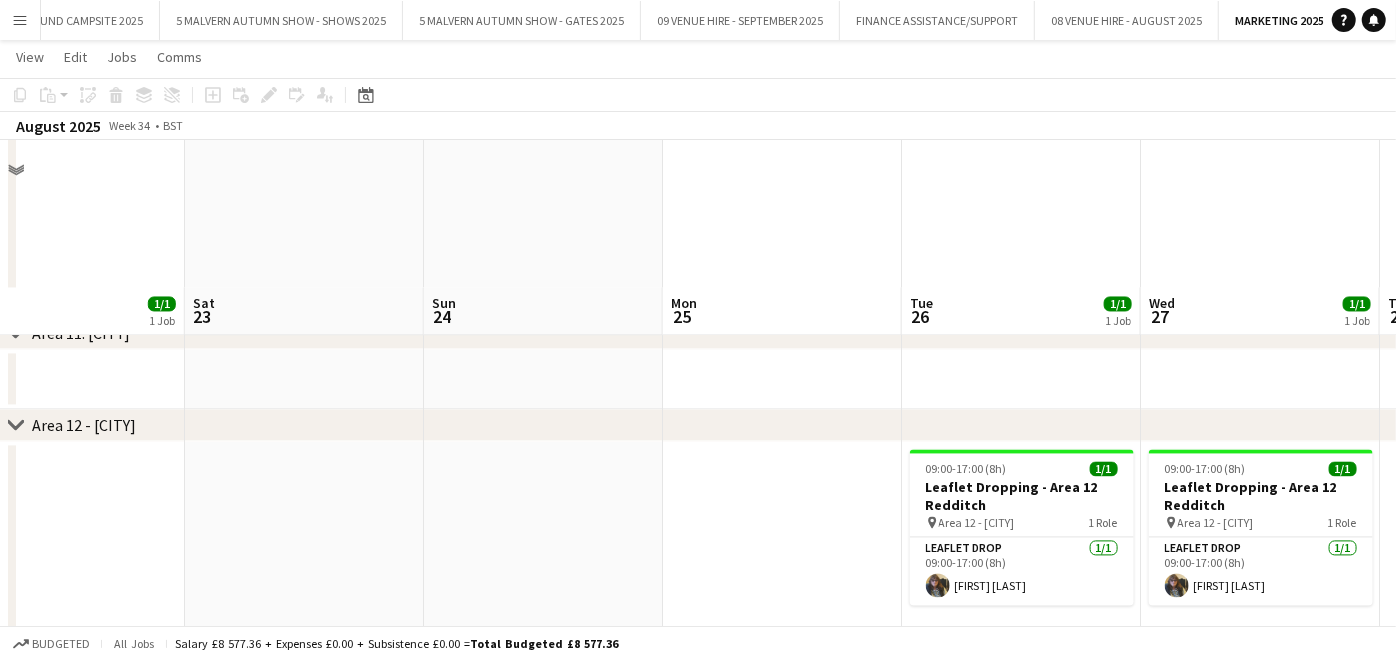 scroll, scrollTop: 2333, scrollLeft: 0, axis: vertical 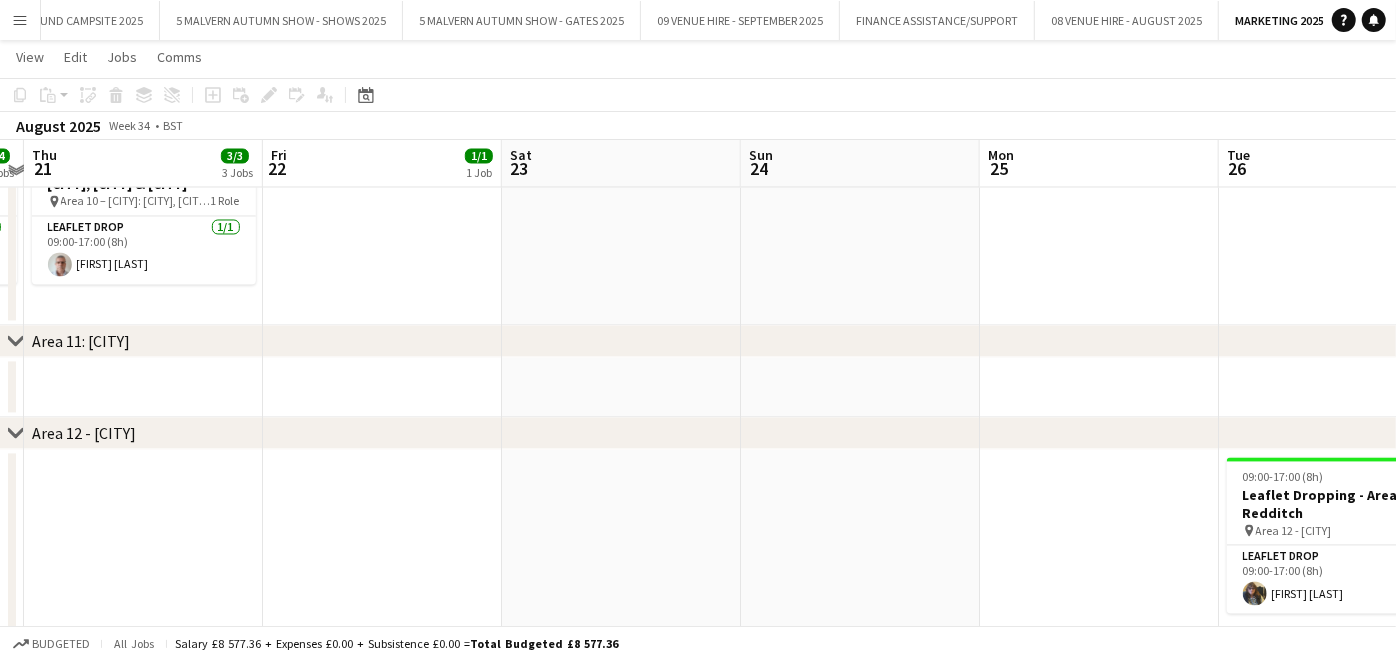 drag, startPoint x: 668, startPoint y: 500, endPoint x: 986, endPoint y: 499, distance: 318.0016 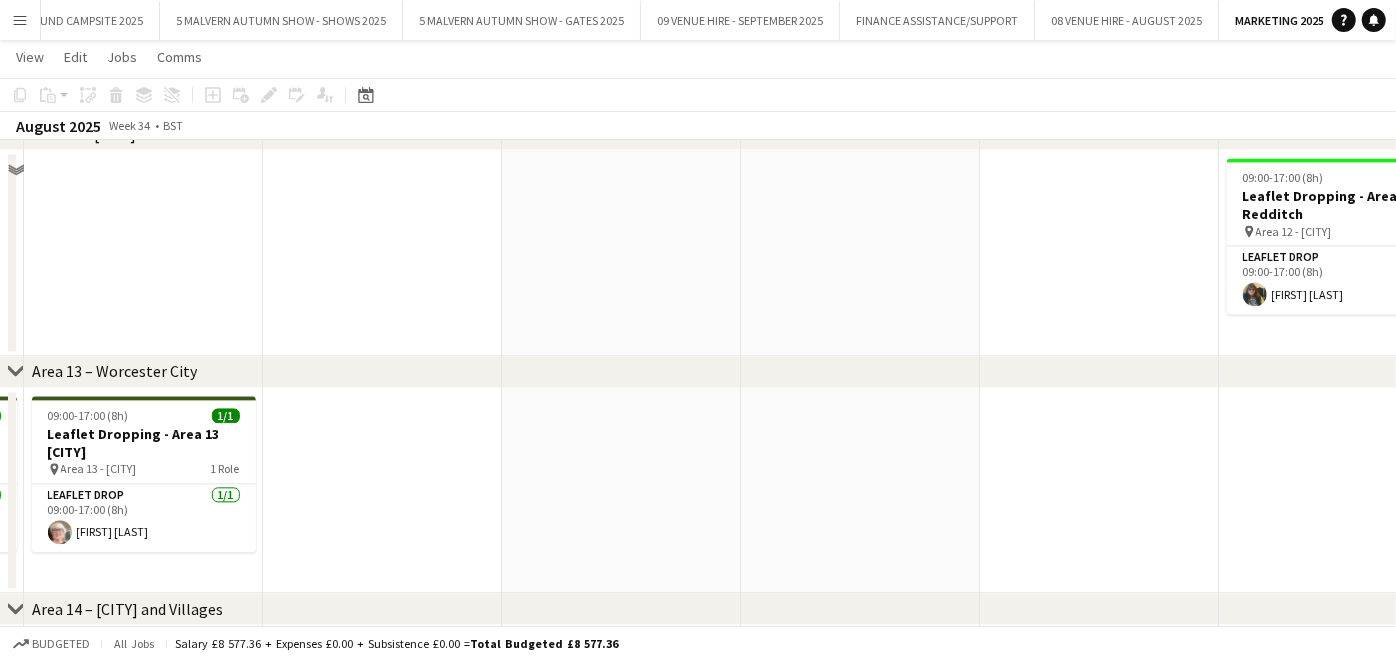 scroll, scrollTop: 2666, scrollLeft: 0, axis: vertical 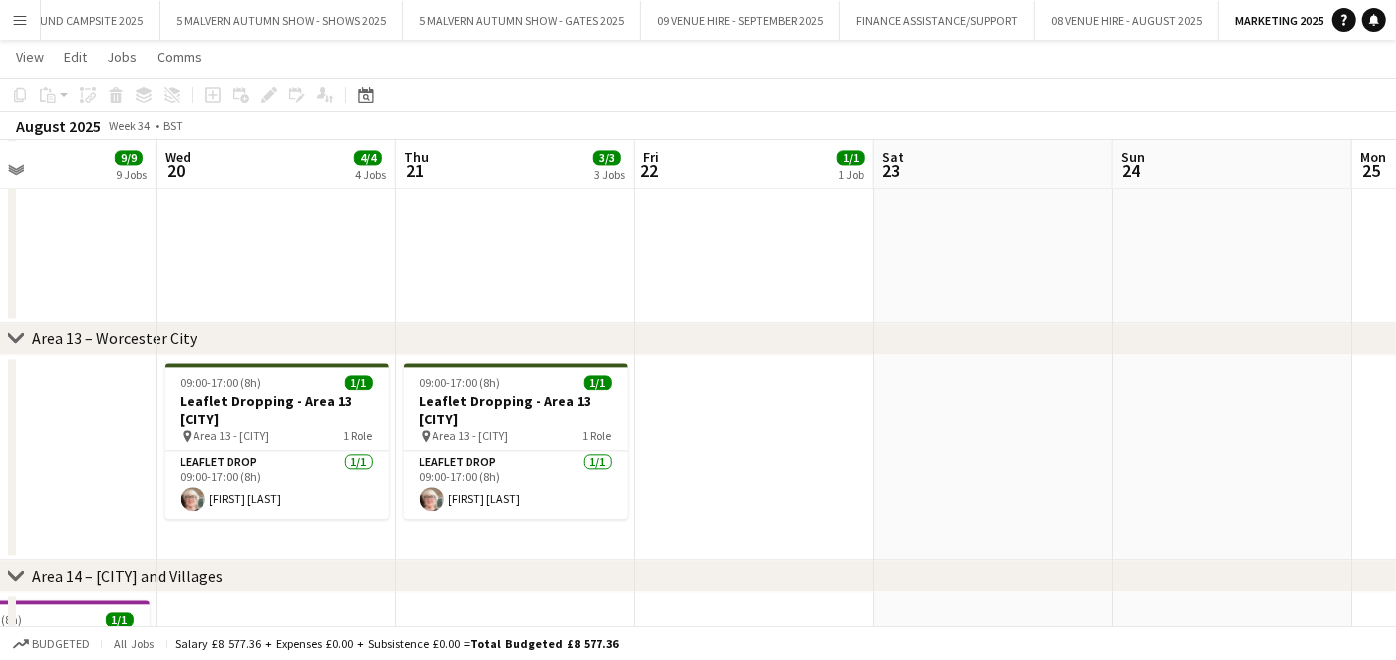 drag, startPoint x: 370, startPoint y: 401, endPoint x: 737, endPoint y: 433, distance: 368.39246 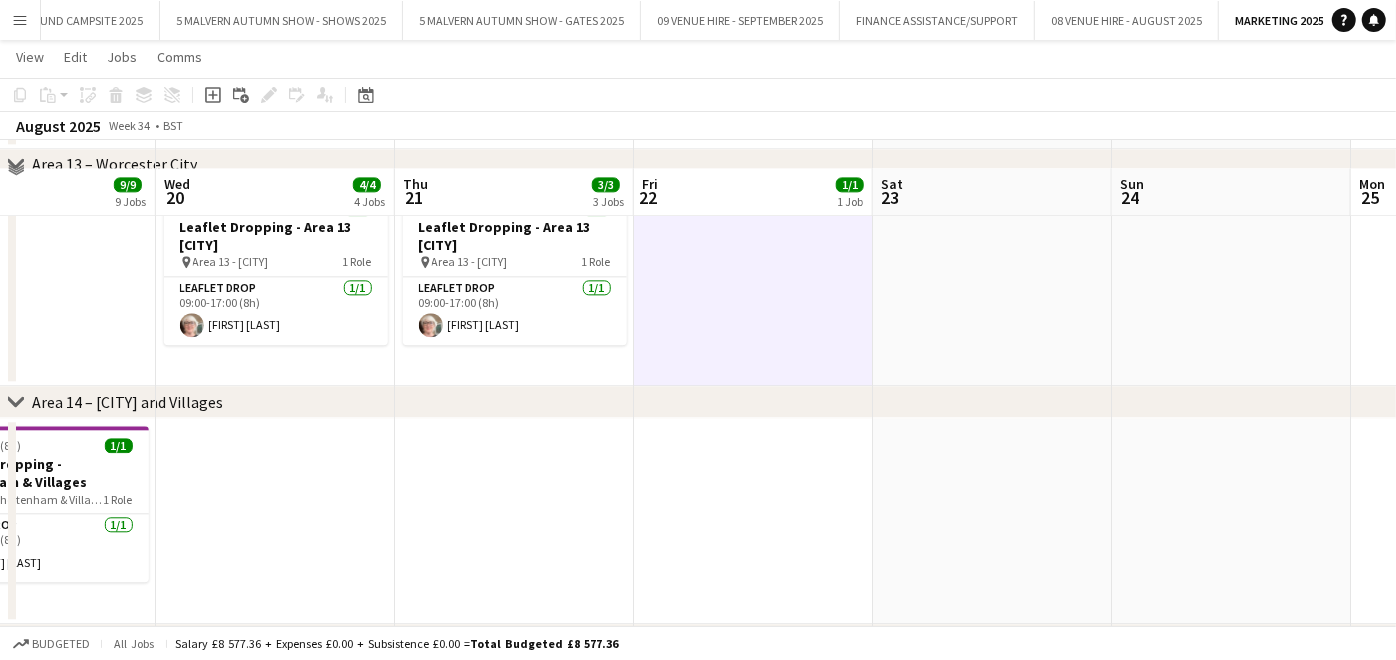 scroll, scrollTop: 2888, scrollLeft: 0, axis: vertical 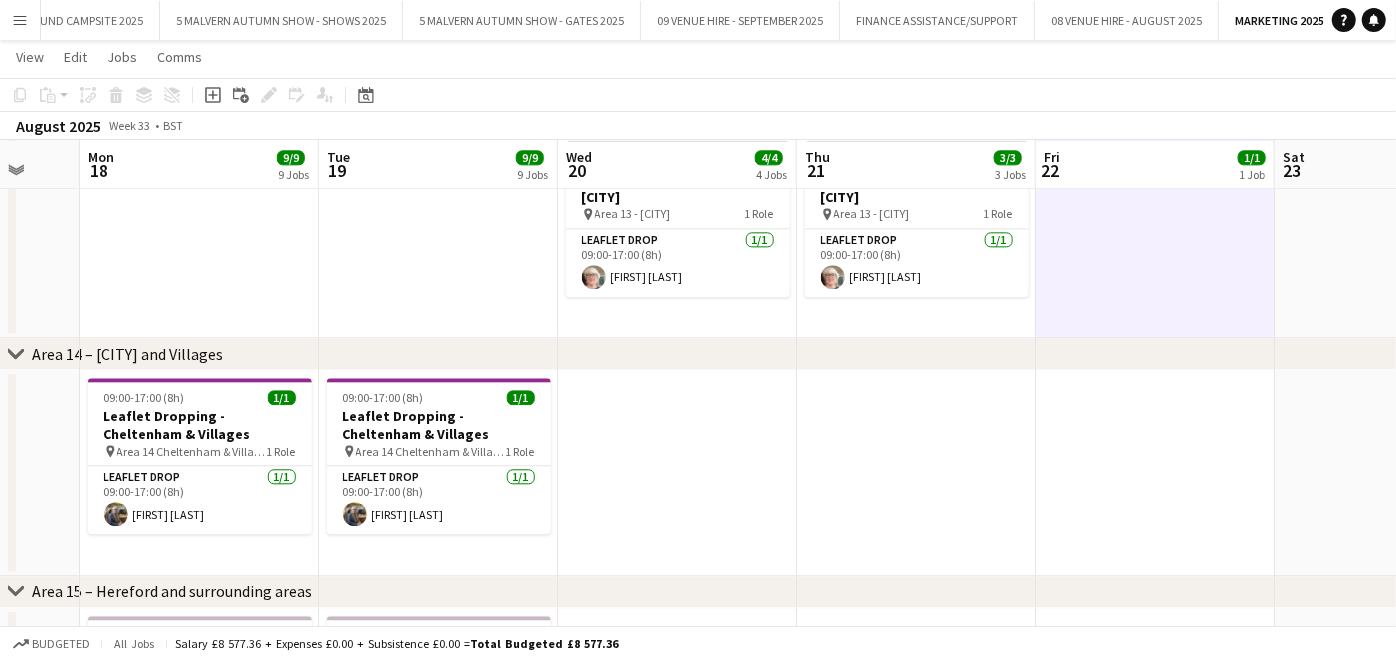 drag, startPoint x: 522, startPoint y: 472, endPoint x: 924, endPoint y: 467, distance: 402.0311 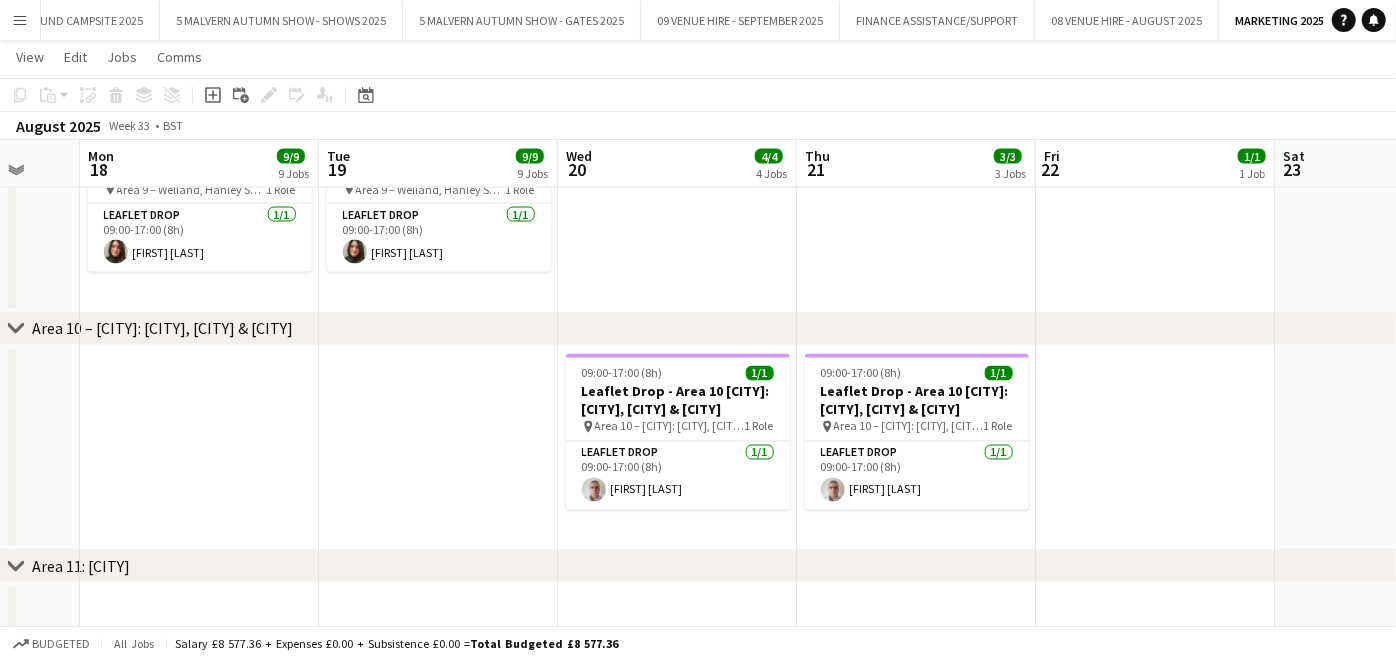 scroll, scrollTop: 2074, scrollLeft: 0, axis: vertical 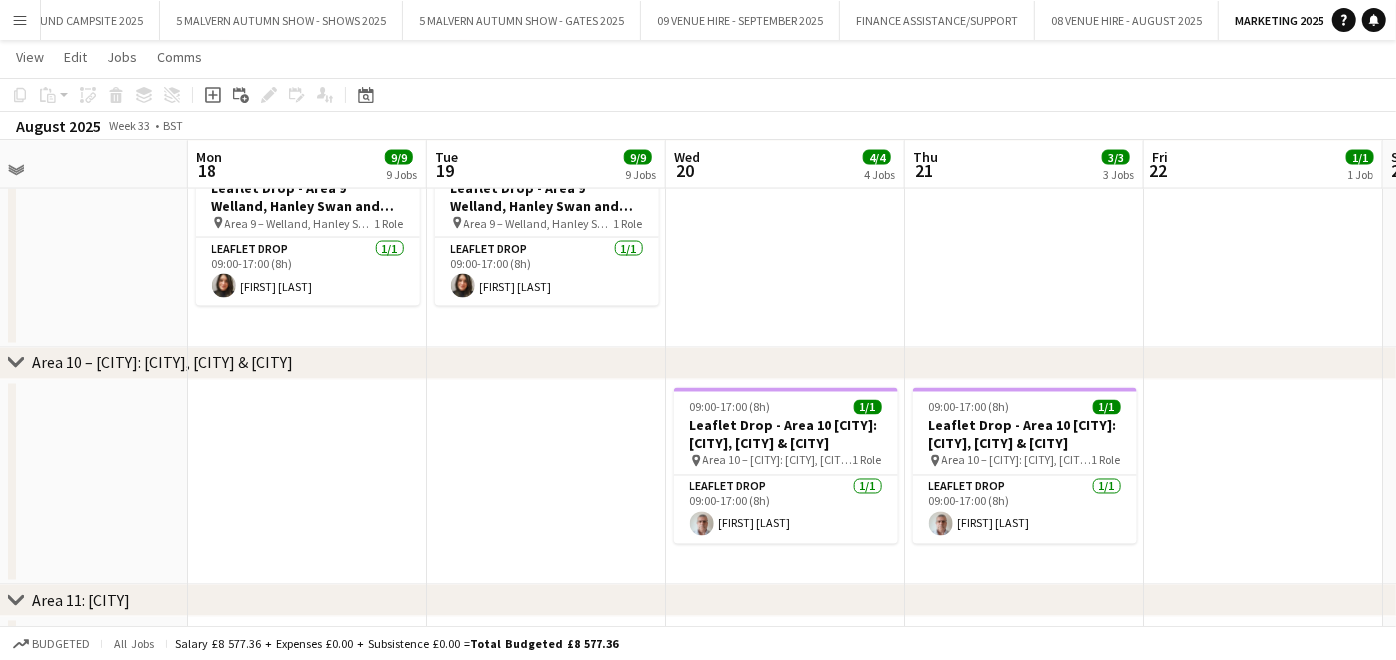 drag, startPoint x: 511, startPoint y: 544, endPoint x: 620, endPoint y: 551, distance: 109.22454 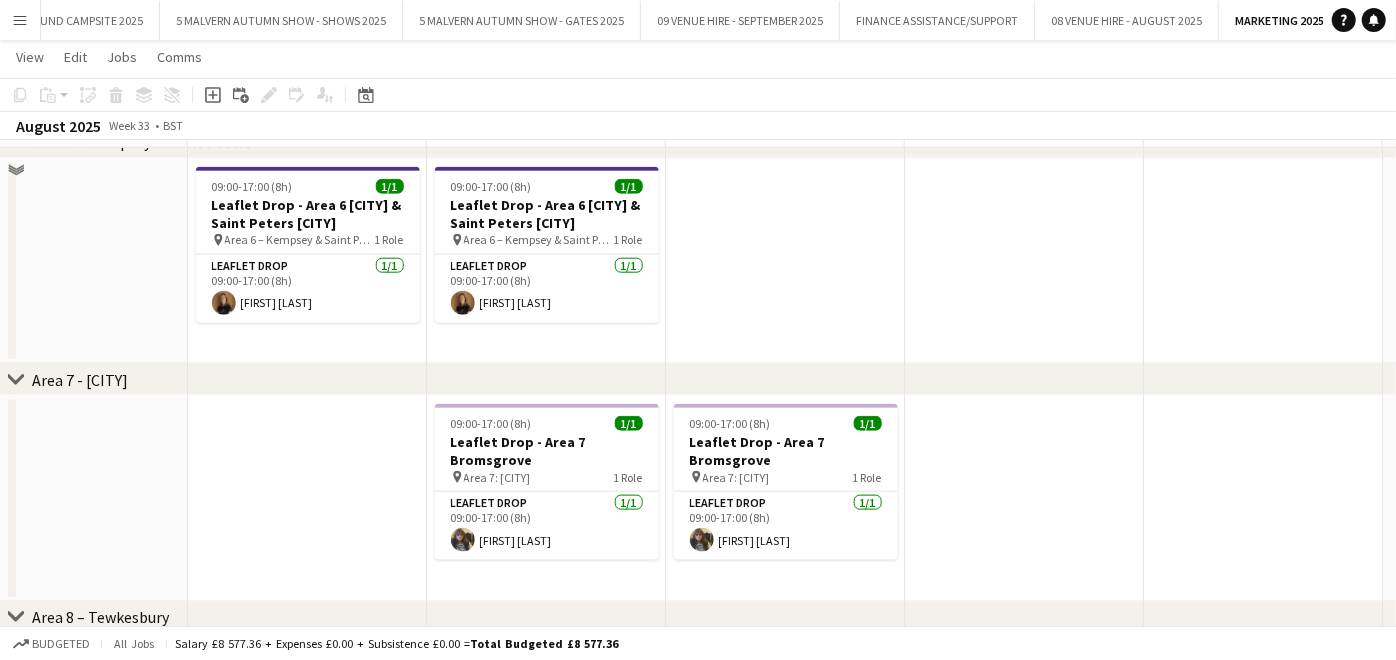 scroll, scrollTop: 1297, scrollLeft: 0, axis: vertical 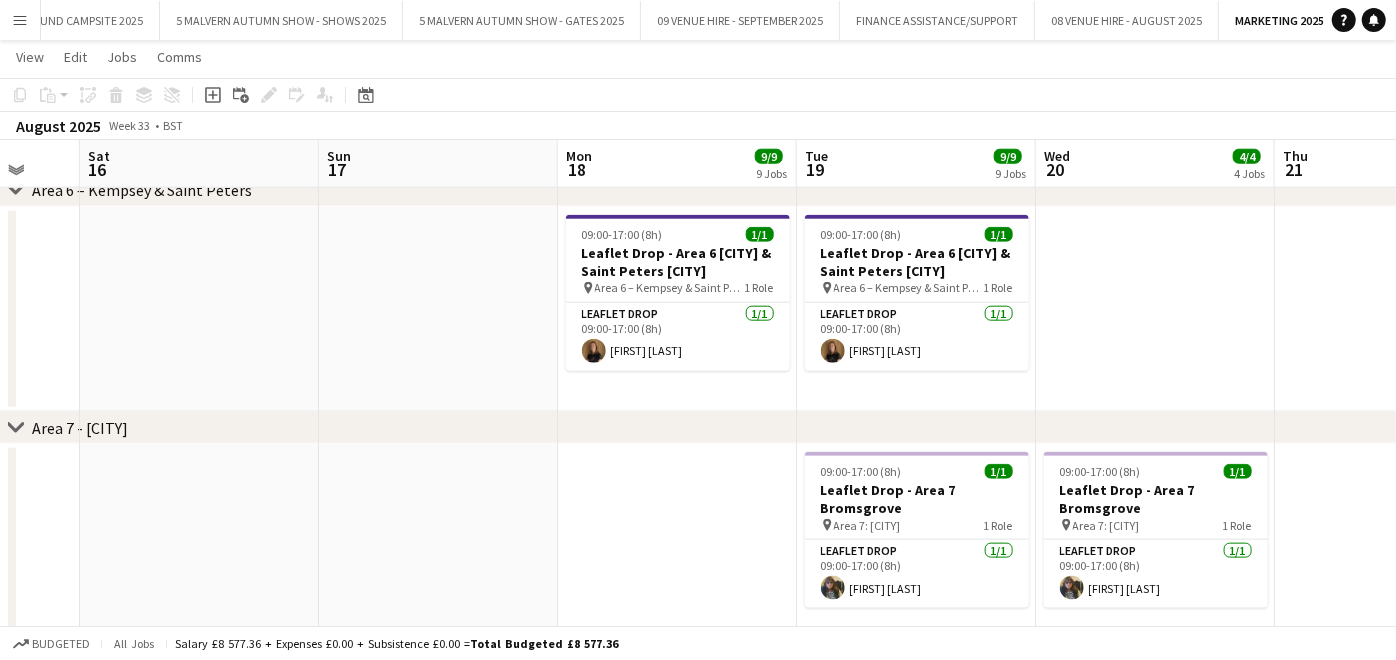 drag, startPoint x: 210, startPoint y: 531, endPoint x: 580, endPoint y: 561, distance: 371.21423 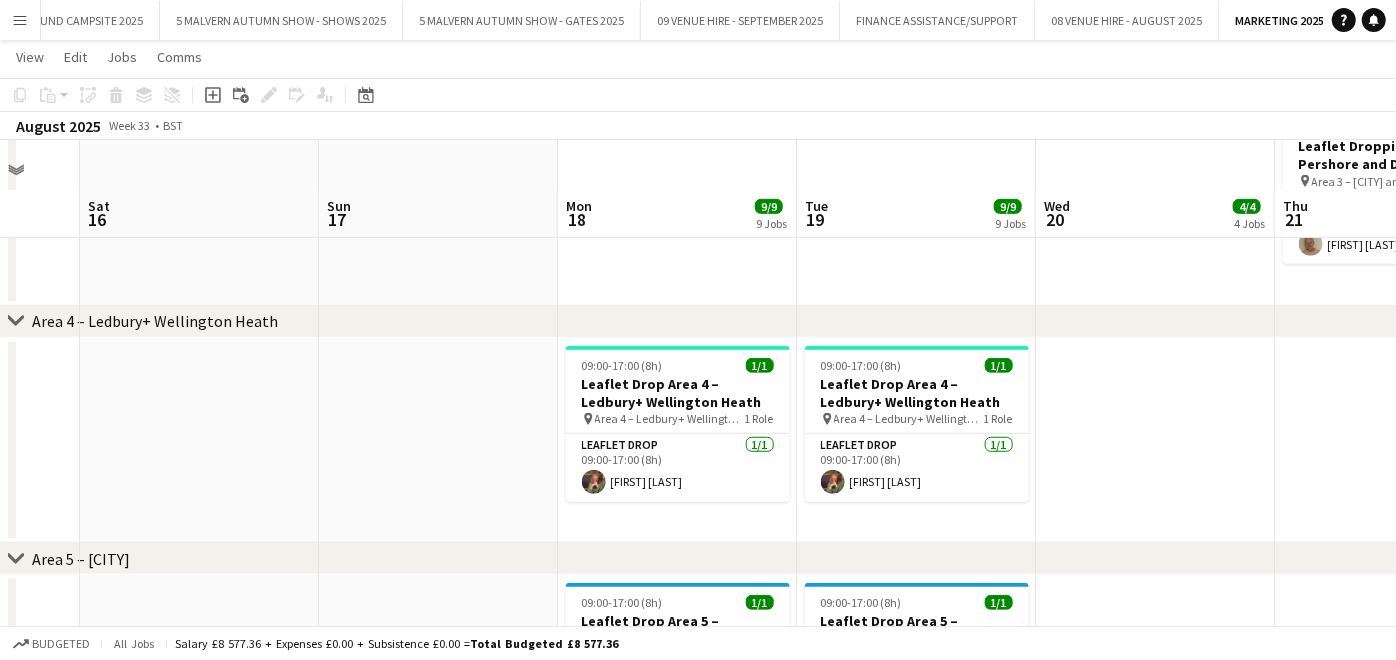 scroll, scrollTop: 741, scrollLeft: 0, axis: vertical 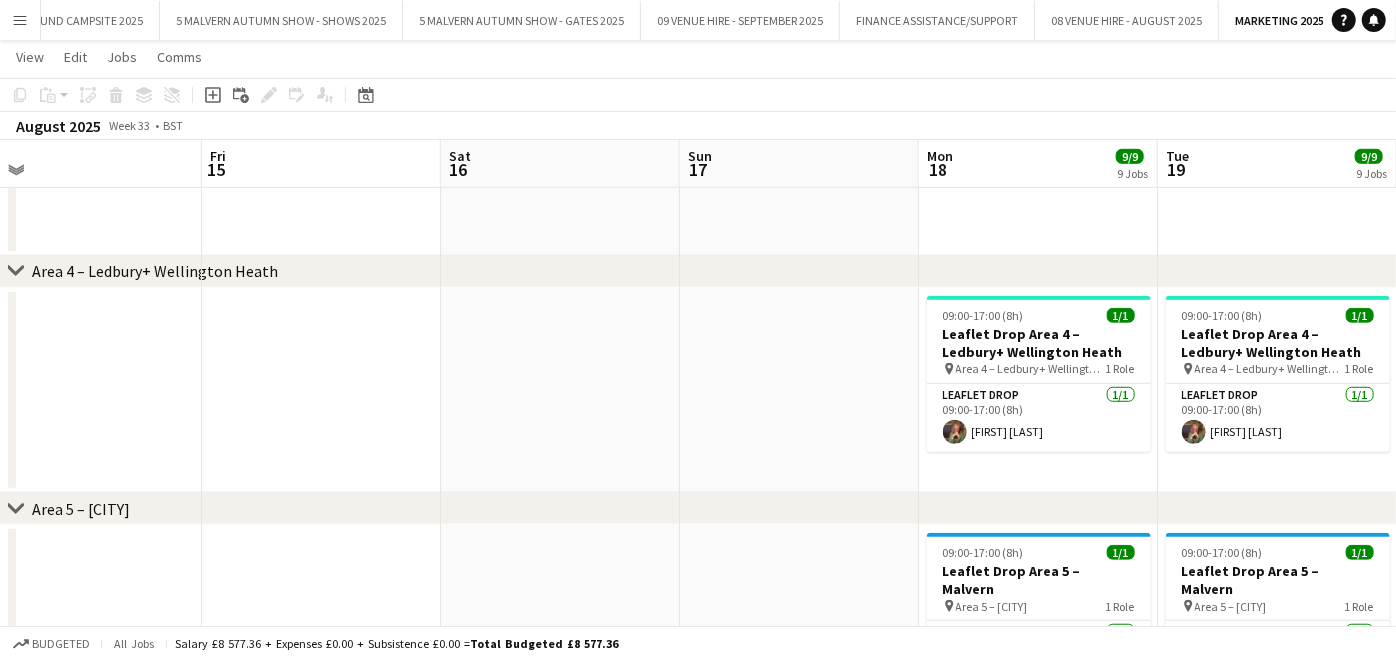 drag, startPoint x: 345, startPoint y: 531, endPoint x: 706, endPoint y: 533, distance: 361.00555 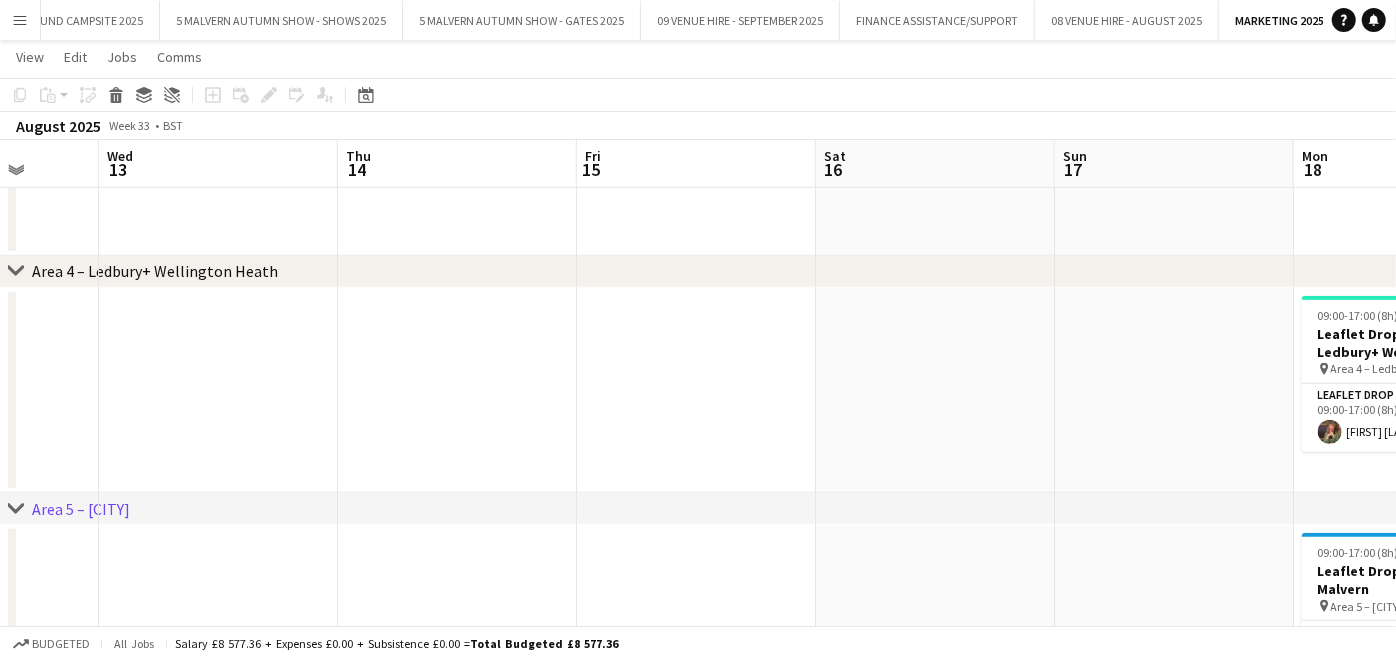 drag, startPoint x: 502, startPoint y: 422, endPoint x: 877, endPoint y: 422, distance: 375 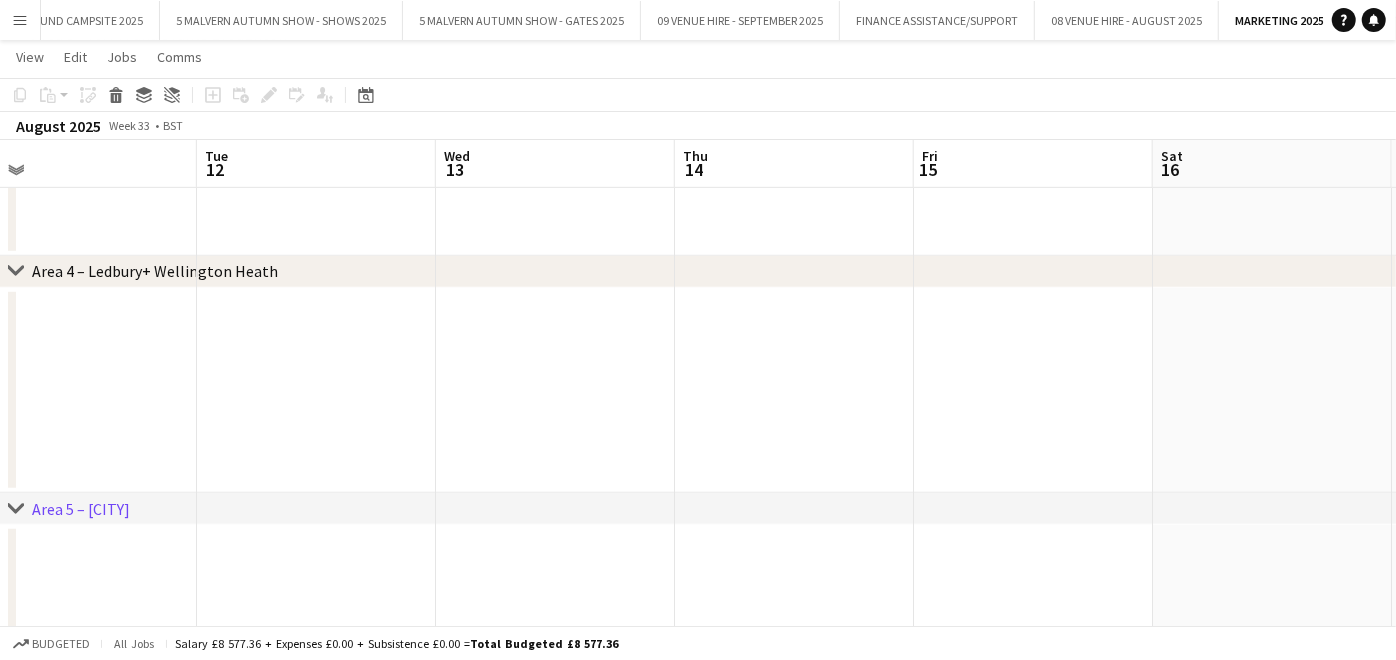 drag, startPoint x: 561, startPoint y: 417, endPoint x: 898, endPoint y: 434, distance: 337.4285 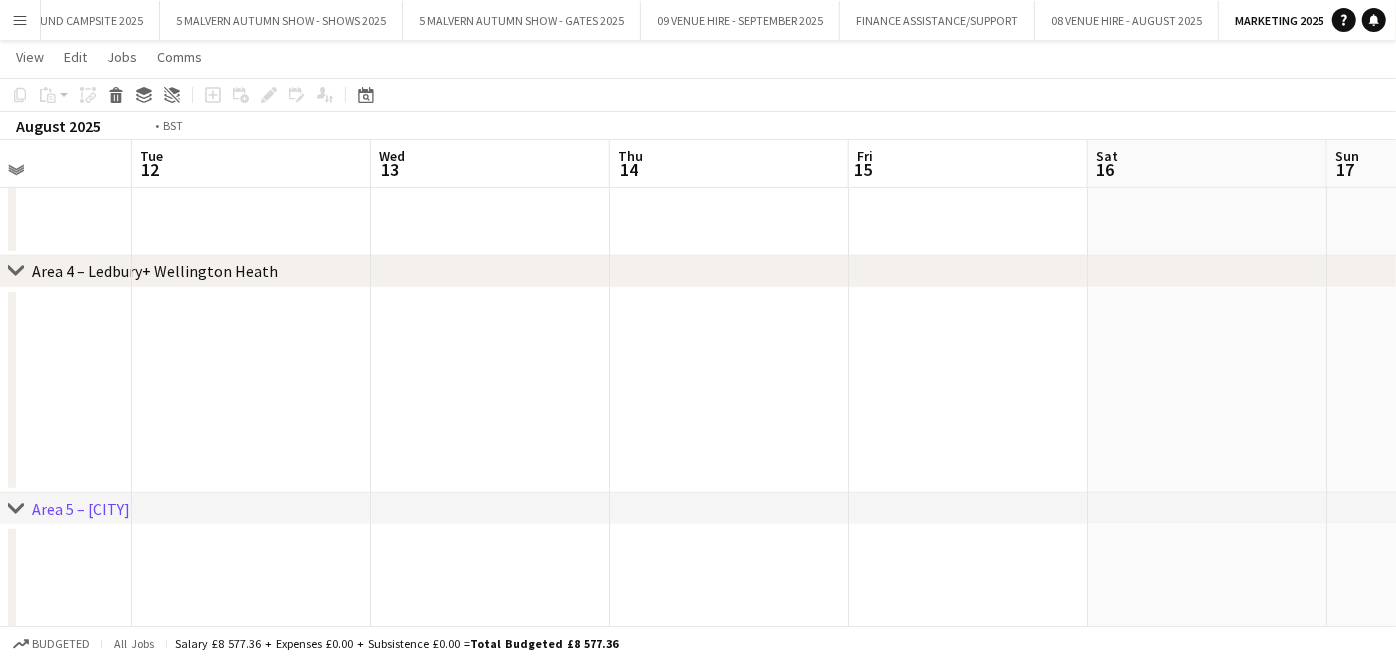 drag, startPoint x: 671, startPoint y: 434, endPoint x: 1084, endPoint y: 465, distance: 414.1618 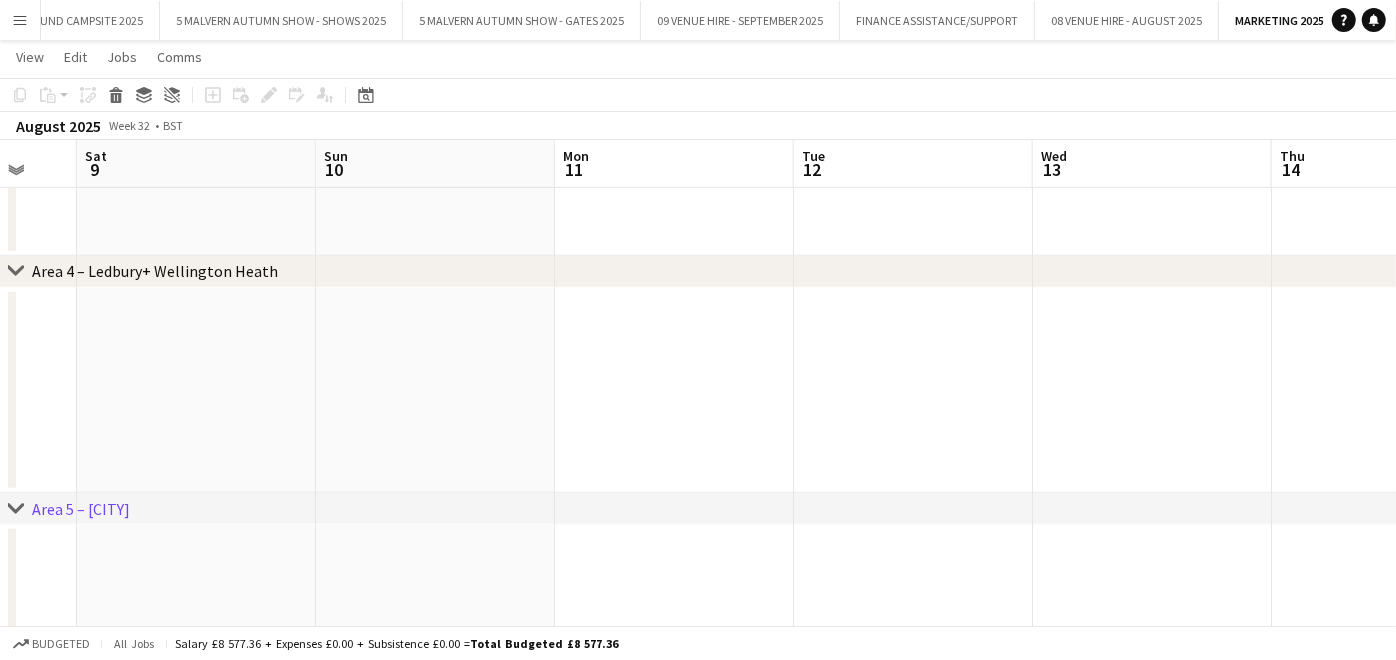 drag, startPoint x: 948, startPoint y: 458, endPoint x: 604, endPoint y: 457, distance: 344.00146 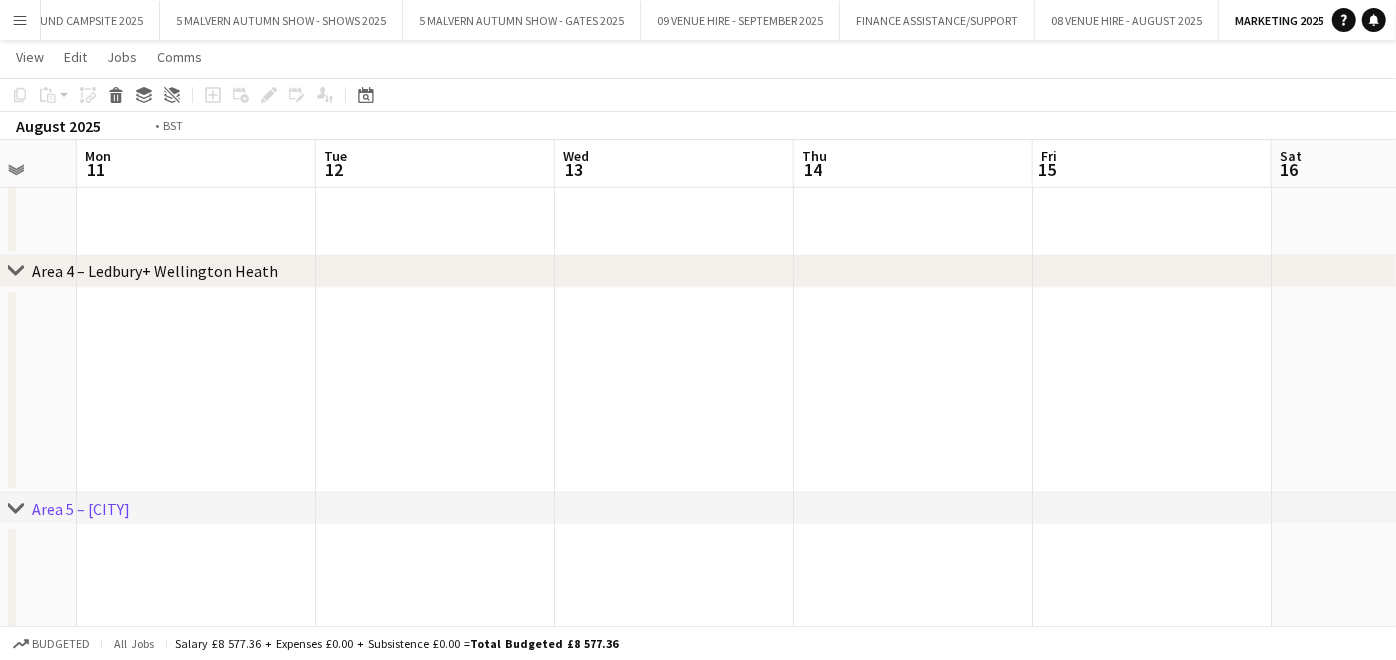 drag, startPoint x: 847, startPoint y: 431, endPoint x: 741, endPoint y: 427, distance: 106.07545 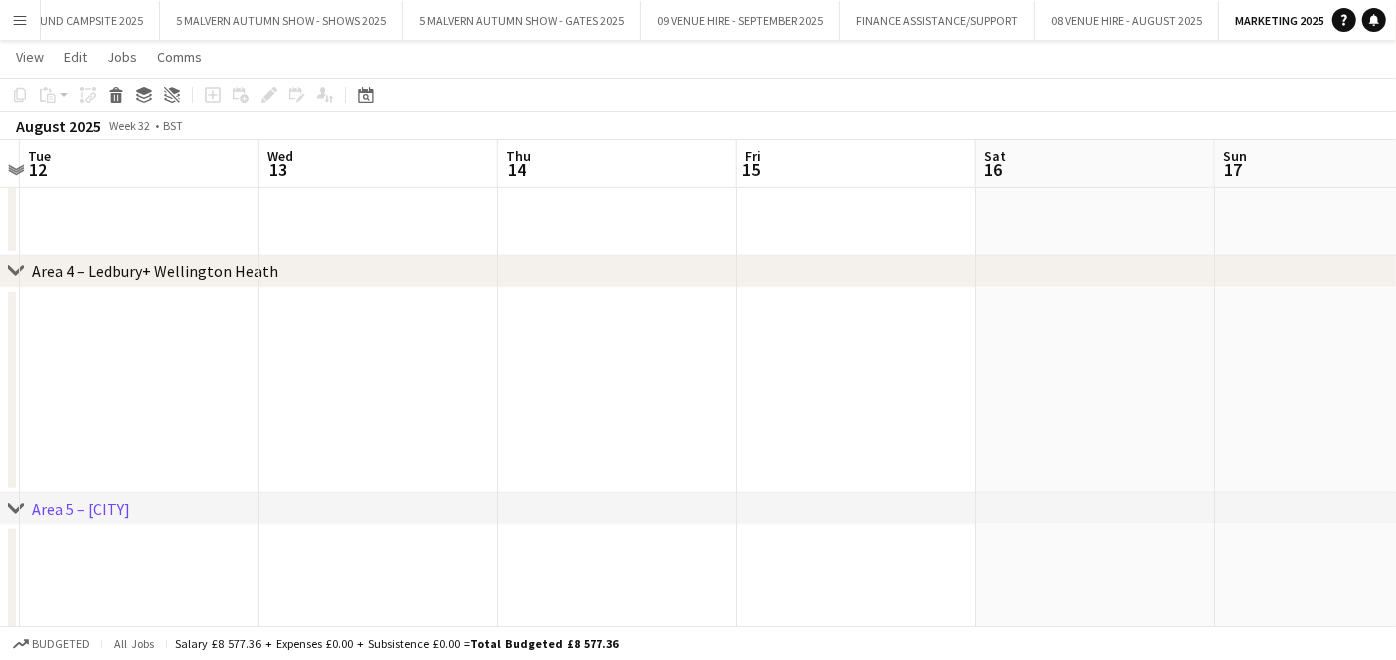 click on "Sat   9   Sun   10   Mon   11   Tue   12   Wed   13   Thu   14   Fri   15   Sat   16   Sun   17   Mon   18   9/9   9 Jobs   Tue   19   9/9   9 Jobs      09:00-17:00 (8h)    1/1   Leaflet Dropping - Area 1 [CITY] ([CITY] – [CITY] – [CITY])
pin
Area 1 [CITY] ([CITY] – [CITY] – [CITY])   1 Role   Leaflet Drop   1/1   09:00-17:00 (8h)
[FIRST] [LAST]     09:00-17:00 (8h)    1/1   Leaflet Dropping - Area 2 [CITY] ([CITY] – [CITY] – [CITY])
pin
Area 2 – [CITY] ([CITY] – [CITY] – [CITY])   1 Role   Leaflet Drop   1/1   09:00-17:00 (8h)
[FIRST] [LAST]     09:00-17:00 (8h)    1/1   Leaflet Dropping - Area 2 [CITY] ([CITY] – [CITY] – [CITY])
pin
Area 2 – [CITY] ([CITY] – [CITY] – [CITY])   1 Role   Leaflet Drop   1/1   09:00-17:00 (8h)
[FIRST] [LAST]     09:00-17:00 (8h)    1/1
pin" at bounding box center [698, 1148] 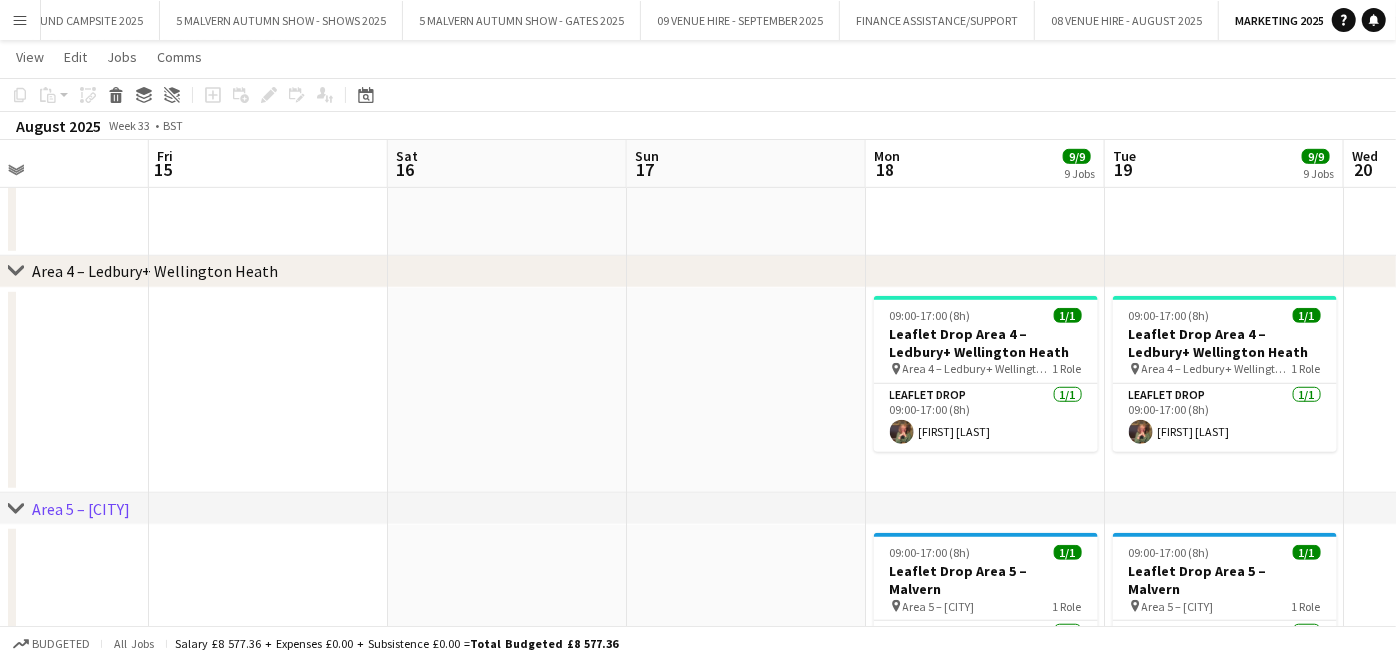 drag, startPoint x: 962, startPoint y: 372, endPoint x: 670, endPoint y: 369, distance: 292.0154 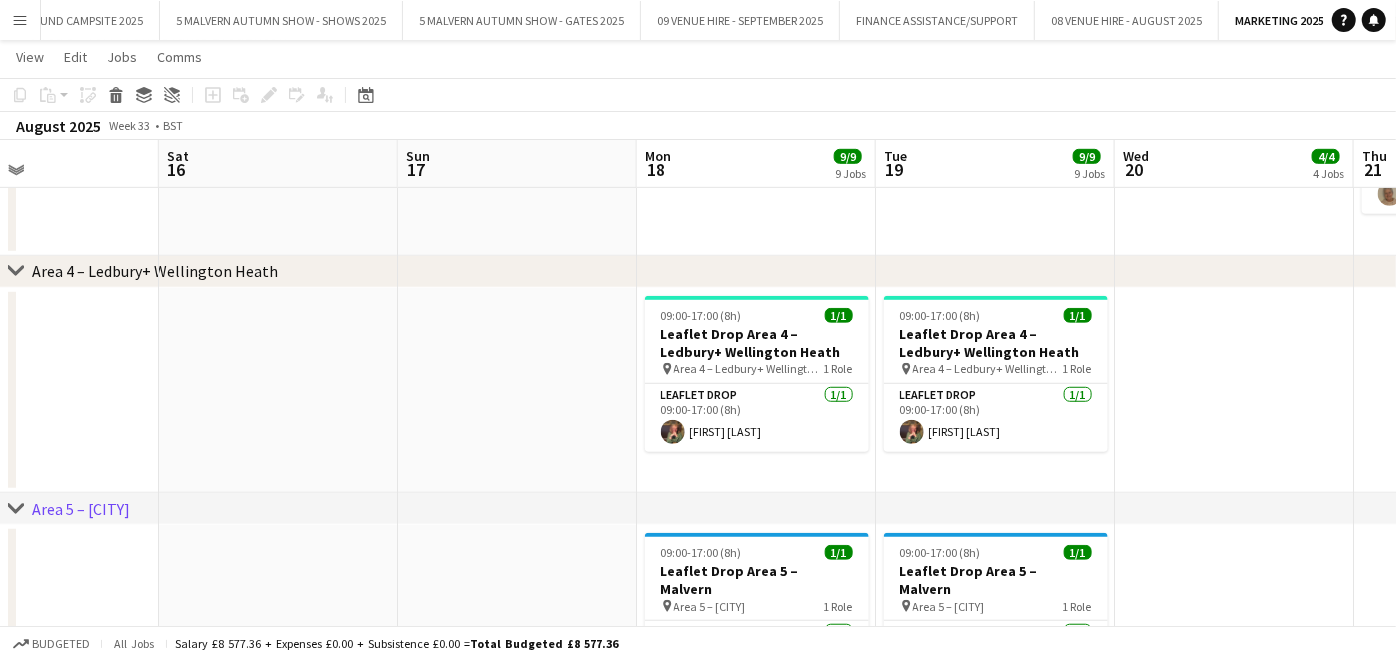 drag, startPoint x: 1051, startPoint y: 358, endPoint x: 831, endPoint y: 365, distance: 220.11133 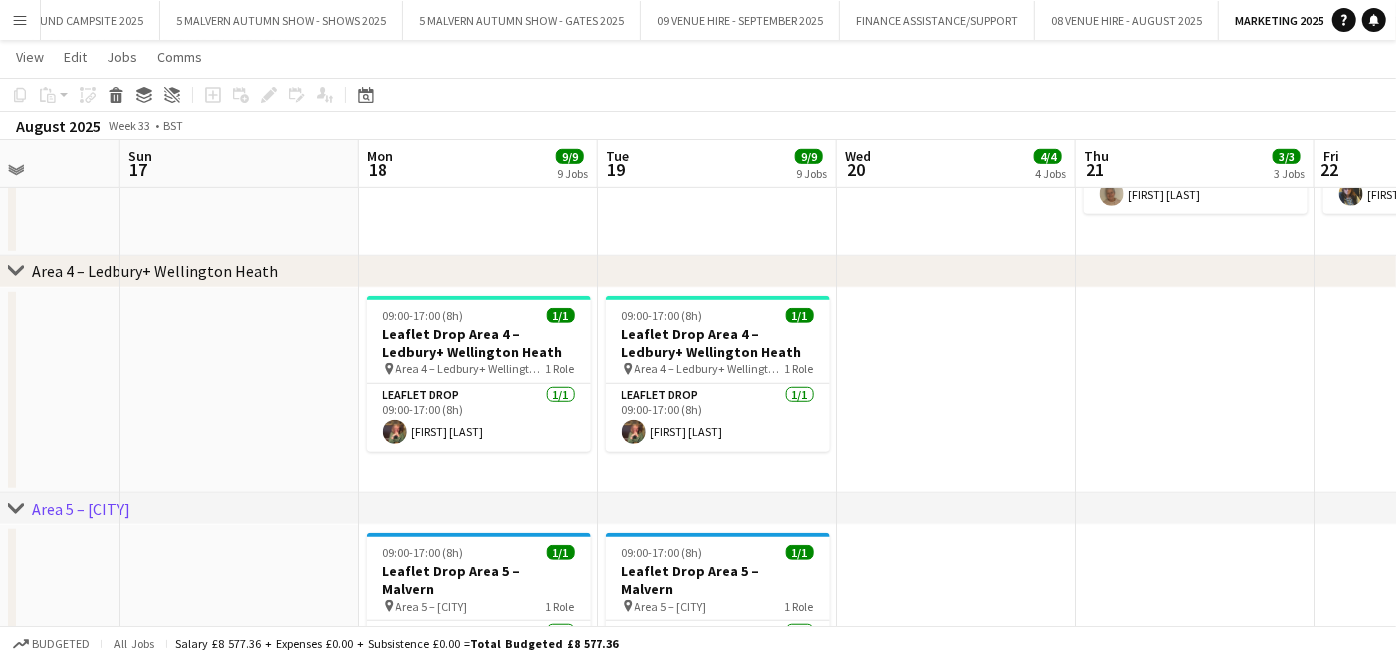 drag, startPoint x: 1190, startPoint y: 376, endPoint x: 970, endPoint y: 374, distance: 220.0091 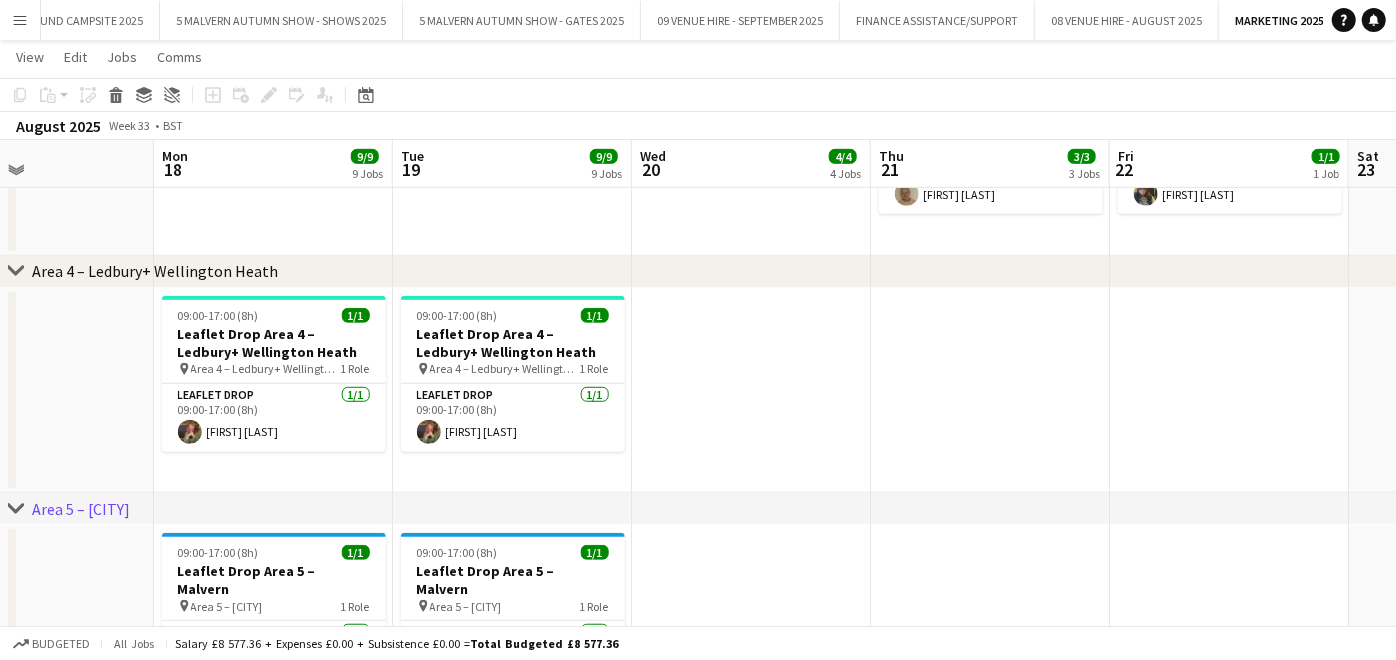 drag, startPoint x: 880, startPoint y: 361, endPoint x: 842, endPoint y: 362, distance: 38.013157 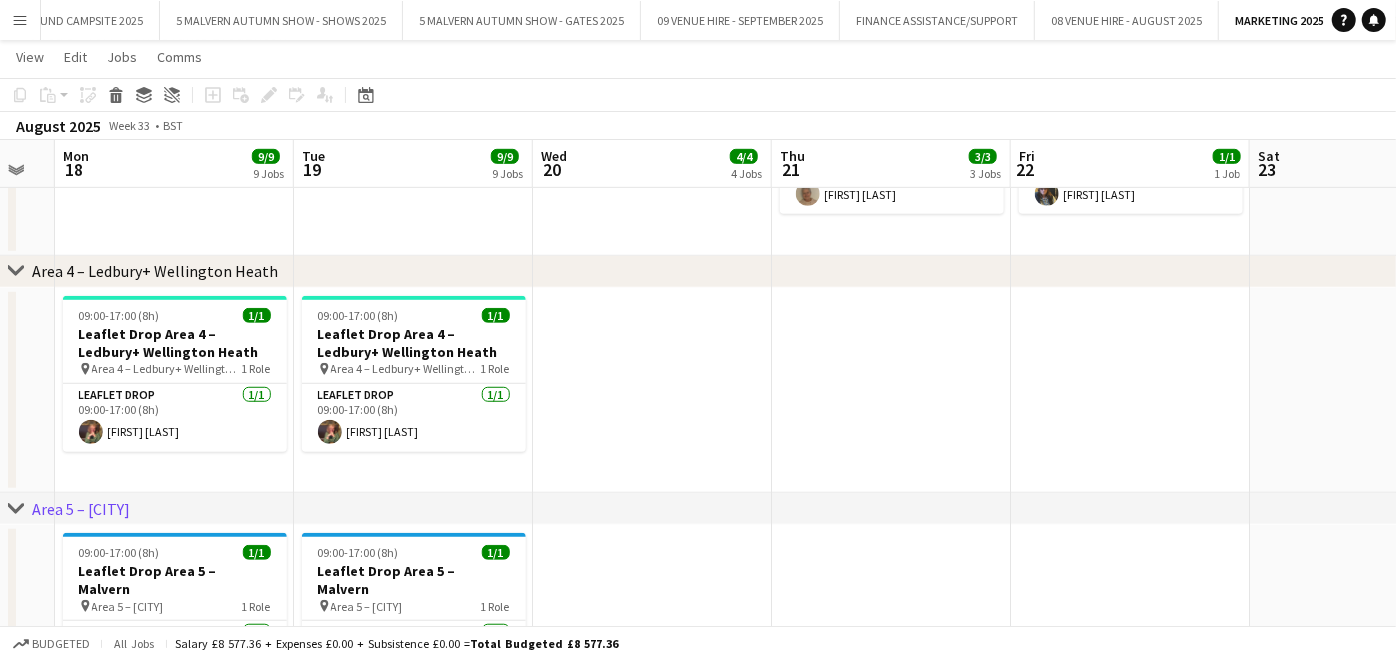 drag, startPoint x: 1020, startPoint y: 371, endPoint x: 920, endPoint y: 369, distance: 100.02 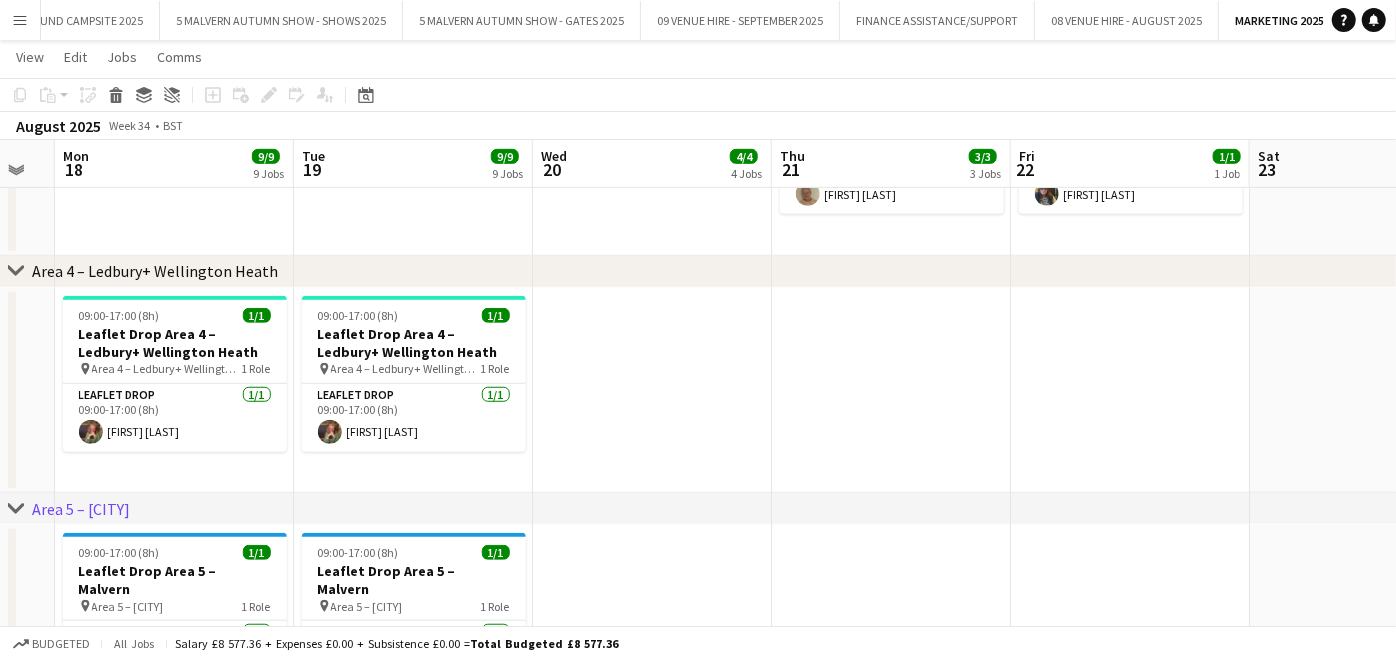 drag, startPoint x: 1074, startPoint y: 378, endPoint x: 931, endPoint y: 379, distance: 143.0035 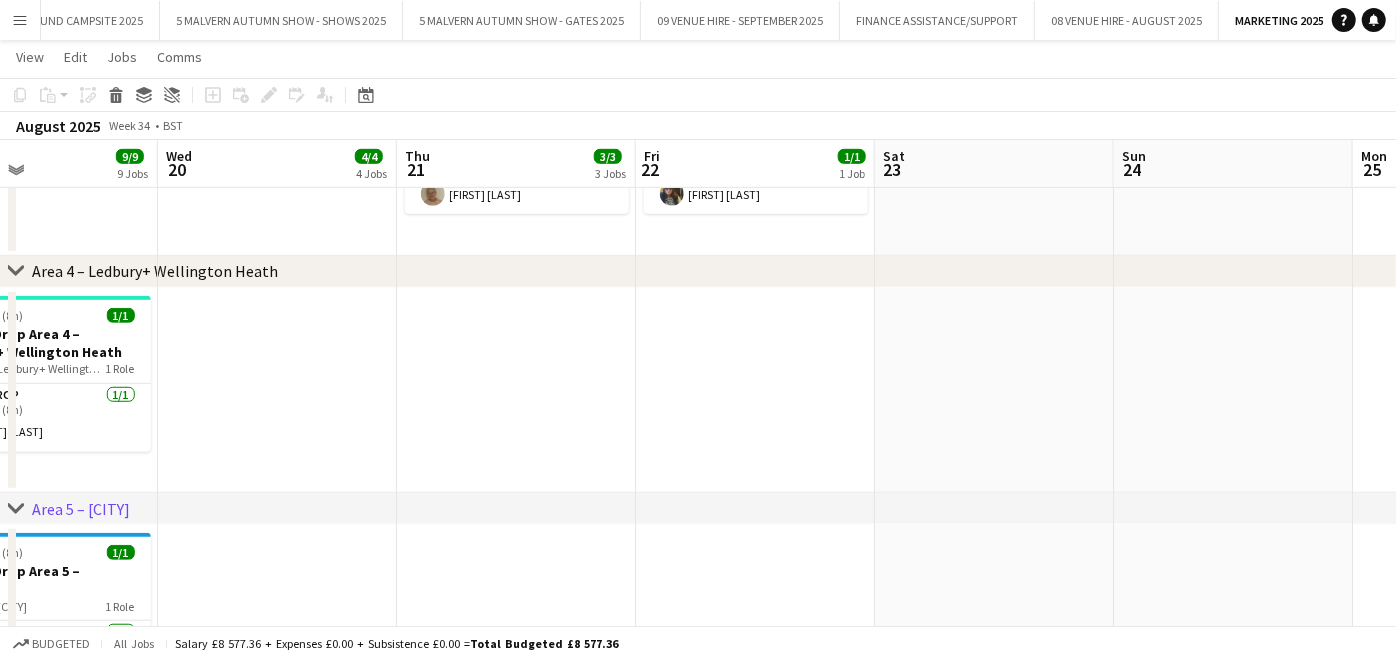 drag, startPoint x: 1002, startPoint y: 368, endPoint x: 1034, endPoint y: 372, distance: 32.24903 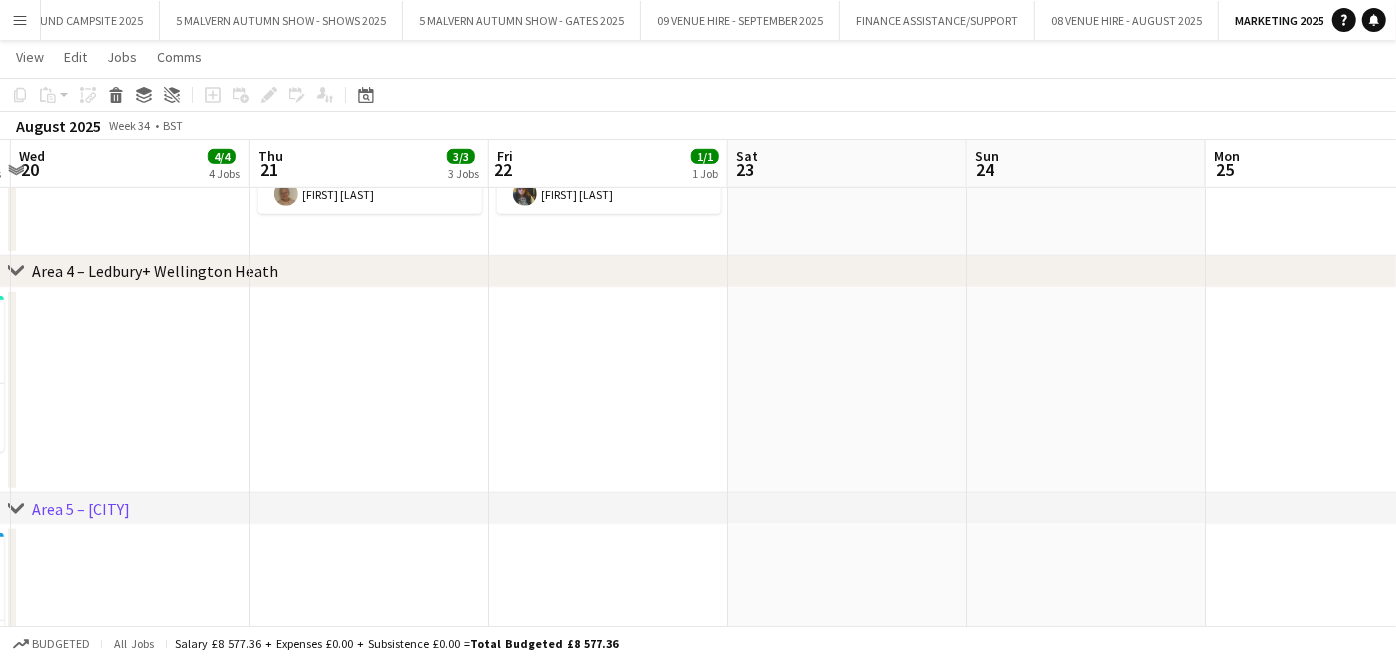 drag, startPoint x: 1031, startPoint y: 372, endPoint x: 973, endPoint y: 370, distance: 58.034473 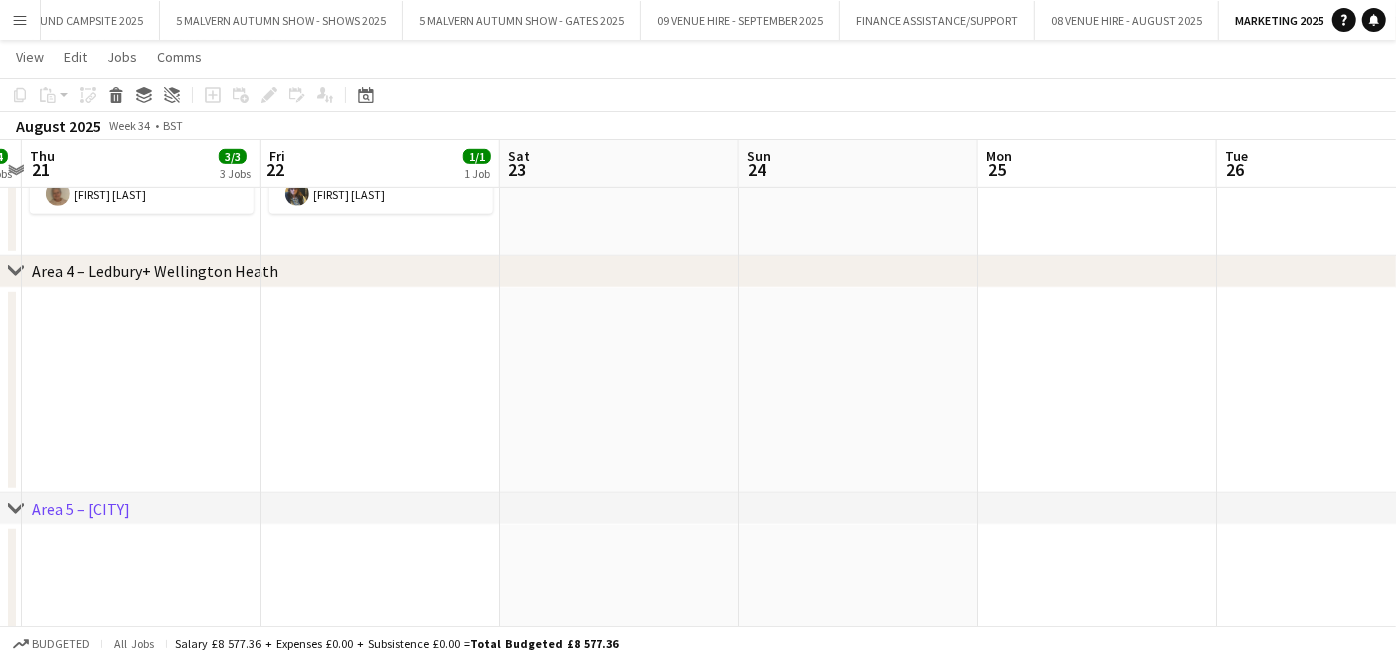 drag, startPoint x: 1048, startPoint y: 371, endPoint x: 1017, endPoint y: 371, distance: 31 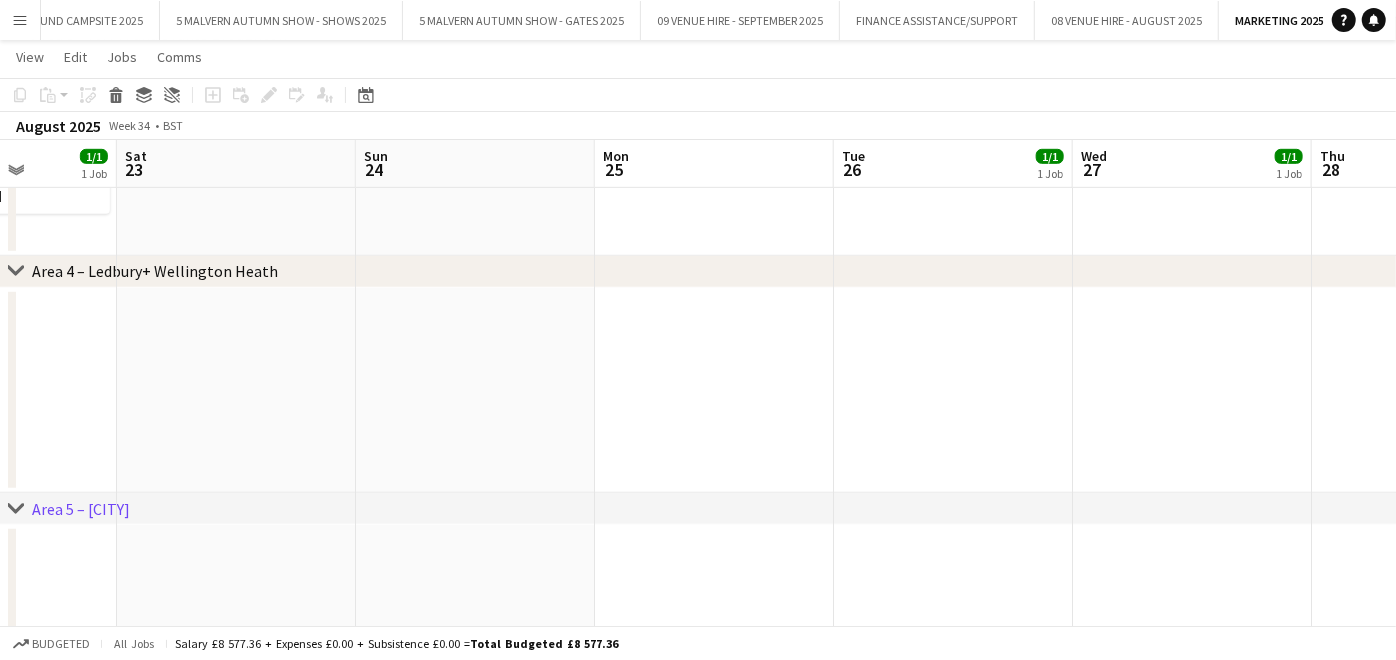 drag, startPoint x: 879, startPoint y: 347, endPoint x: 696, endPoint y: 315, distance: 185.77675 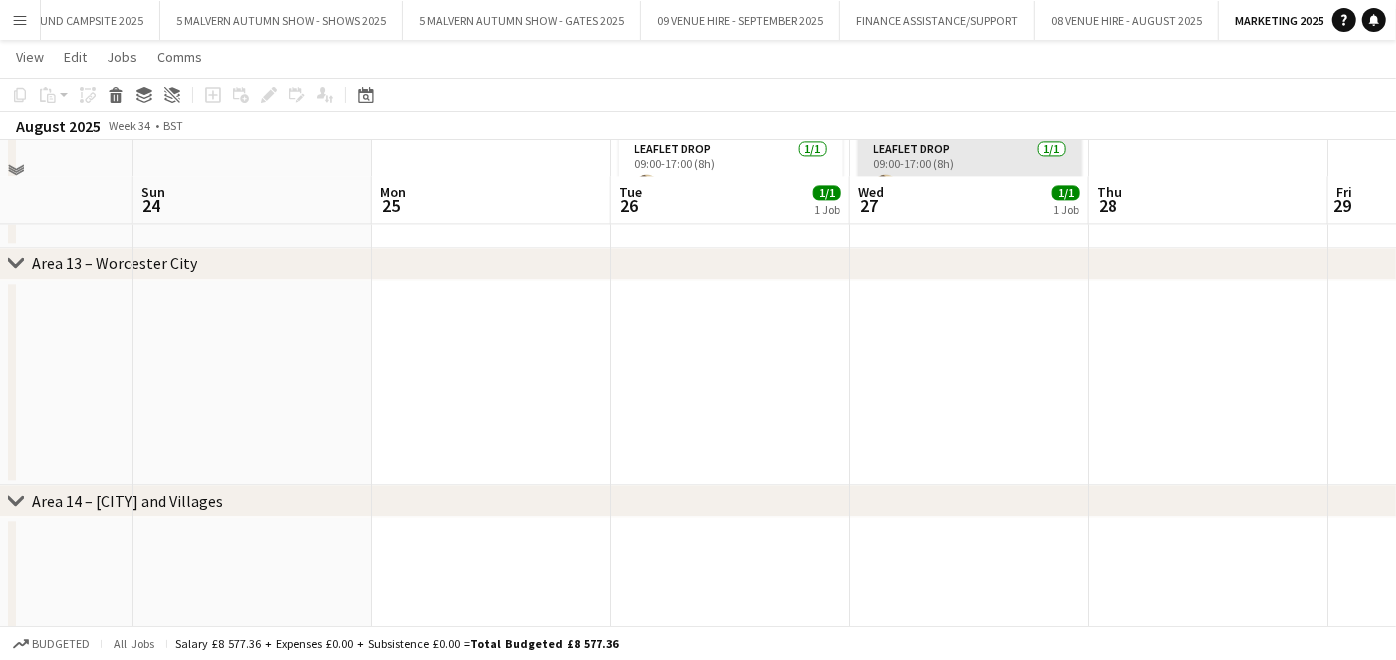 scroll, scrollTop: 3074, scrollLeft: 0, axis: vertical 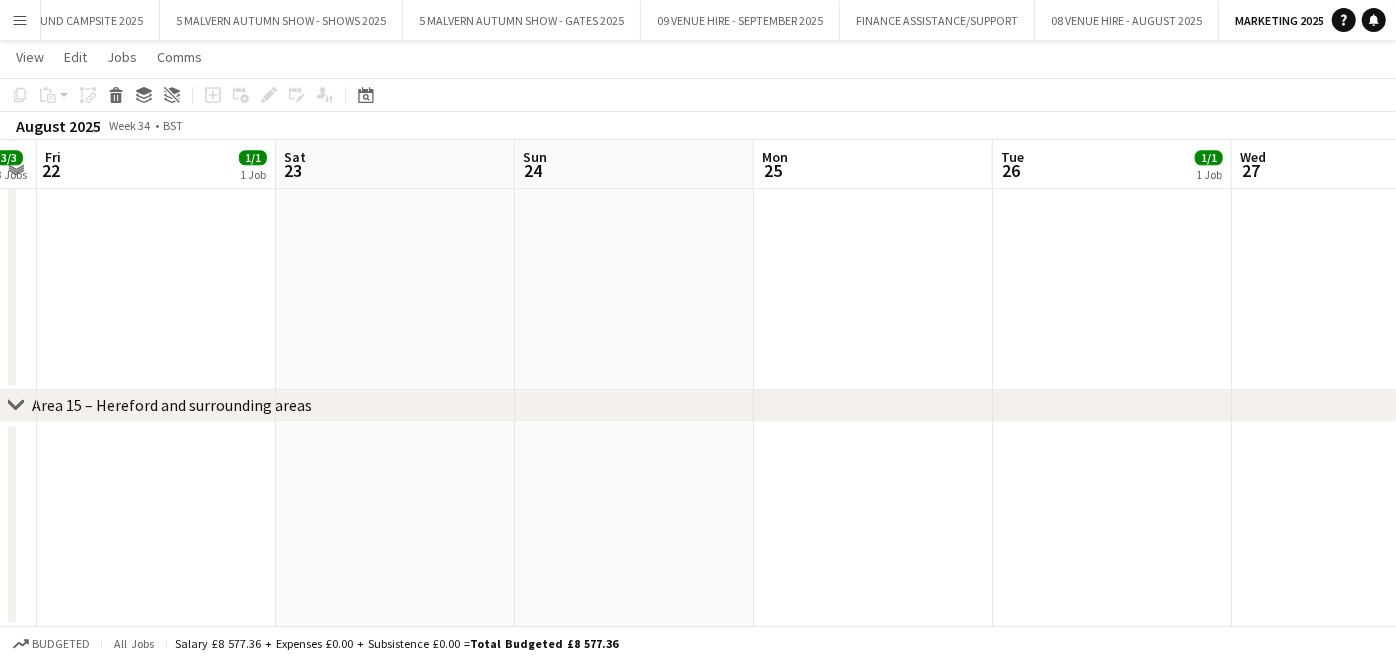 drag, startPoint x: 678, startPoint y: 510, endPoint x: 1060, endPoint y: 511, distance: 382.0013 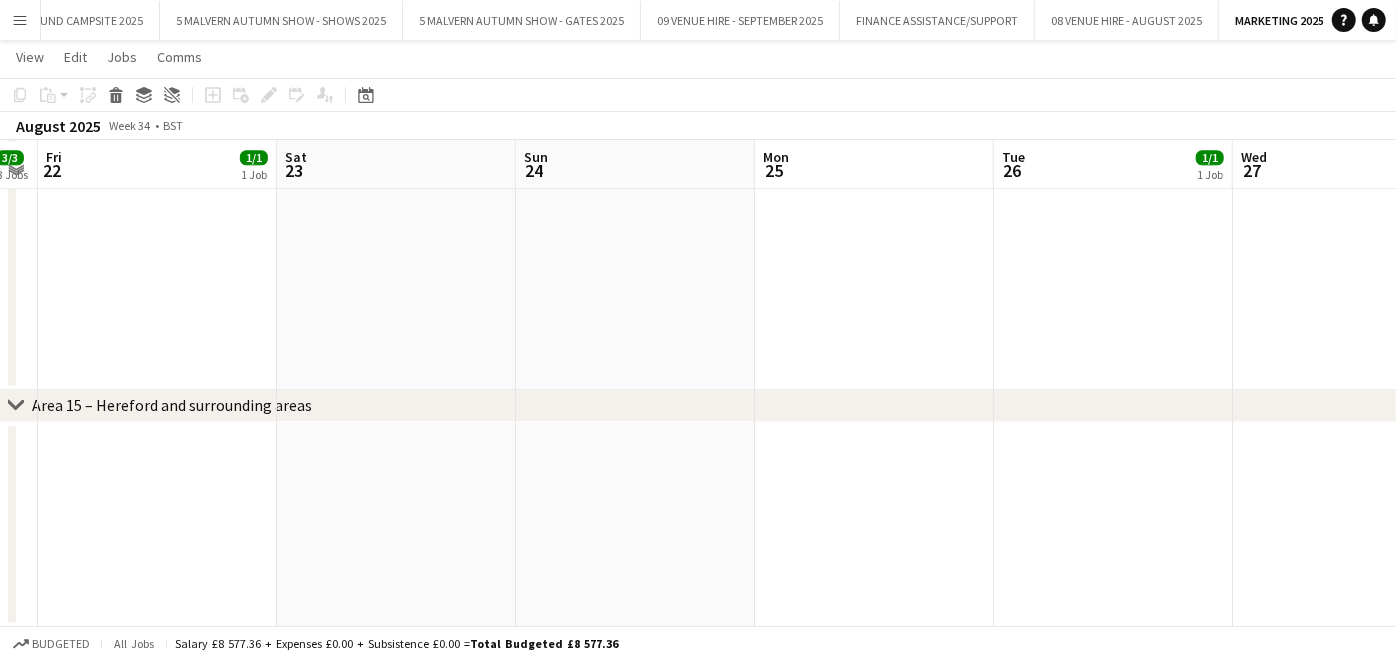 drag, startPoint x: 625, startPoint y: 499, endPoint x: 1182, endPoint y: 520, distance: 557.39575 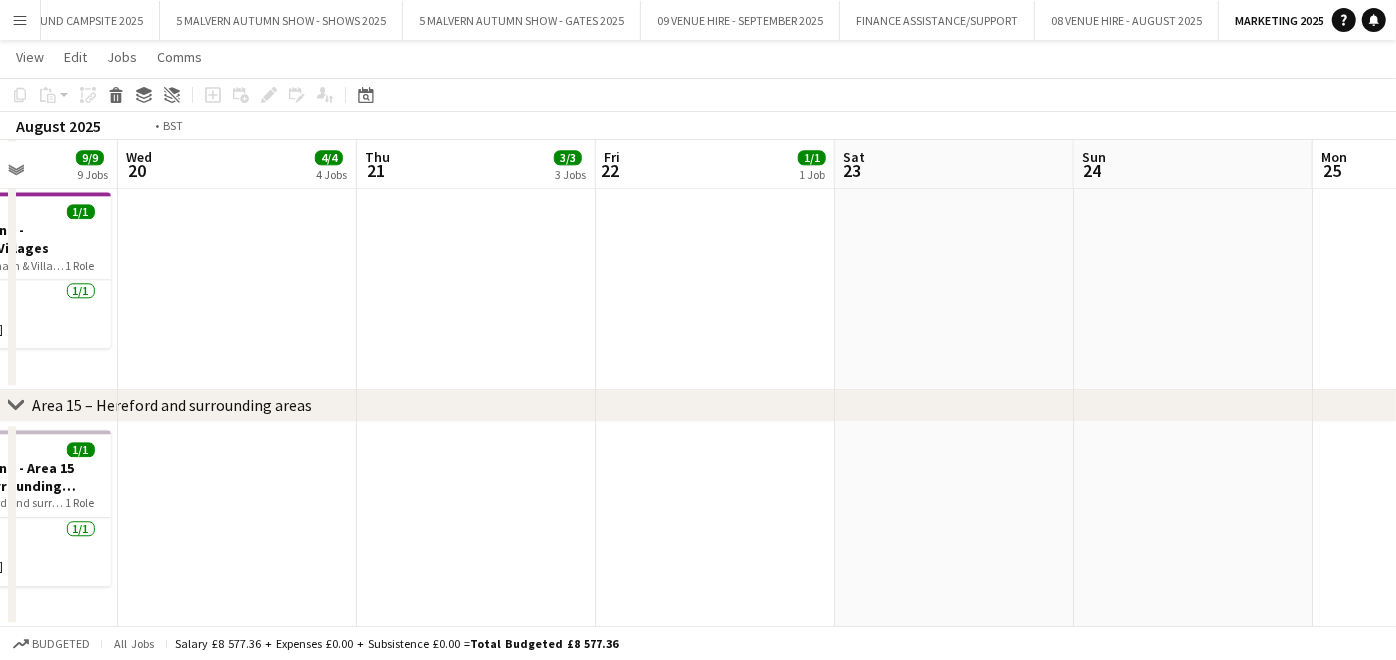 drag, startPoint x: 759, startPoint y: 485, endPoint x: 1000, endPoint y: 502, distance: 241.59885 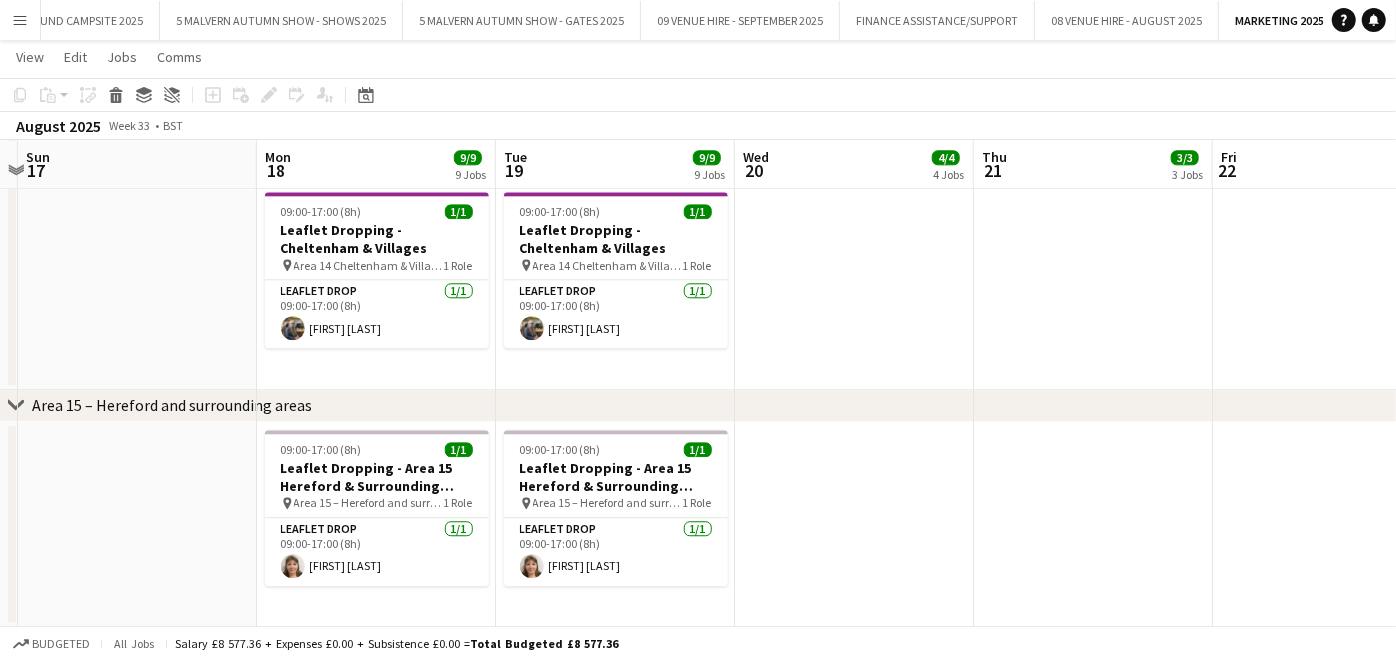 scroll, scrollTop: 0, scrollLeft: 449, axis: horizontal 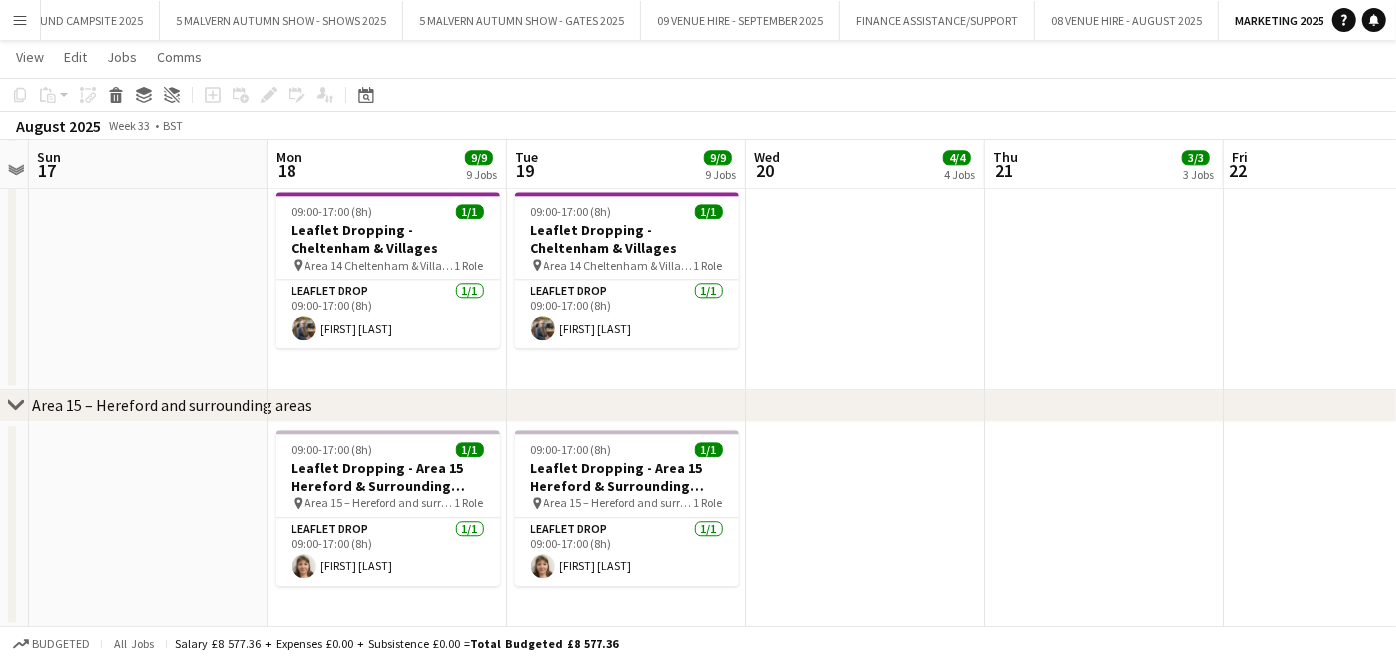 drag, startPoint x: 705, startPoint y: 500, endPoint x: 961, endPoint y: 491, distance: 256.15814 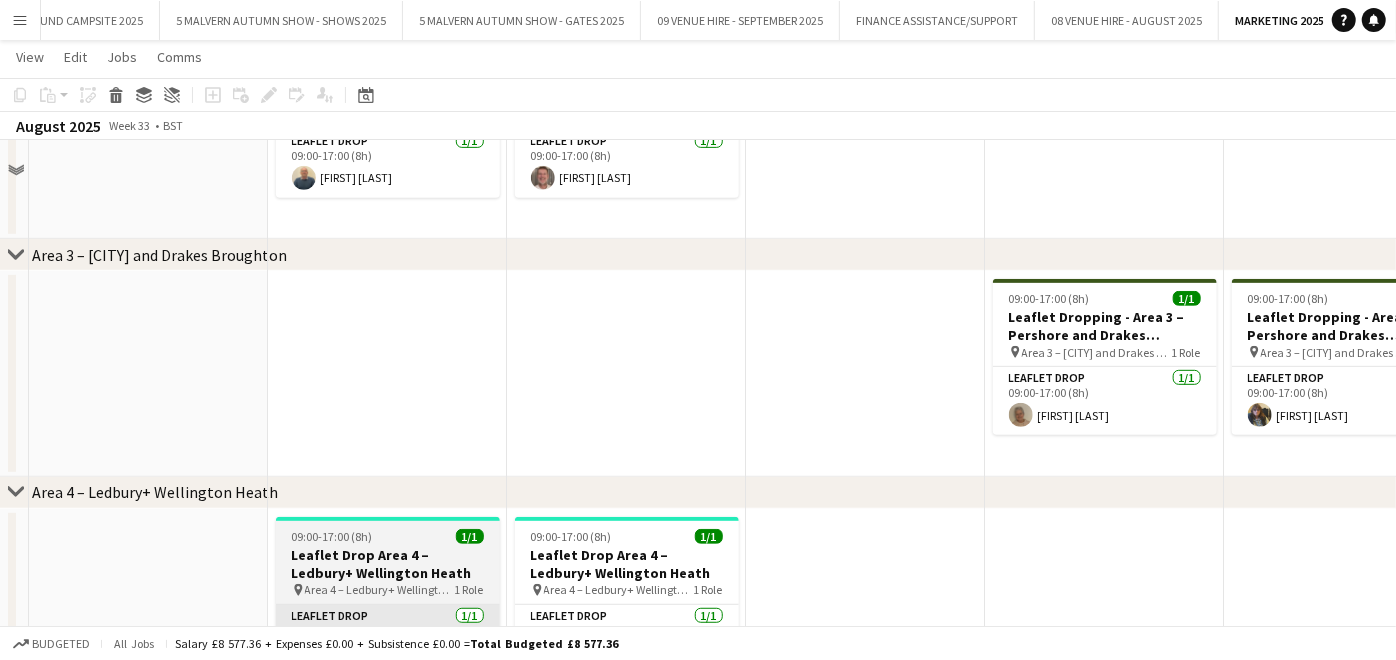 scroll, scrollTop: 408, scrollLeft: 0, axis: vertical 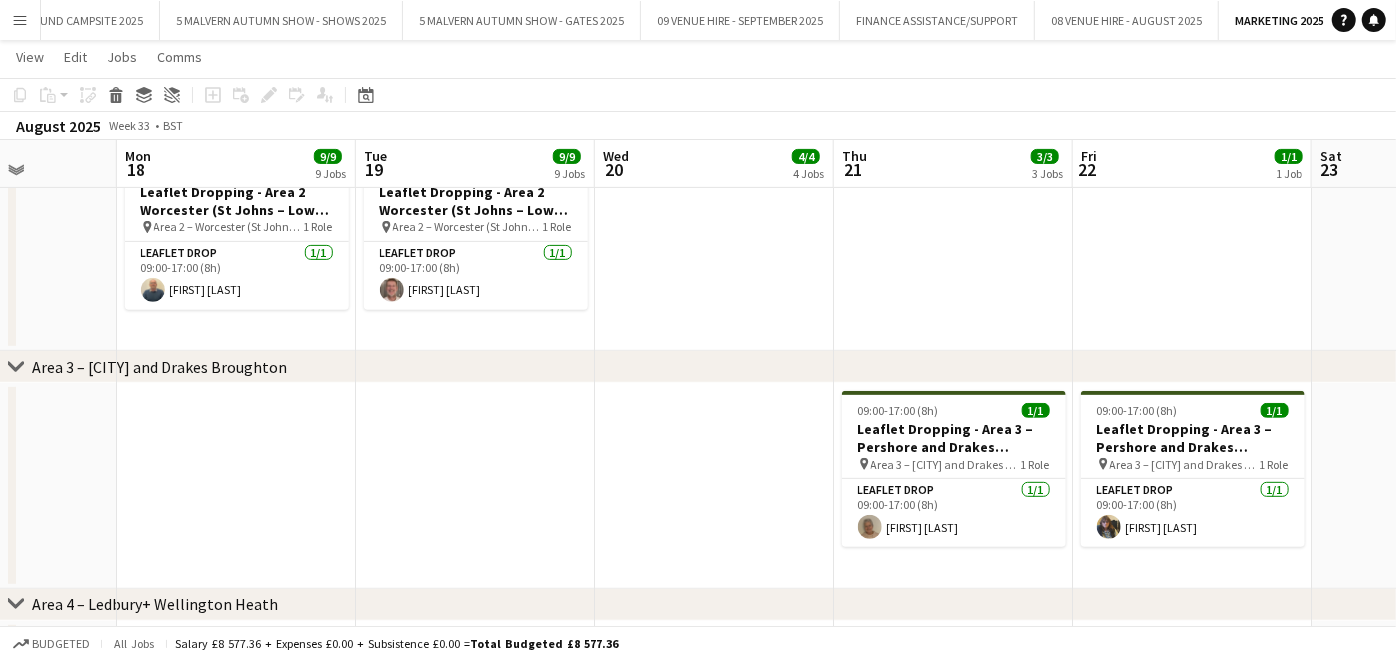 drag, startPoint x: 1115, startPoint y: 440, endPoint x: 965, endPoint y: 438, distance: 150.01334 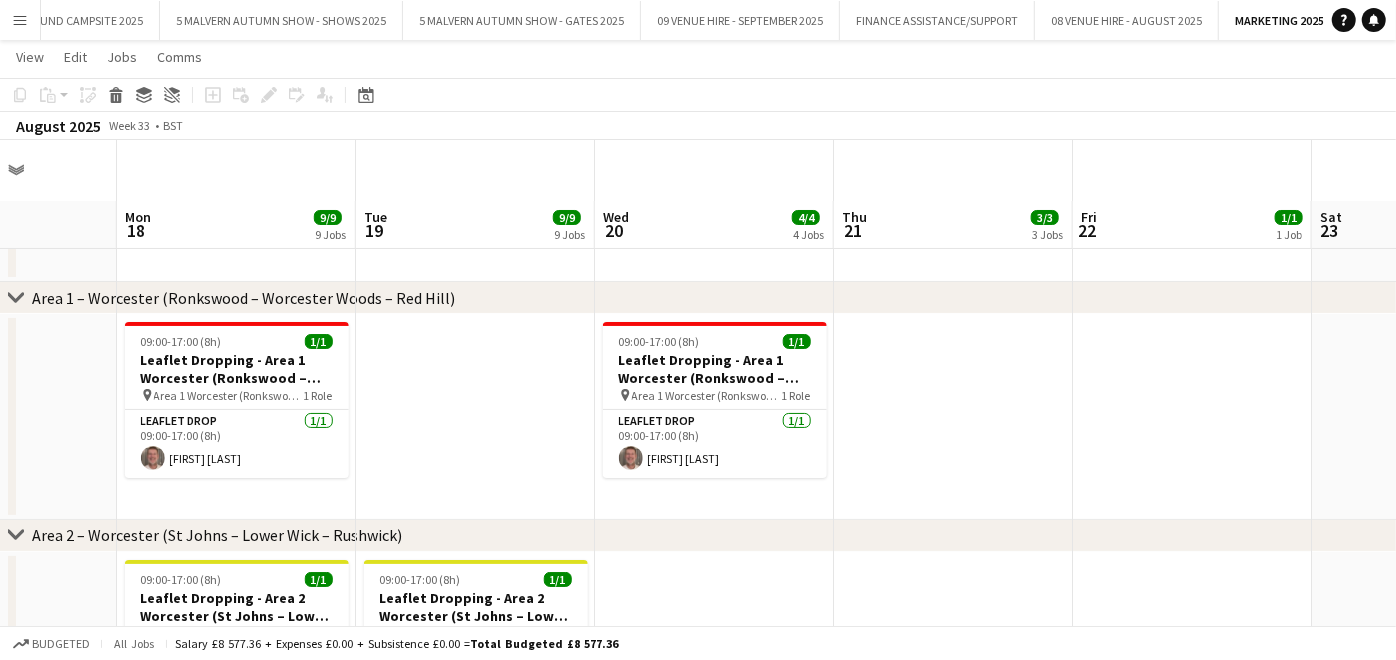 scroll, scrollTop: 0, scrollLeft: 0, axis: both 